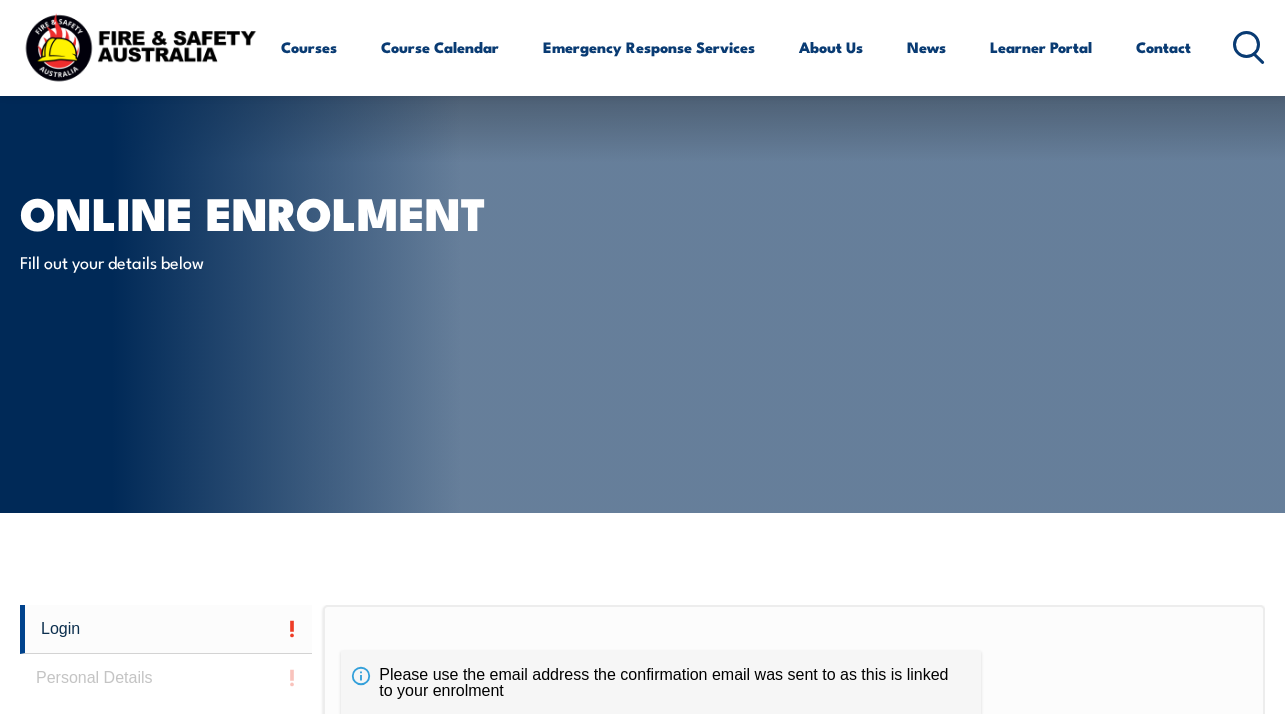 scroll, scrollTop: 543, scrollLeft: 0, axis: vertical 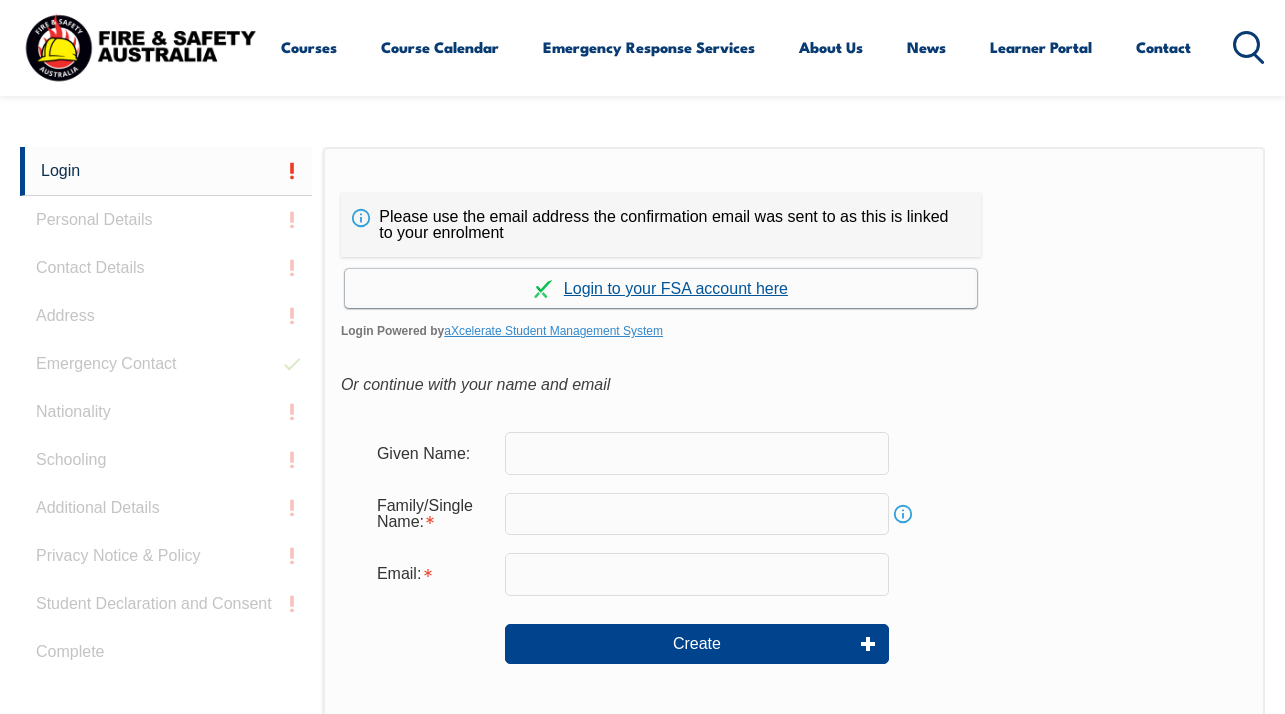 click on "Continue with aXcelerate" at bounding box center (661, 288) 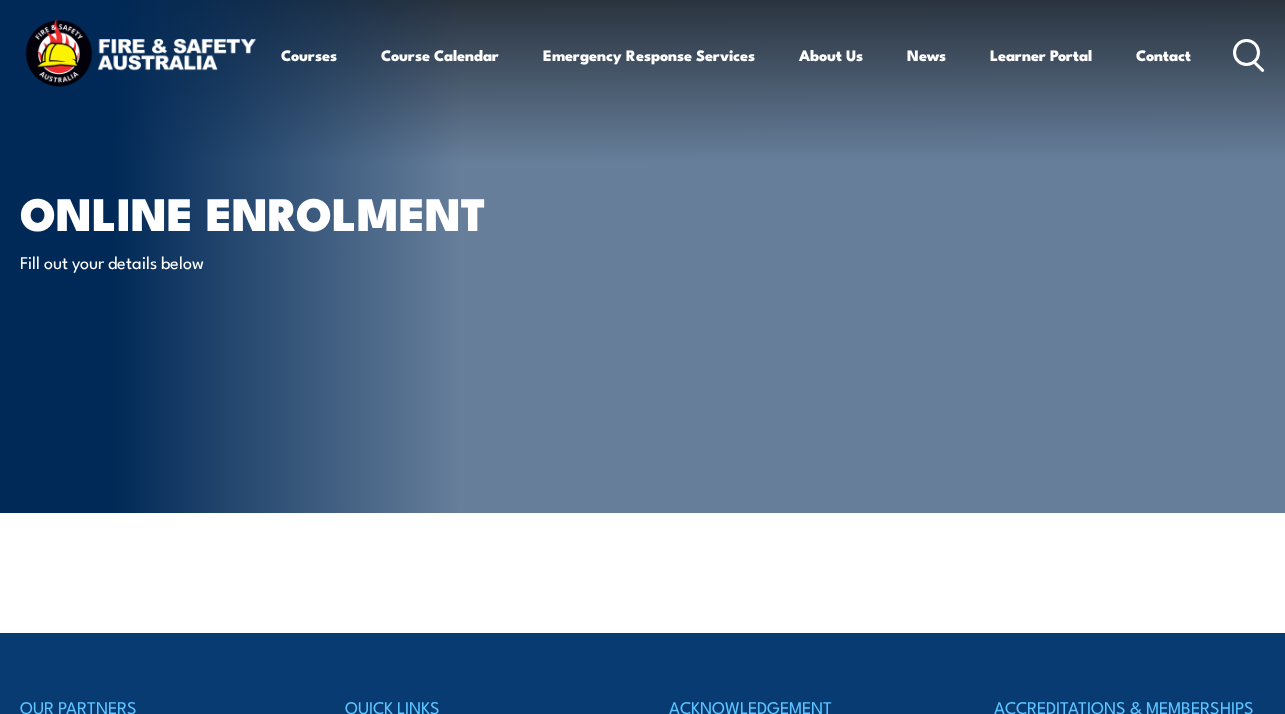 scroll, scrollTop: 0, scrollLeft: 0, axis: both 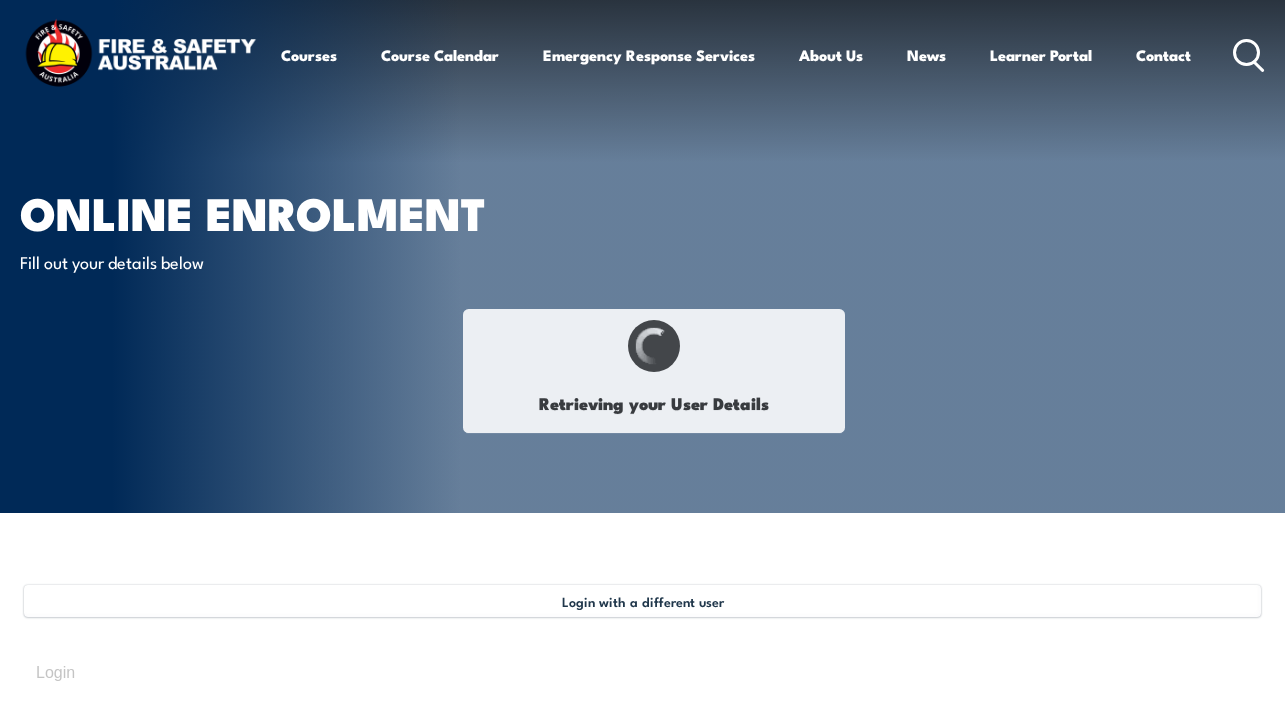 type on "[PERSON_NAME]" 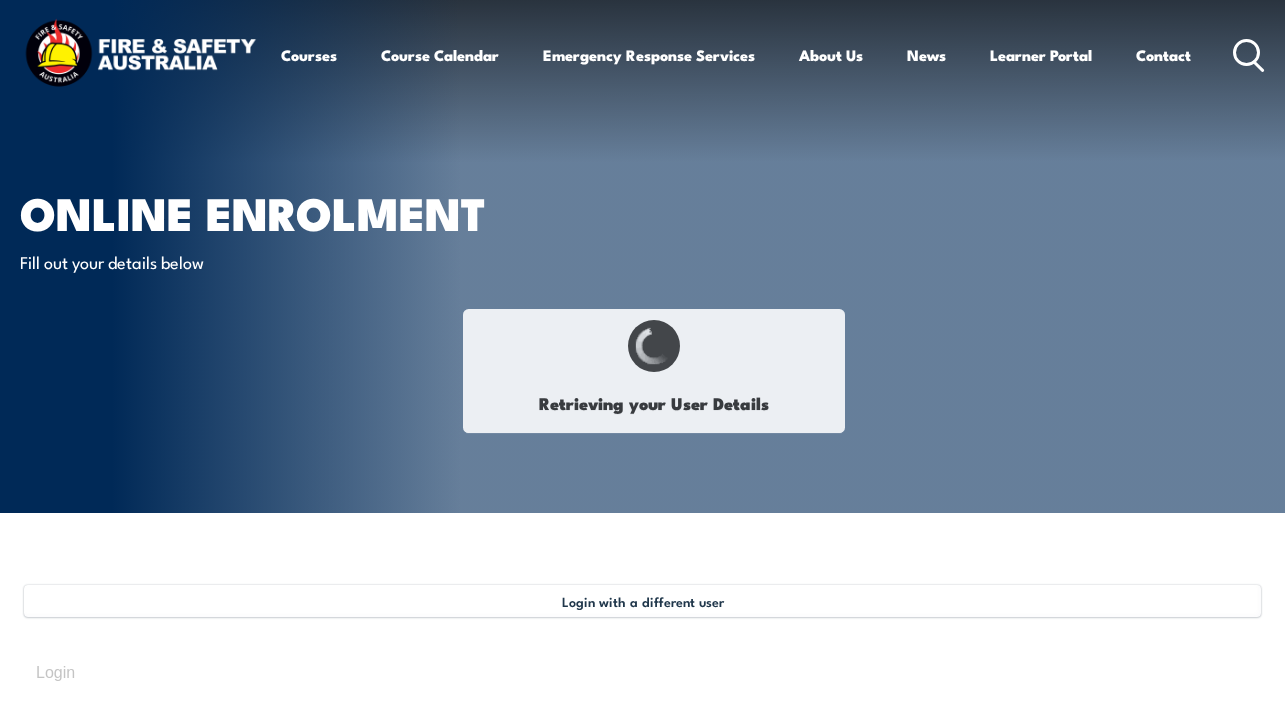 type on "[PERSON_NAME]" 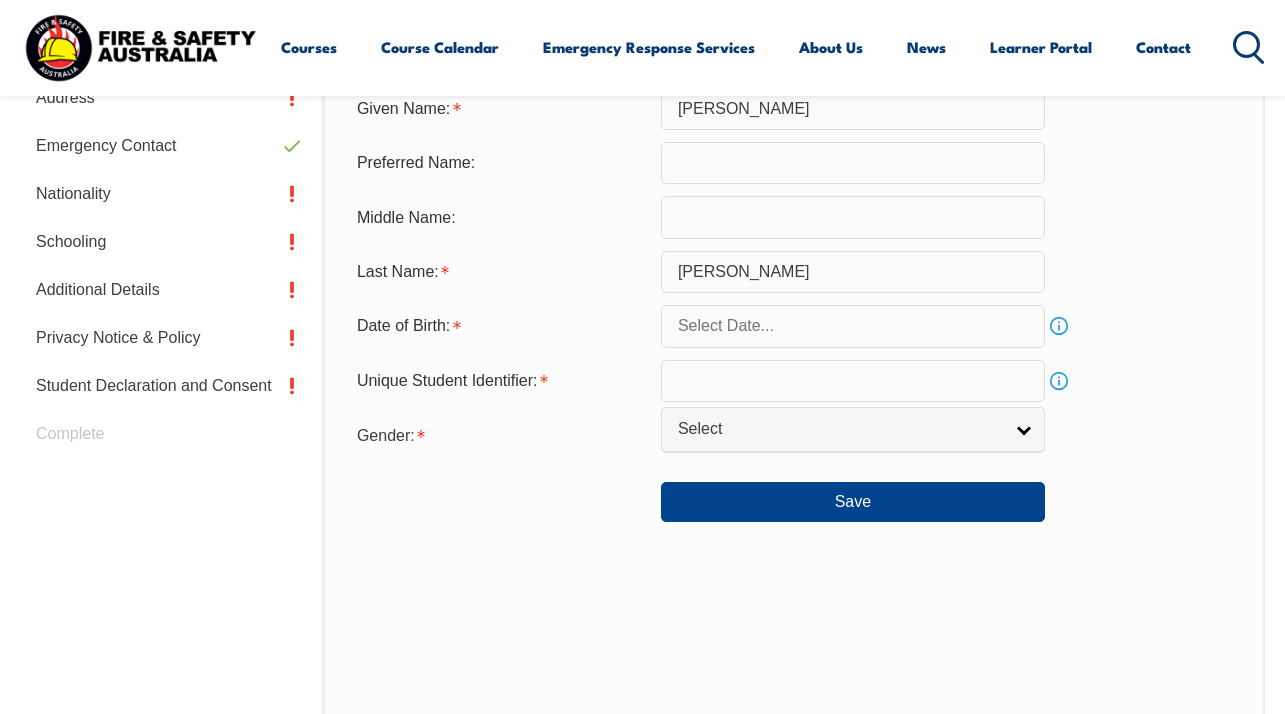 scroll, scrollTop: 721, scrollLeft: 0, axis: vertical 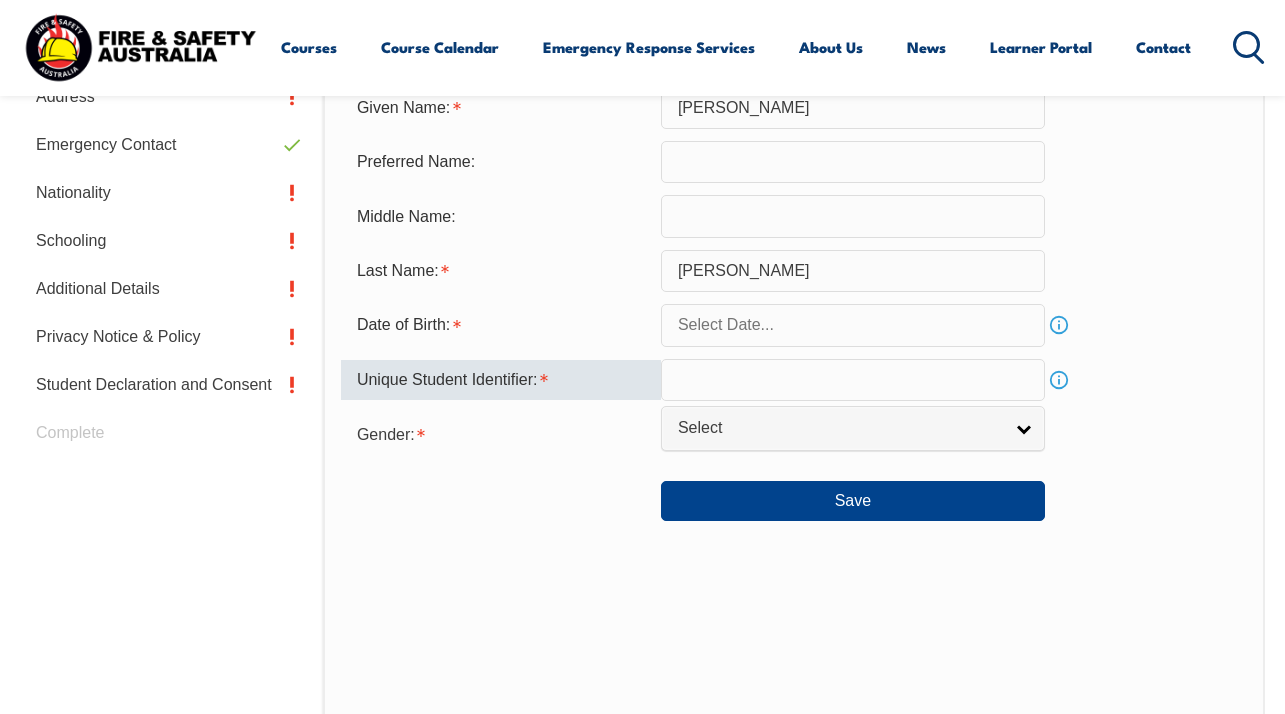 click at bounding box center [853, 380] 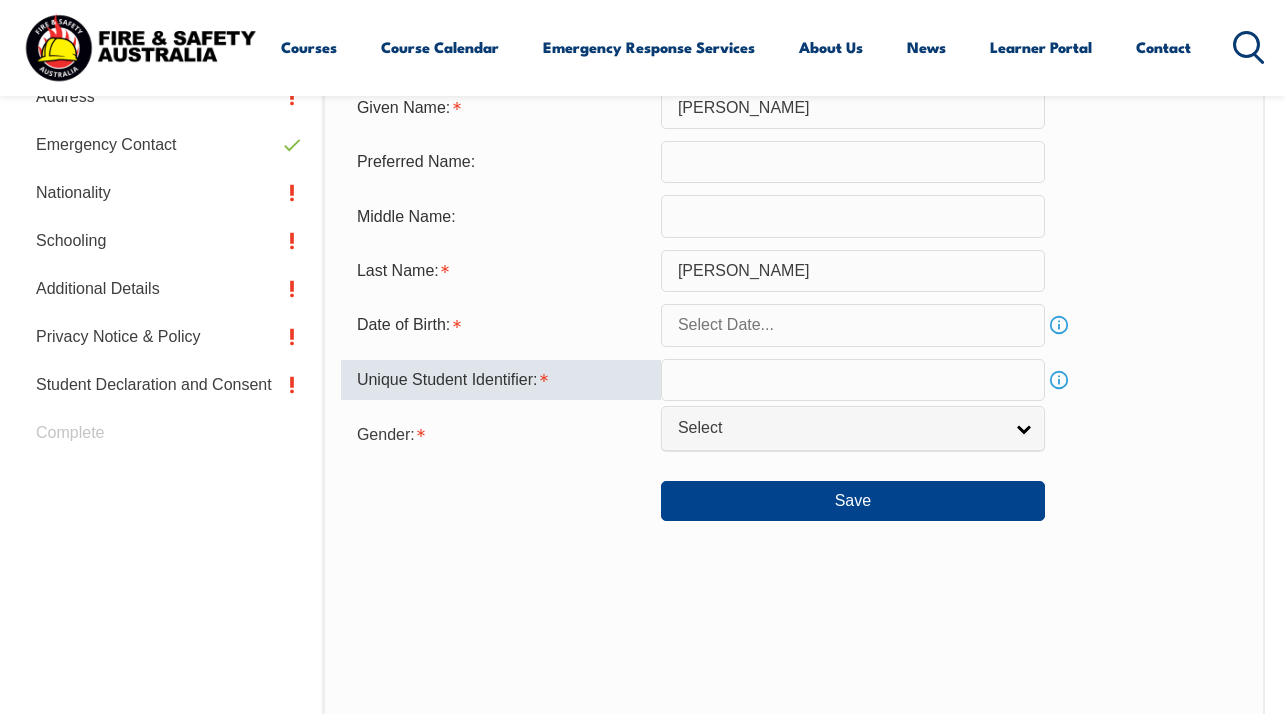 type on "937M5HDEJW" 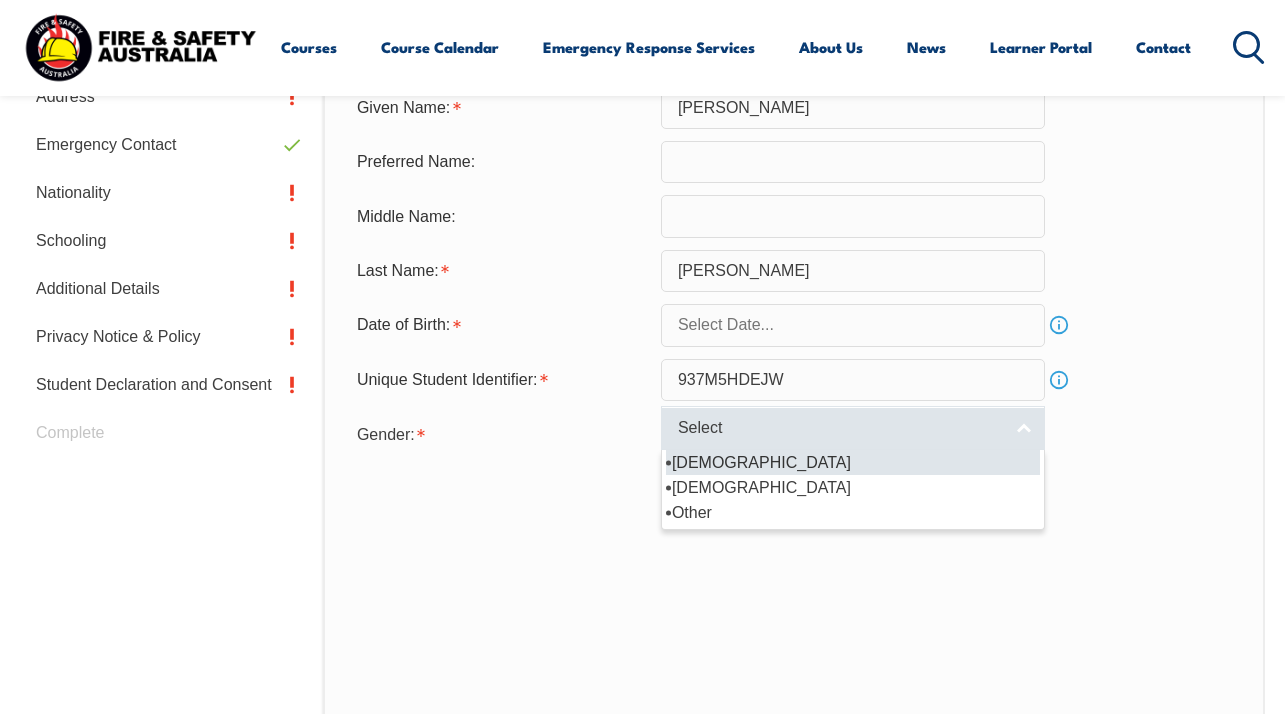 click on "Select" at bounding box center [840, 428] 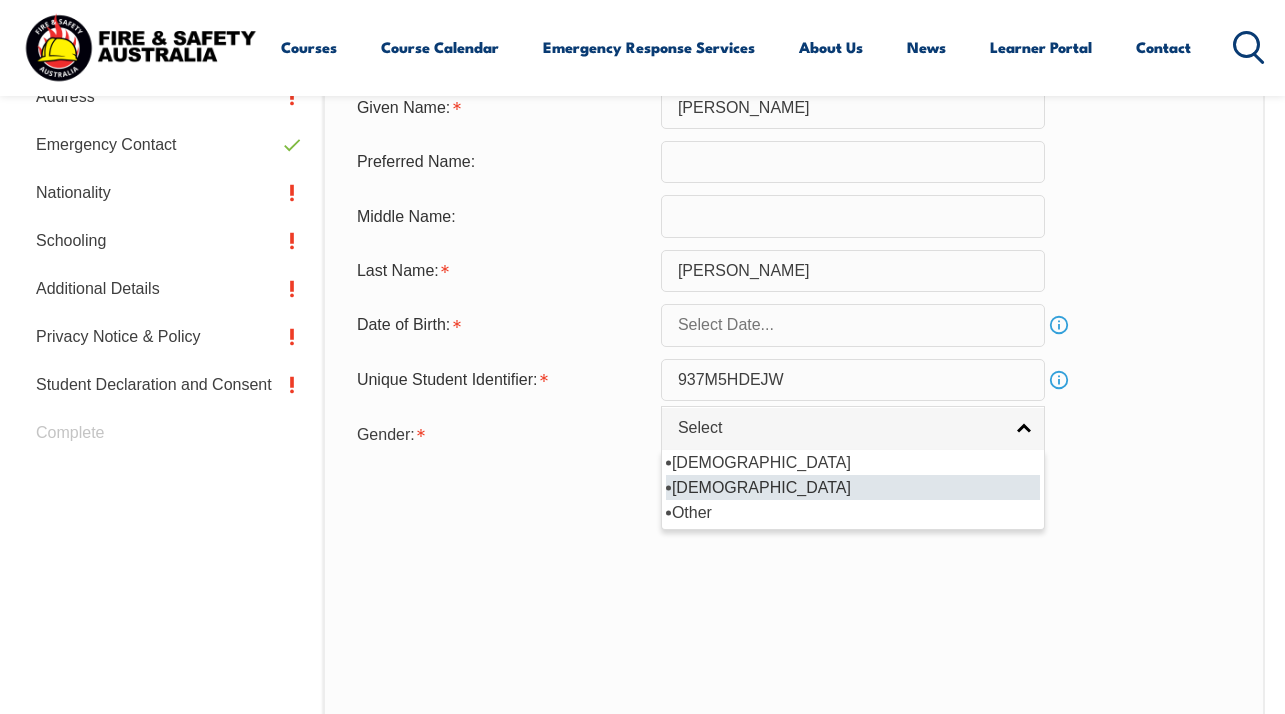 click on "[DEMOGRAPHIC_DATA]" at bounding box center [853, 487] 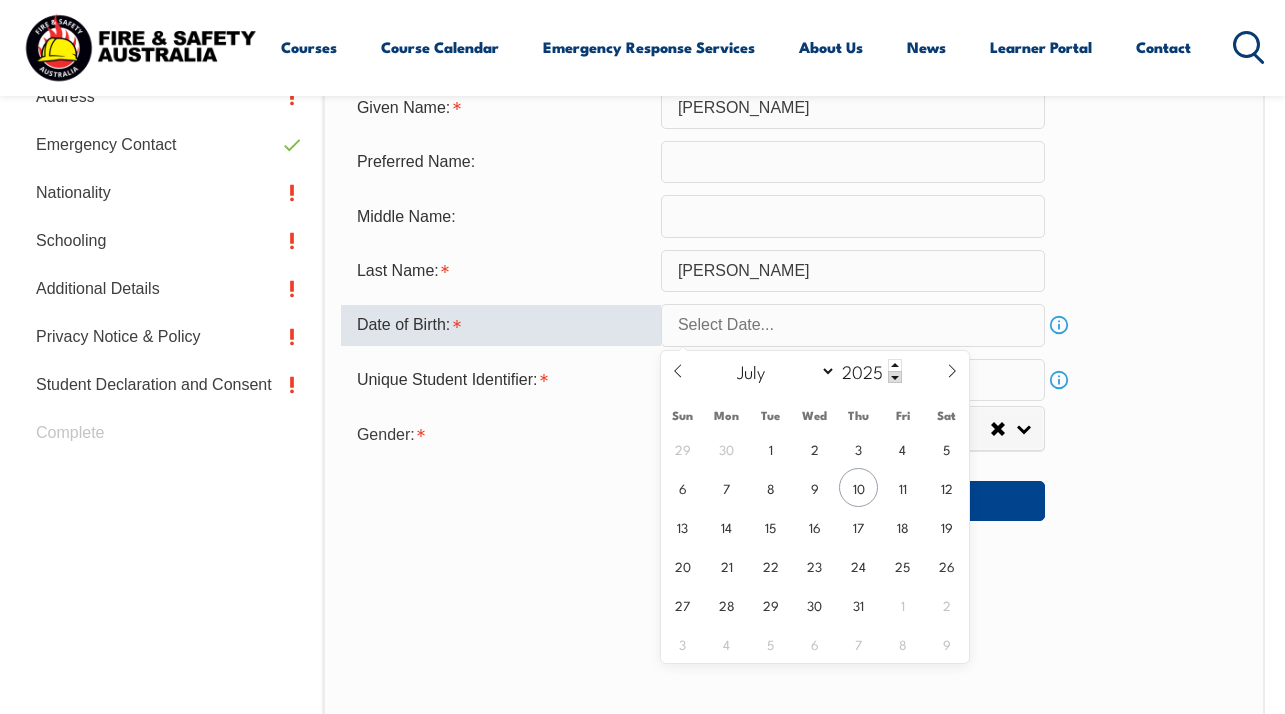 click at bounding box center (853, 325) 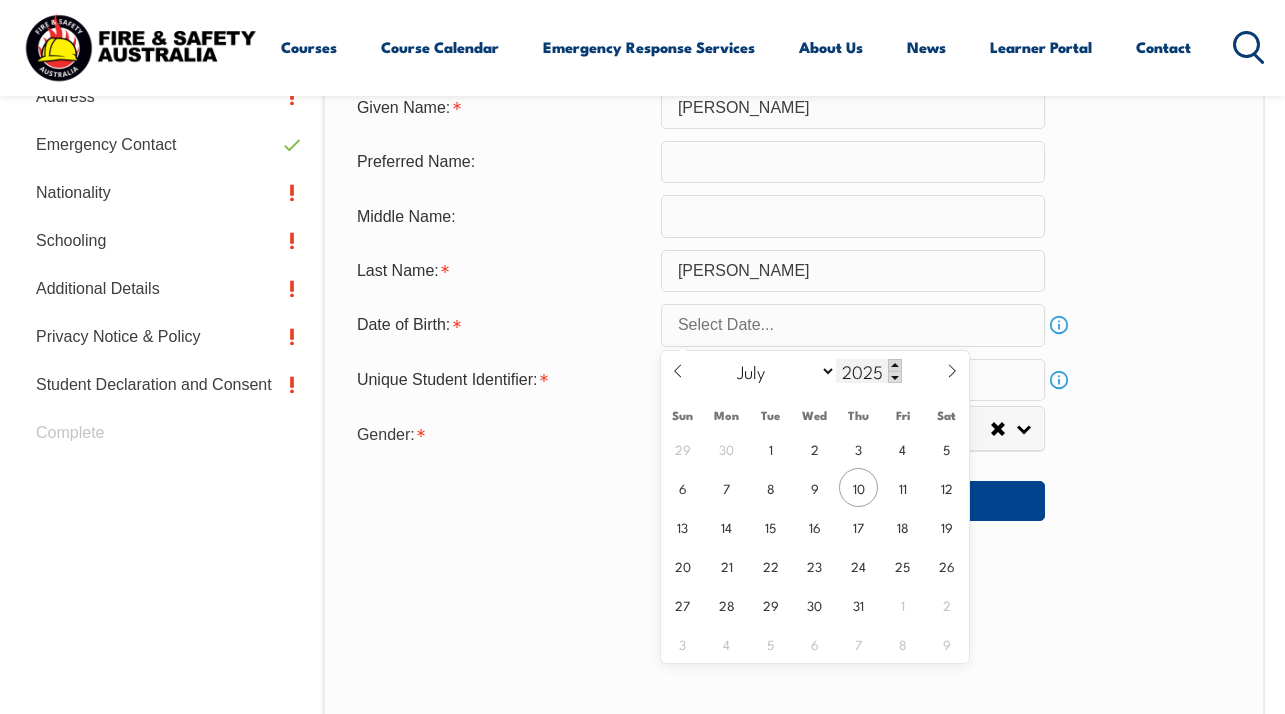 click at bounding box center (895, 365) 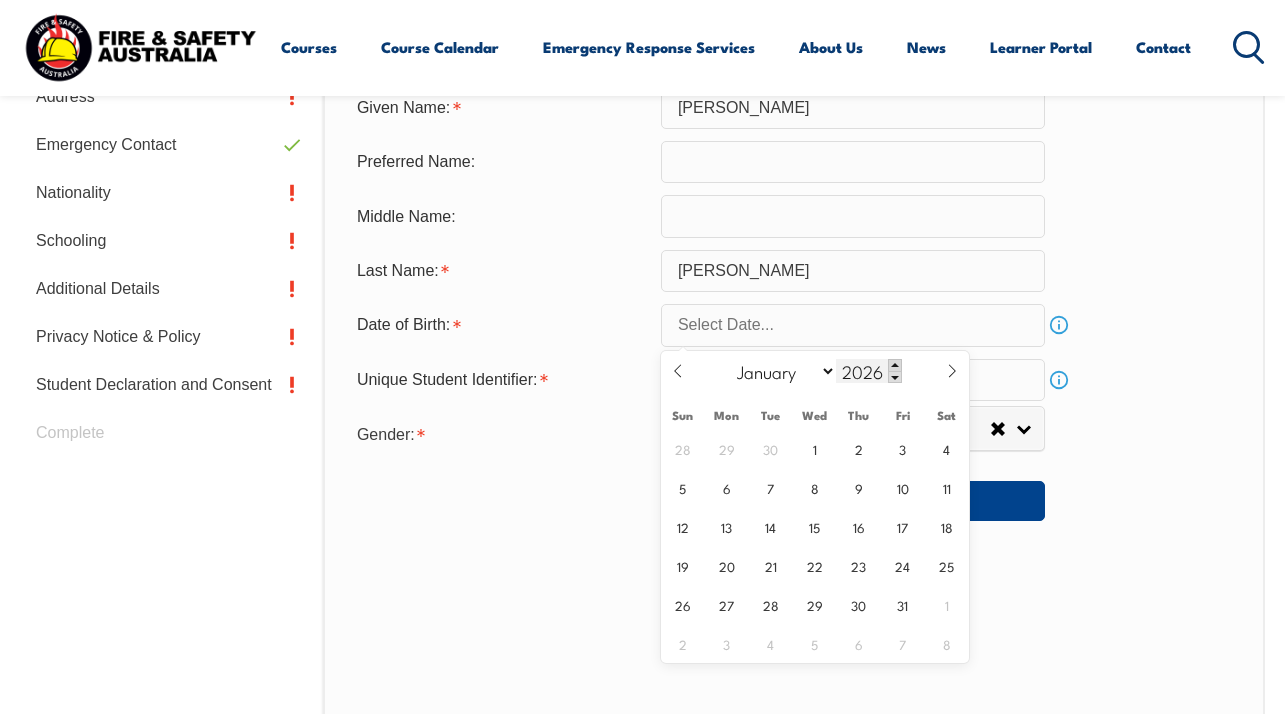 click at bounding box center [895, 365] 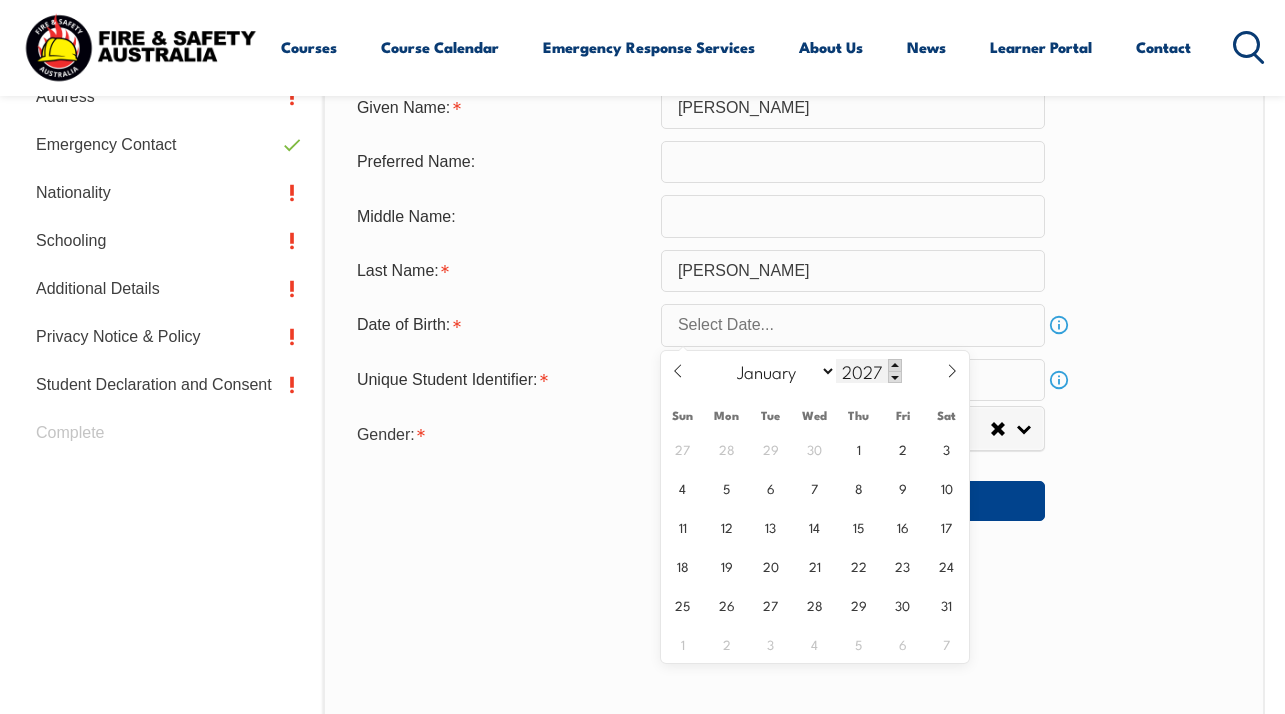 click at bounding box center [895, 365] 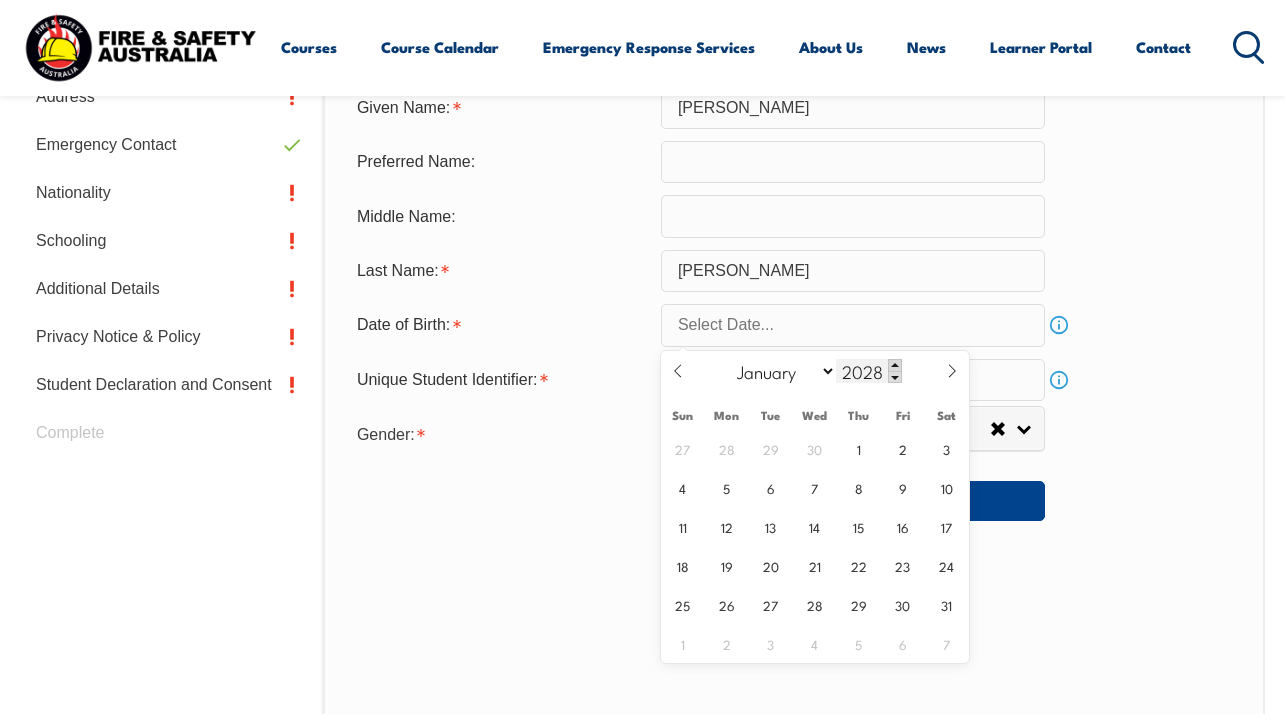 click at bounding box center [895, 365] 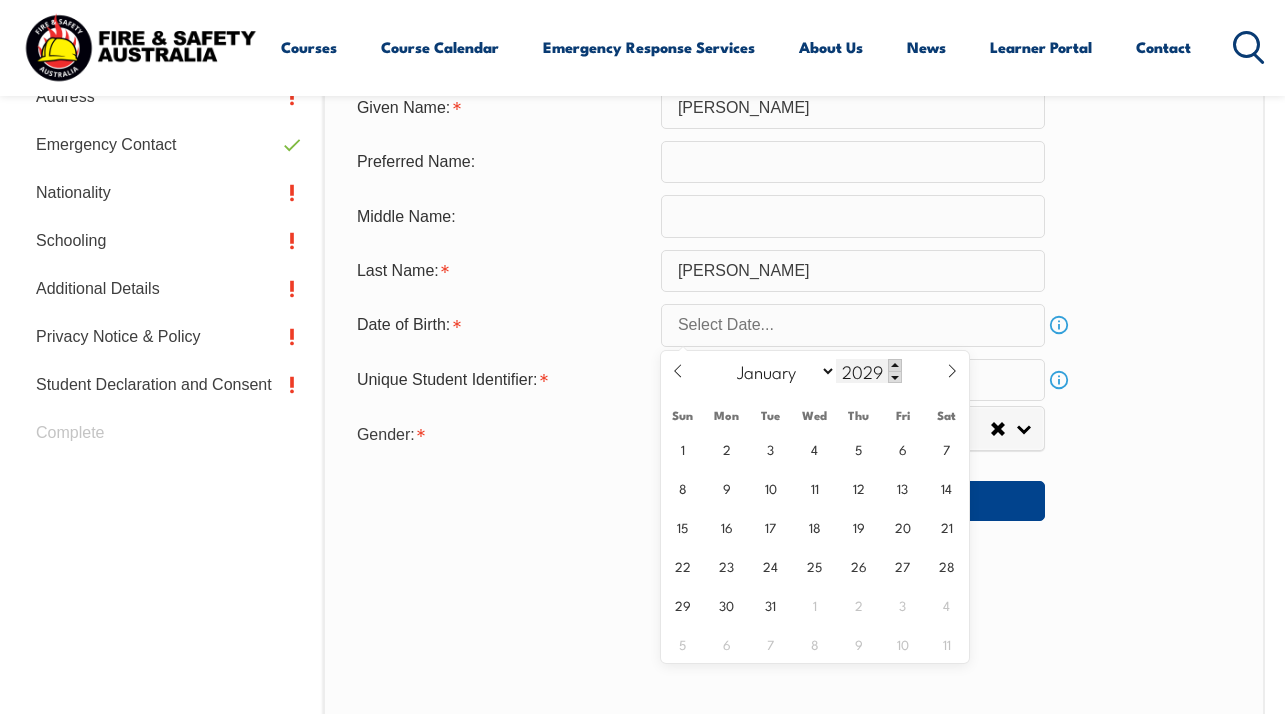 click at bounding box center (895, 365) 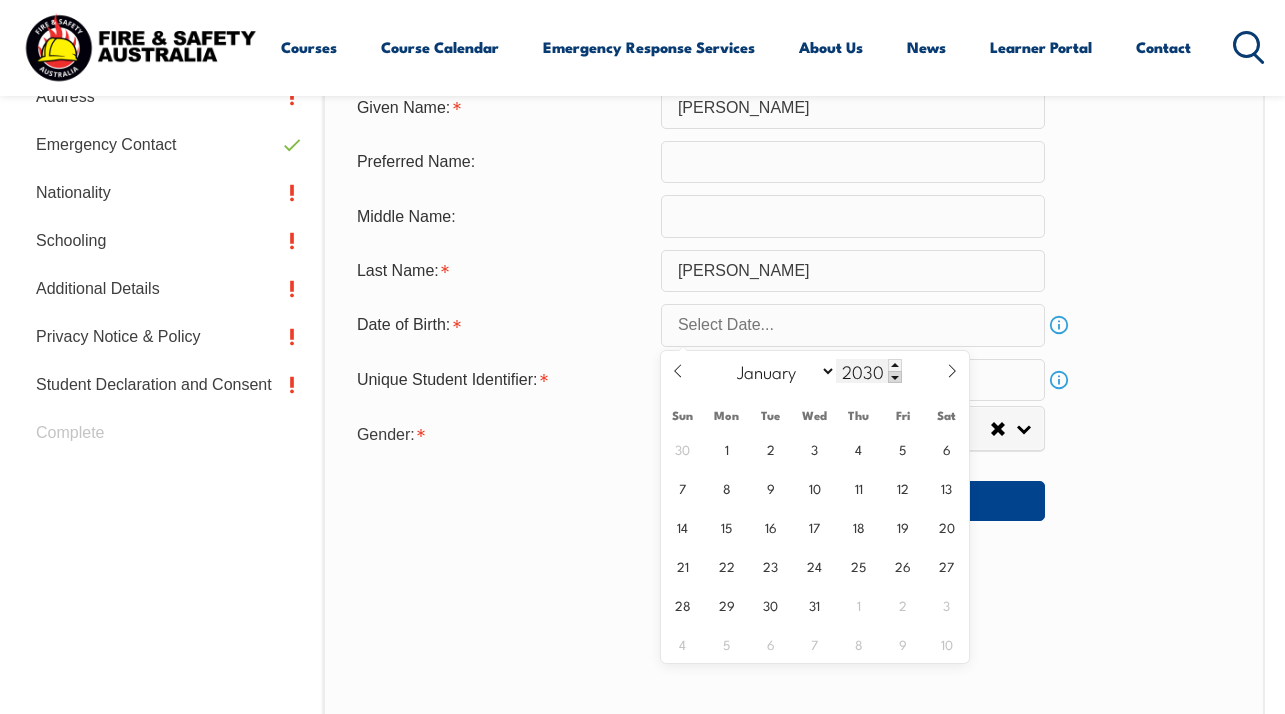 click at bounding box center (895, 377) 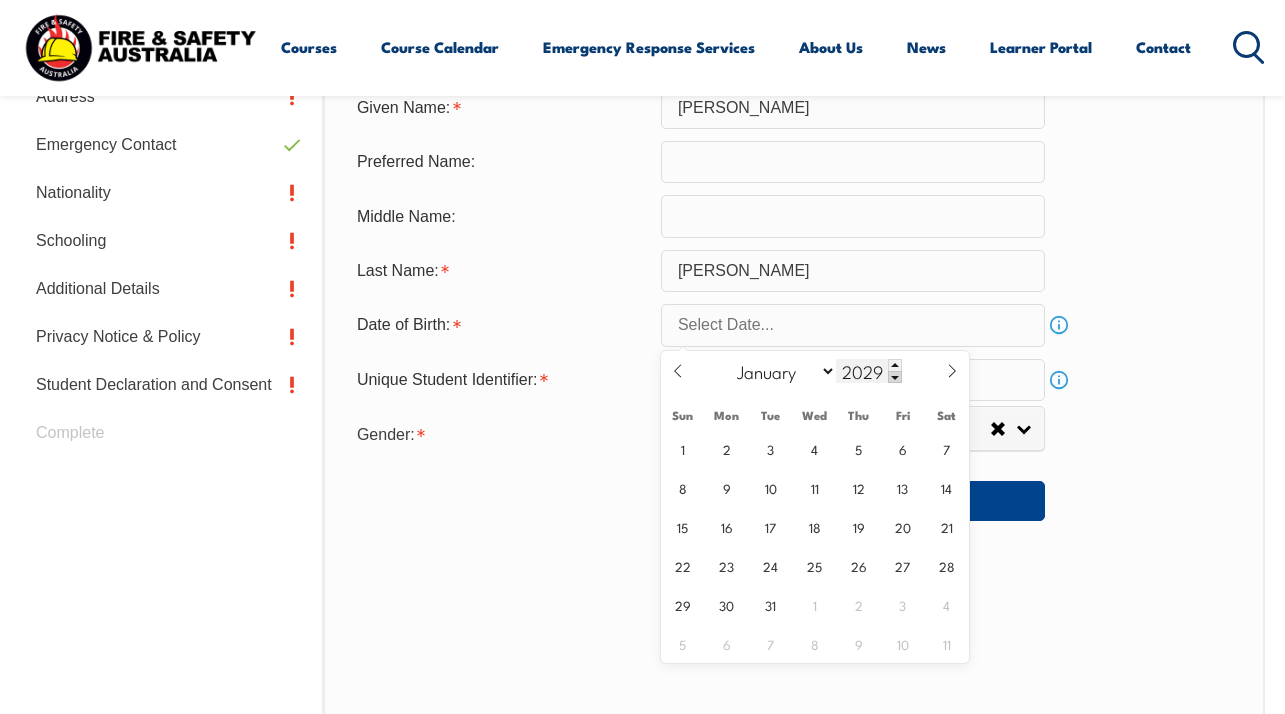 click at bounding box center [895, 377] 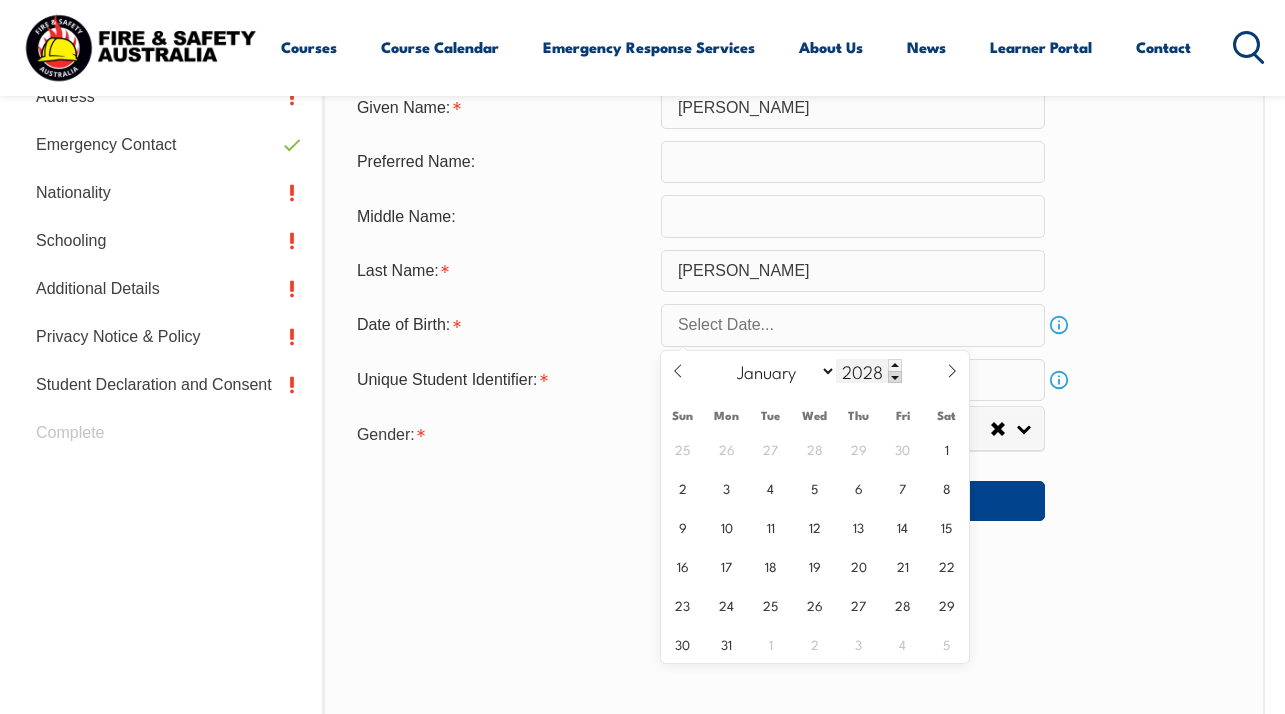 click at bounding box center (895, 377) 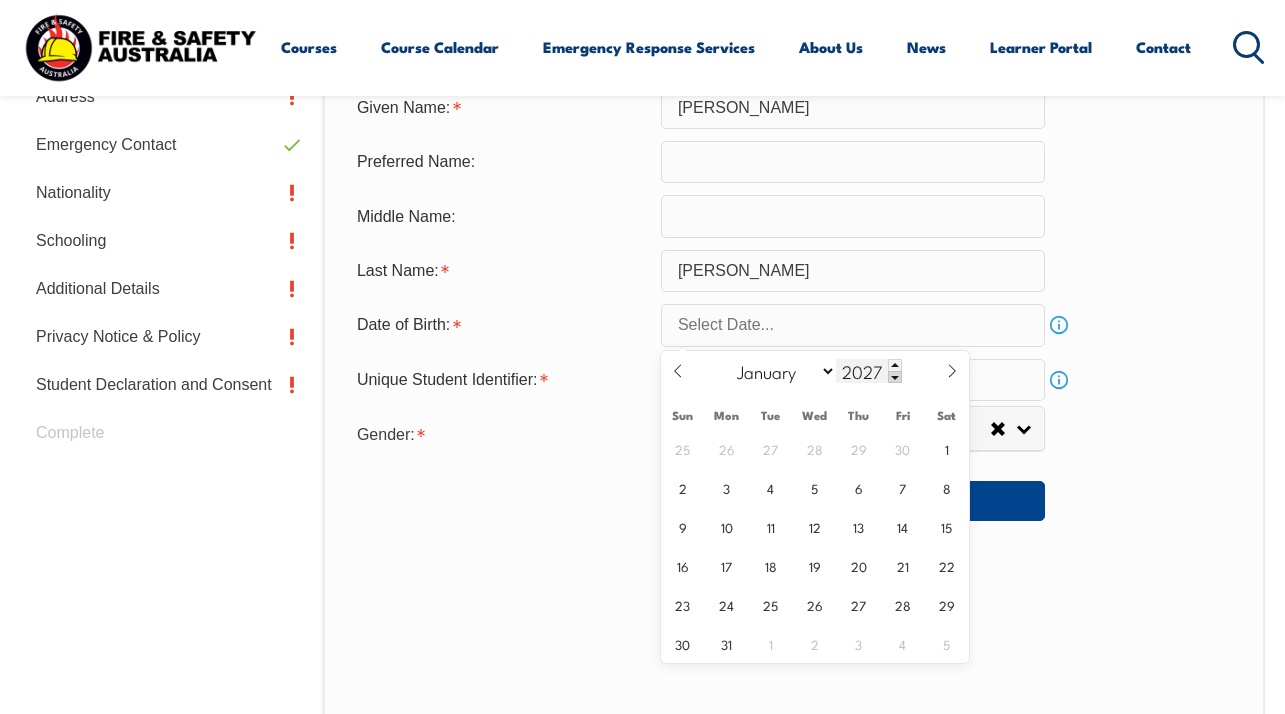 click at bounding box center (895, 377) 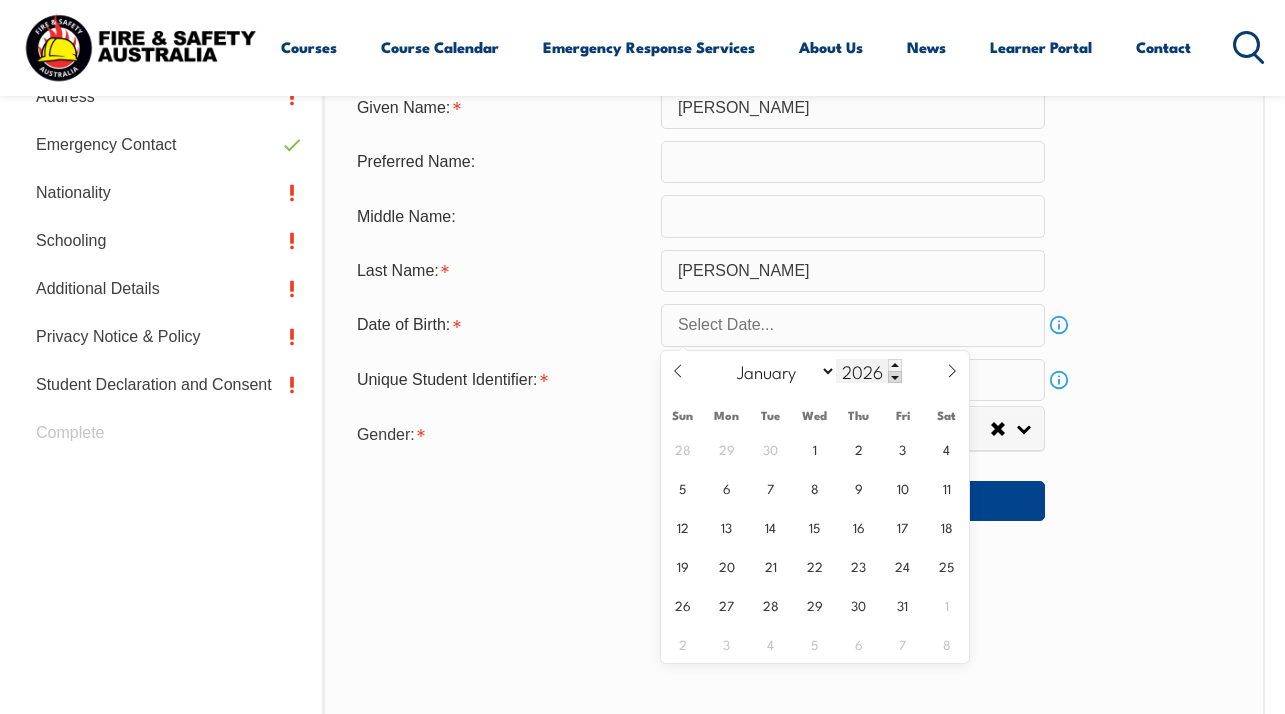 click at bounding box center (895, 377) 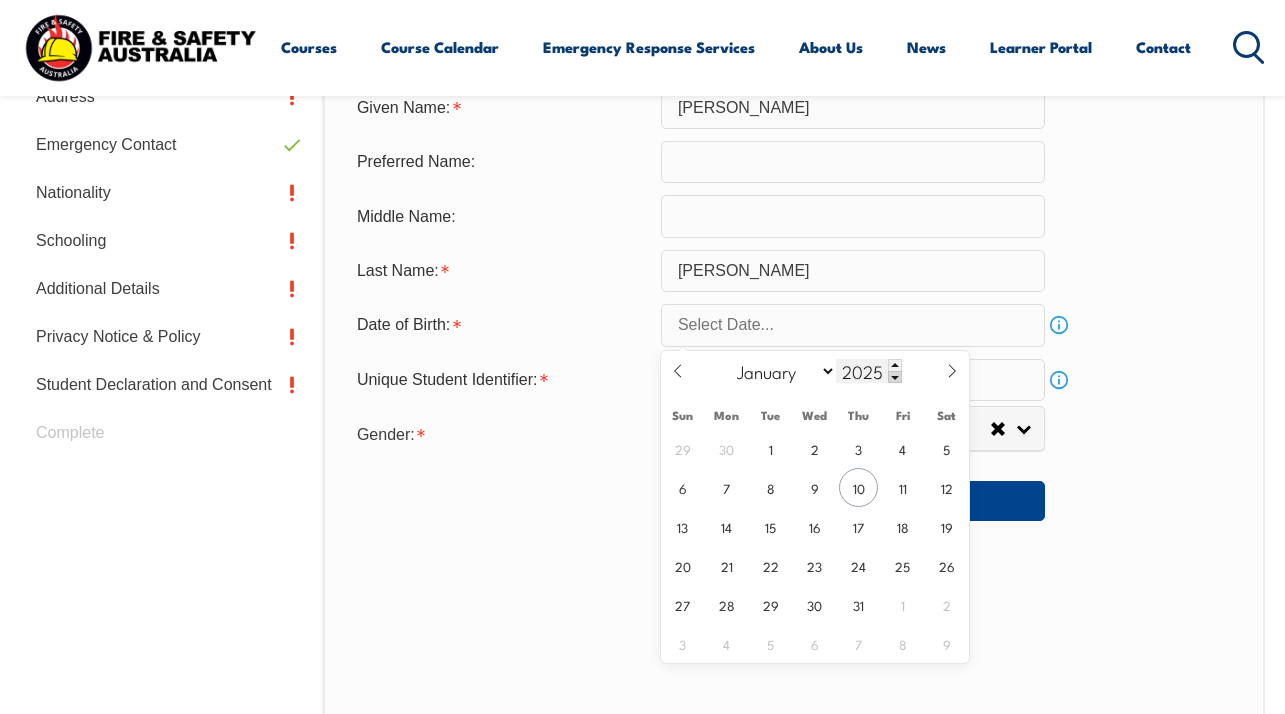 click at bounding box center (895, 377) 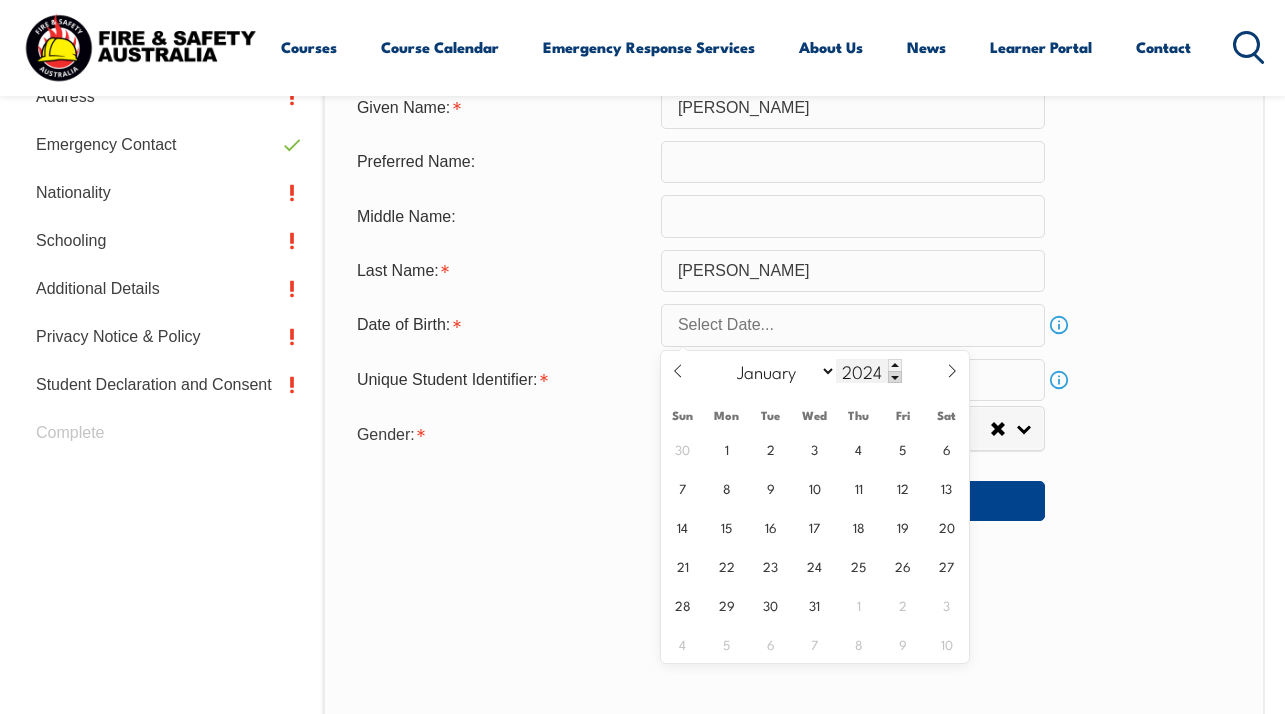 click at bounding box center [895, 377] 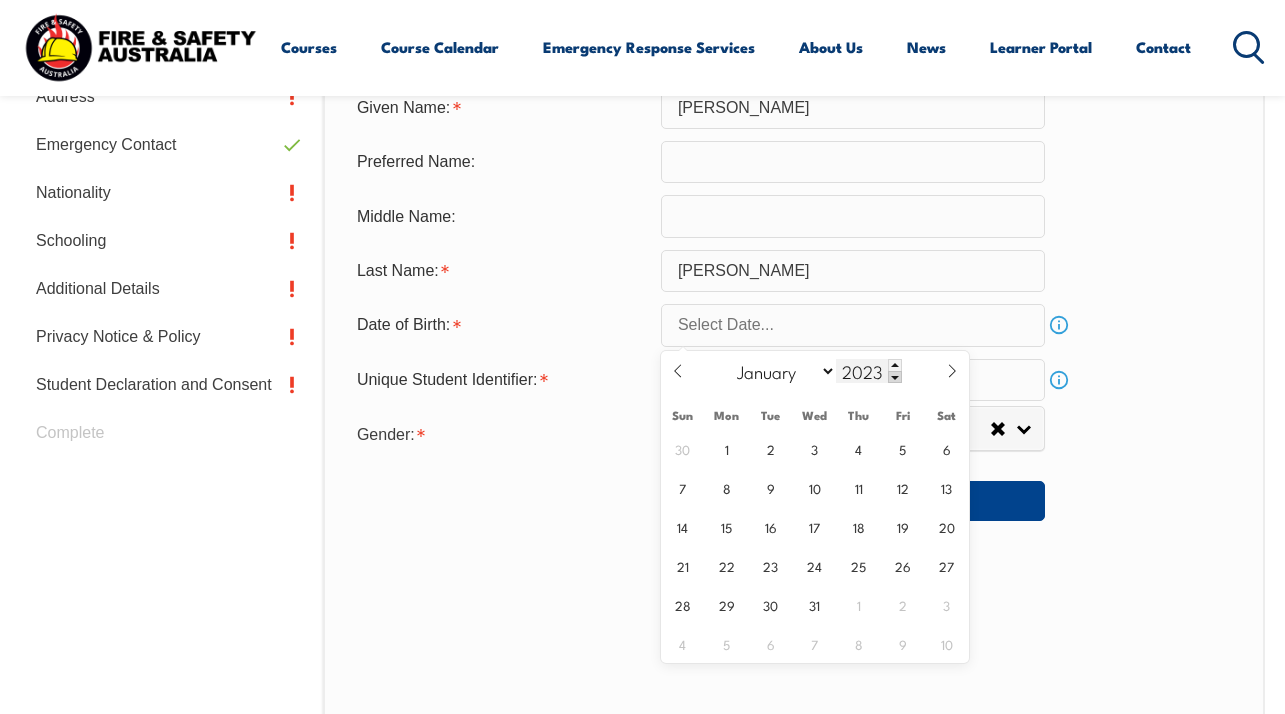 click at bounding box center [895, 377] 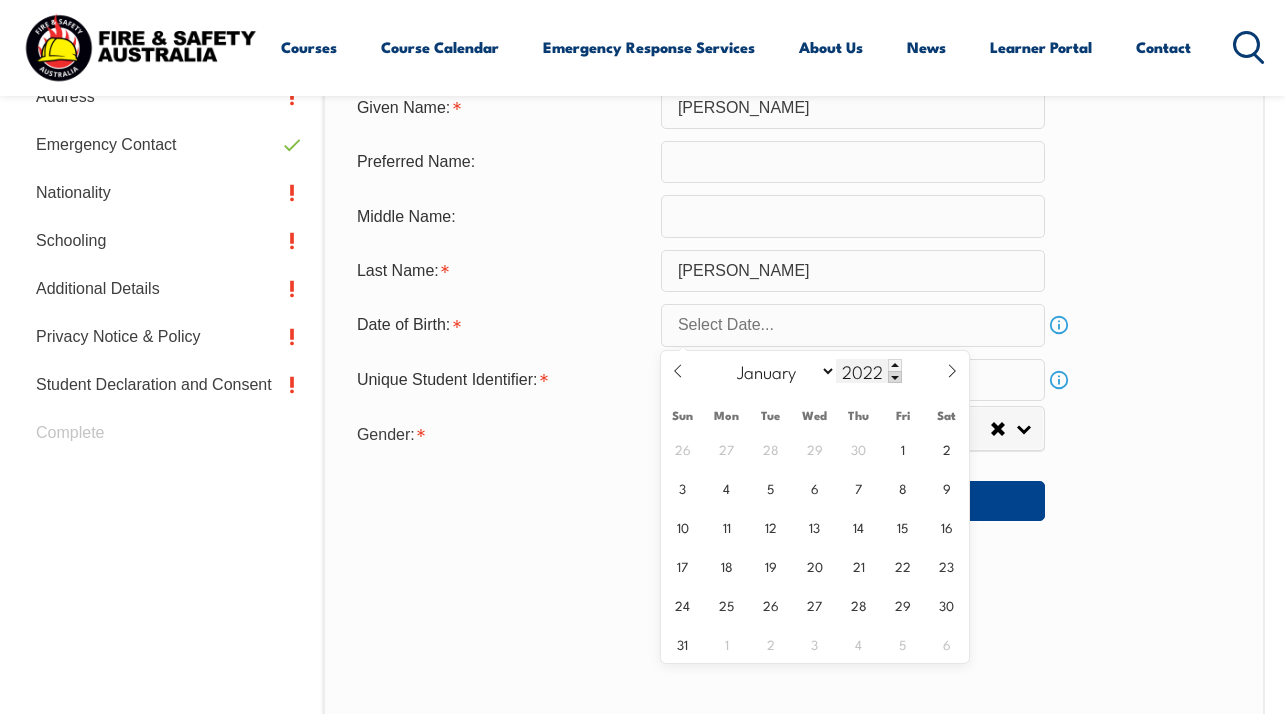 click at bounding box center [895, 377] 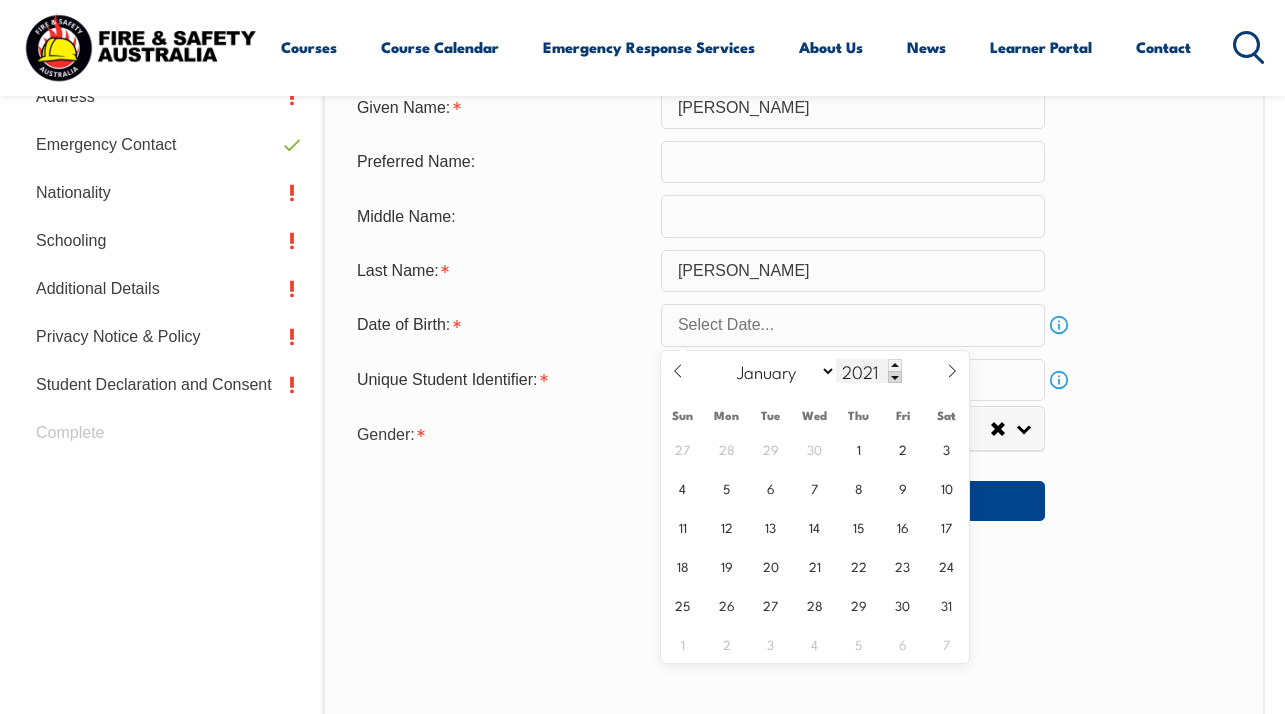 click at bounding box center [895, 377] 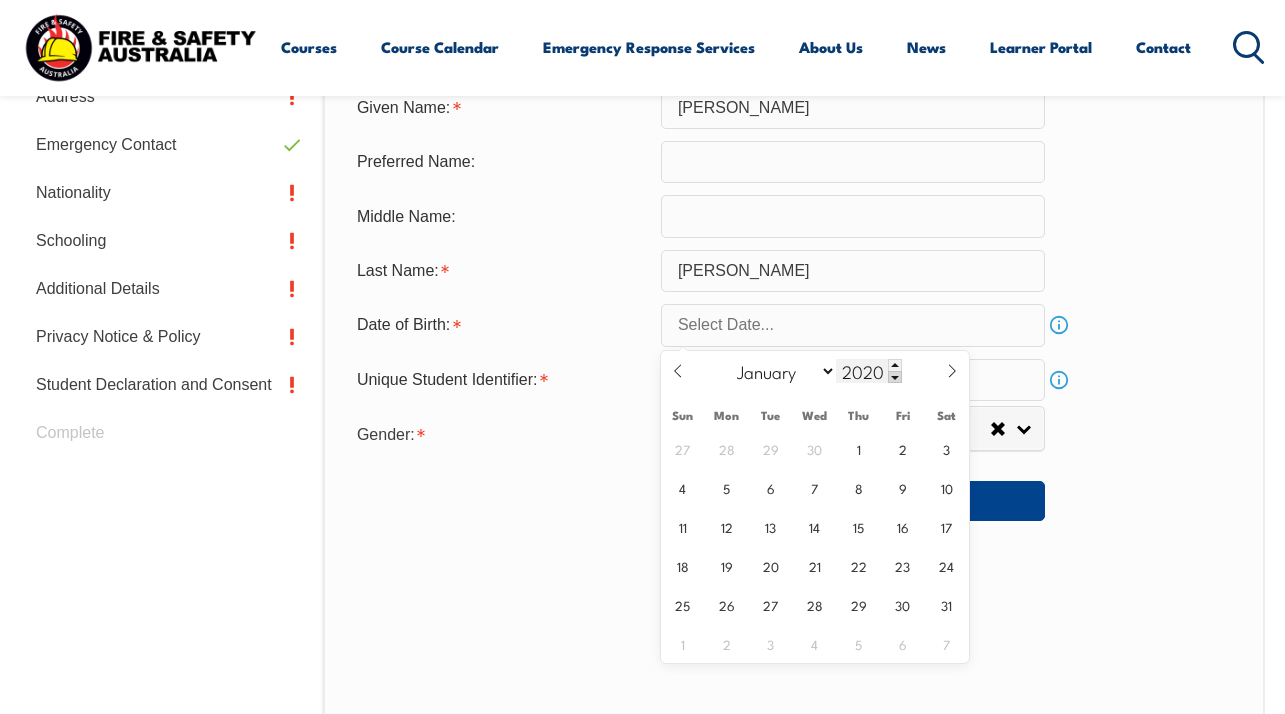 click at bounding box center (895, 377) 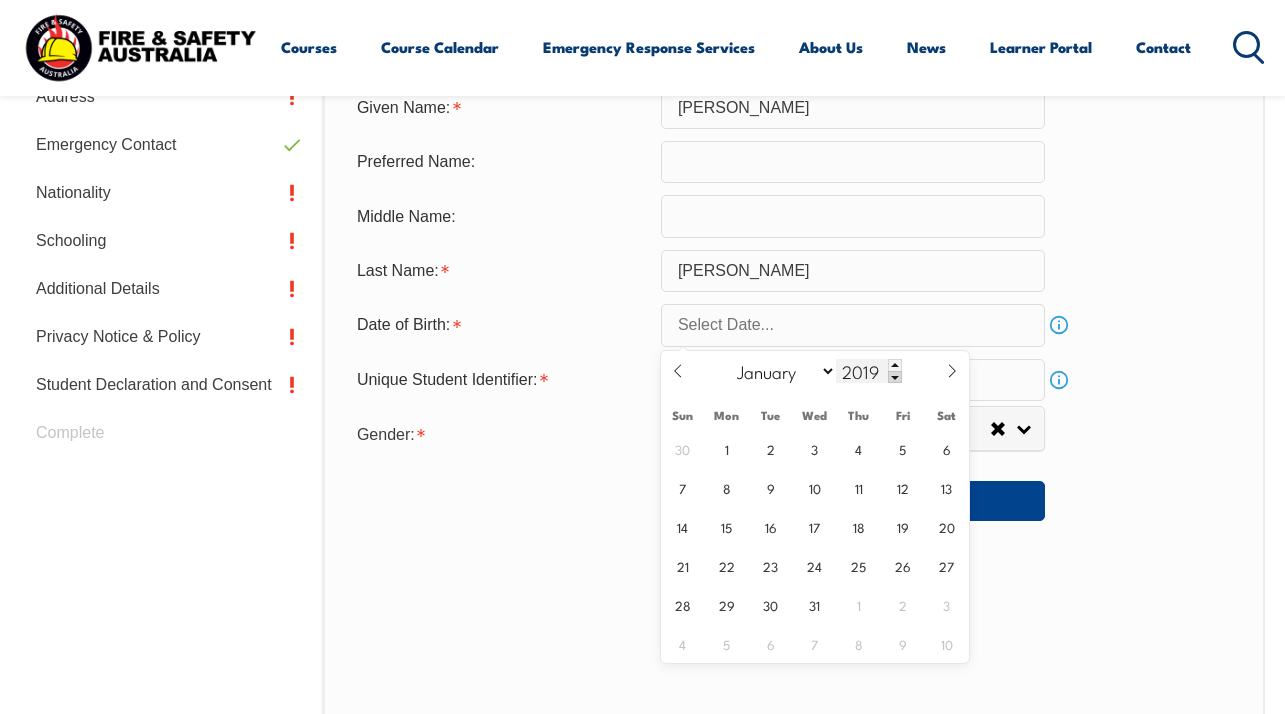 click at bounding box center (895, 377) 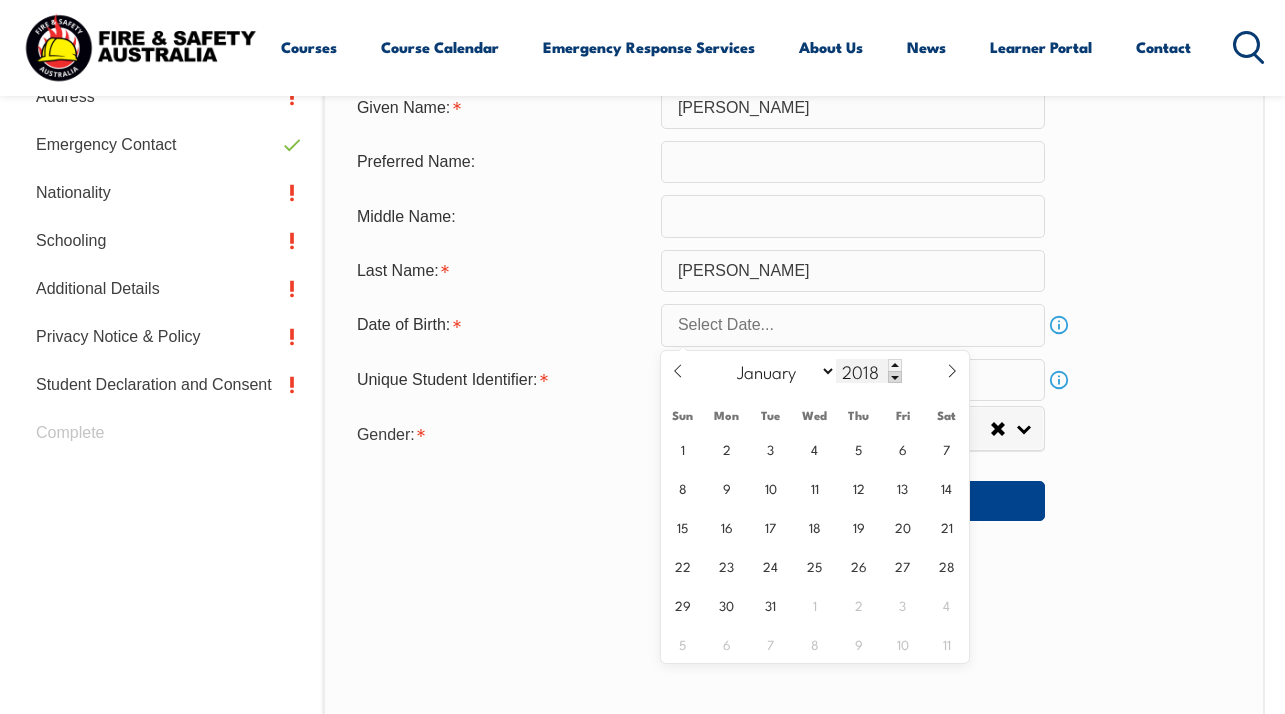 click at bounding box center [895, 377] 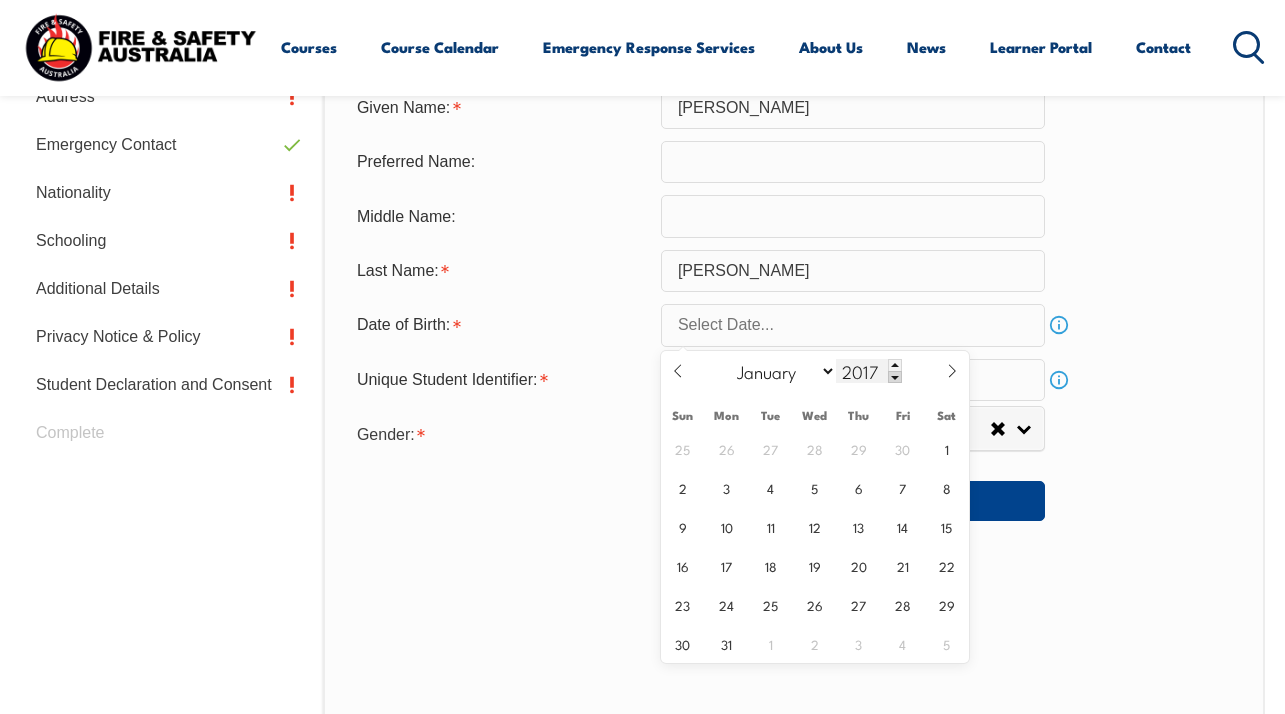 click at bounding box center [895, 377] 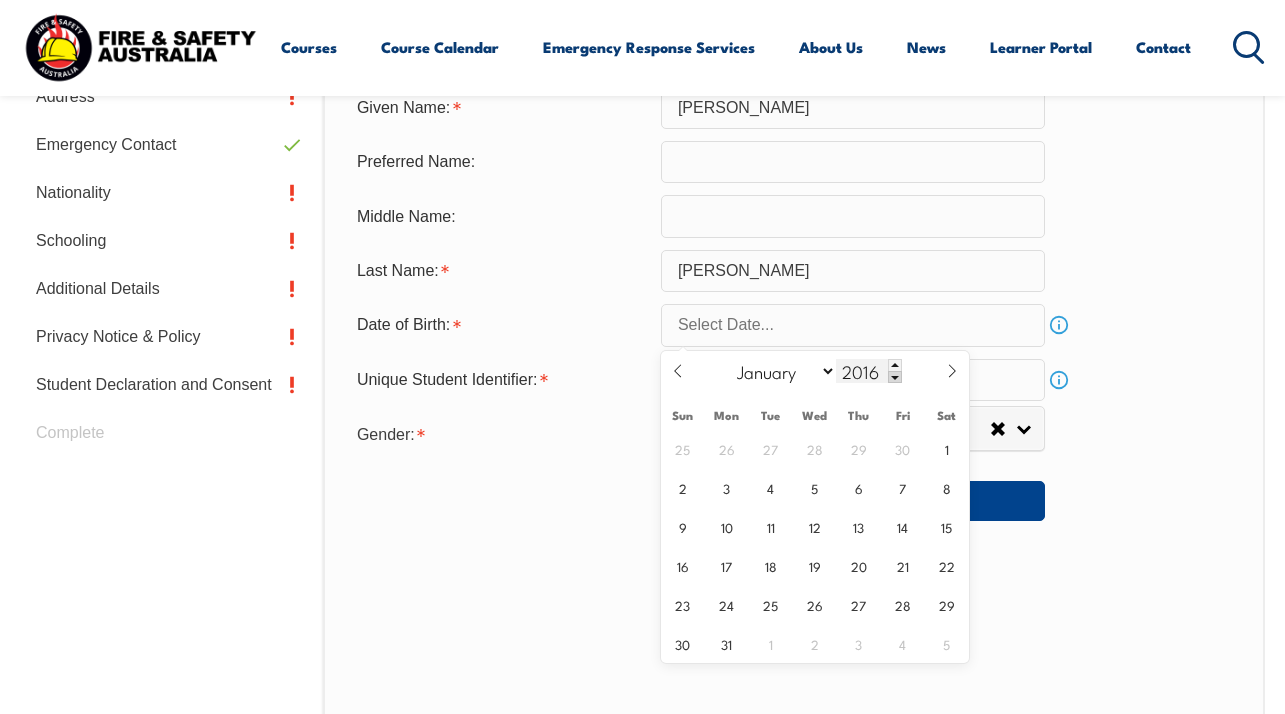 click at bounding box center [895, 377] 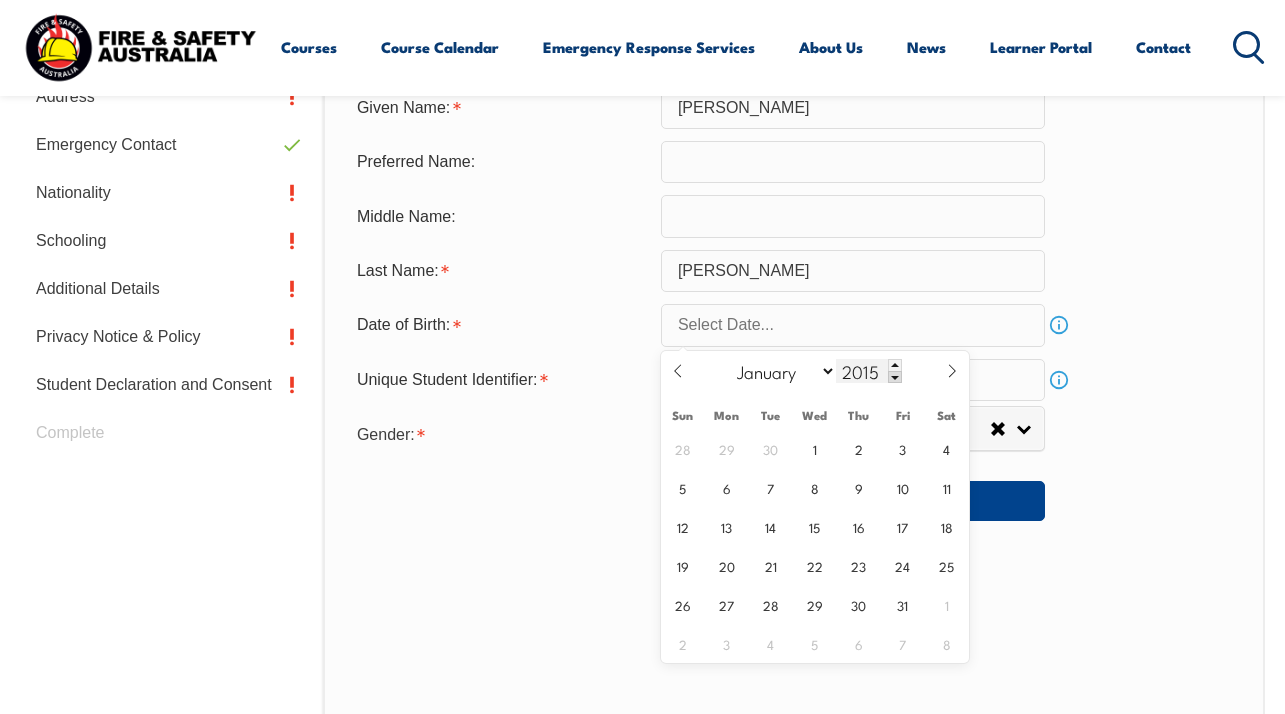 drag, startPoint x: 894, startPoint y: 377, endPoint x: 878, endPoint y: 371, distance: 17.088007 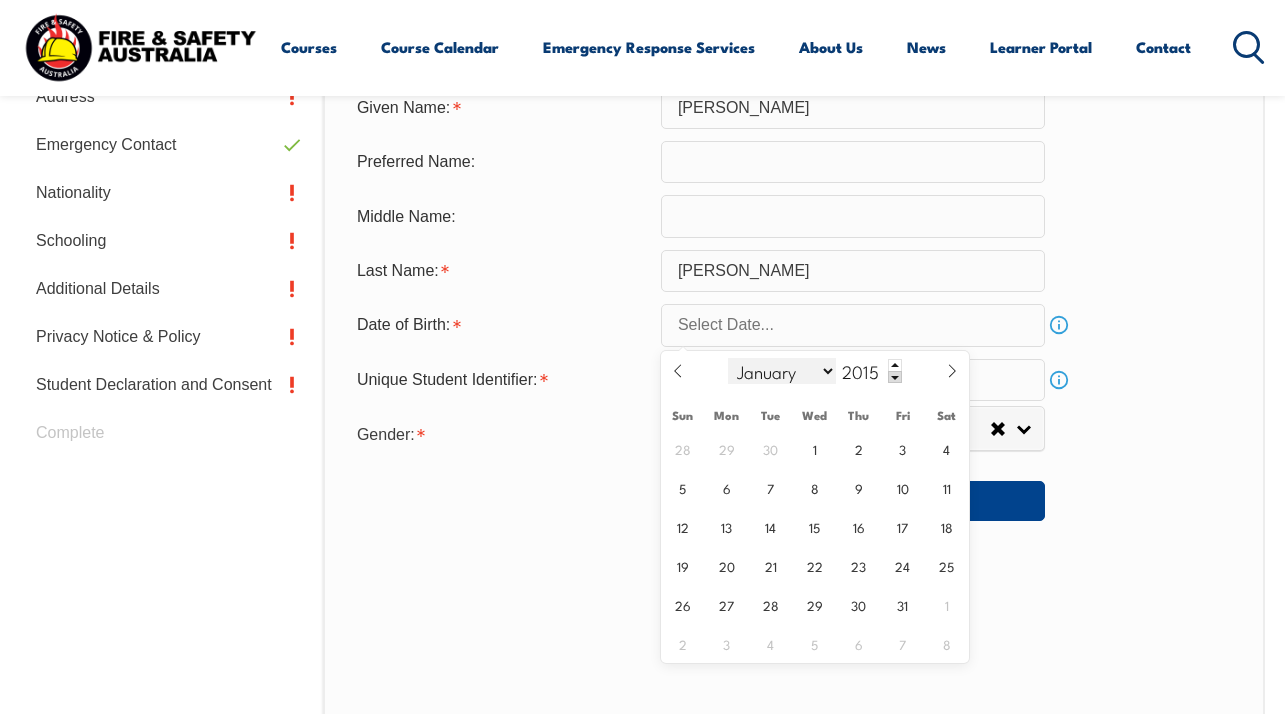 drag, startPoint x: 878, startPoint y: 371, endPoint x: 834, endPoint y: 372, distance: 44.011364 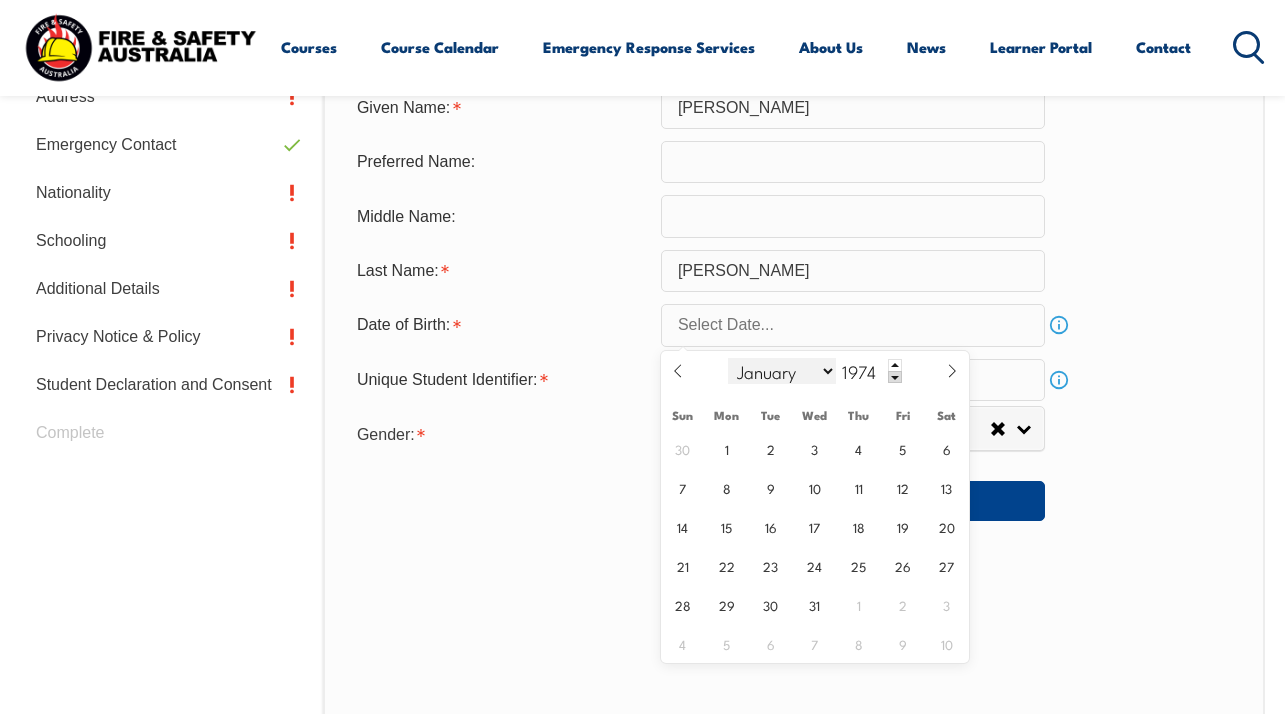 type on "1974" 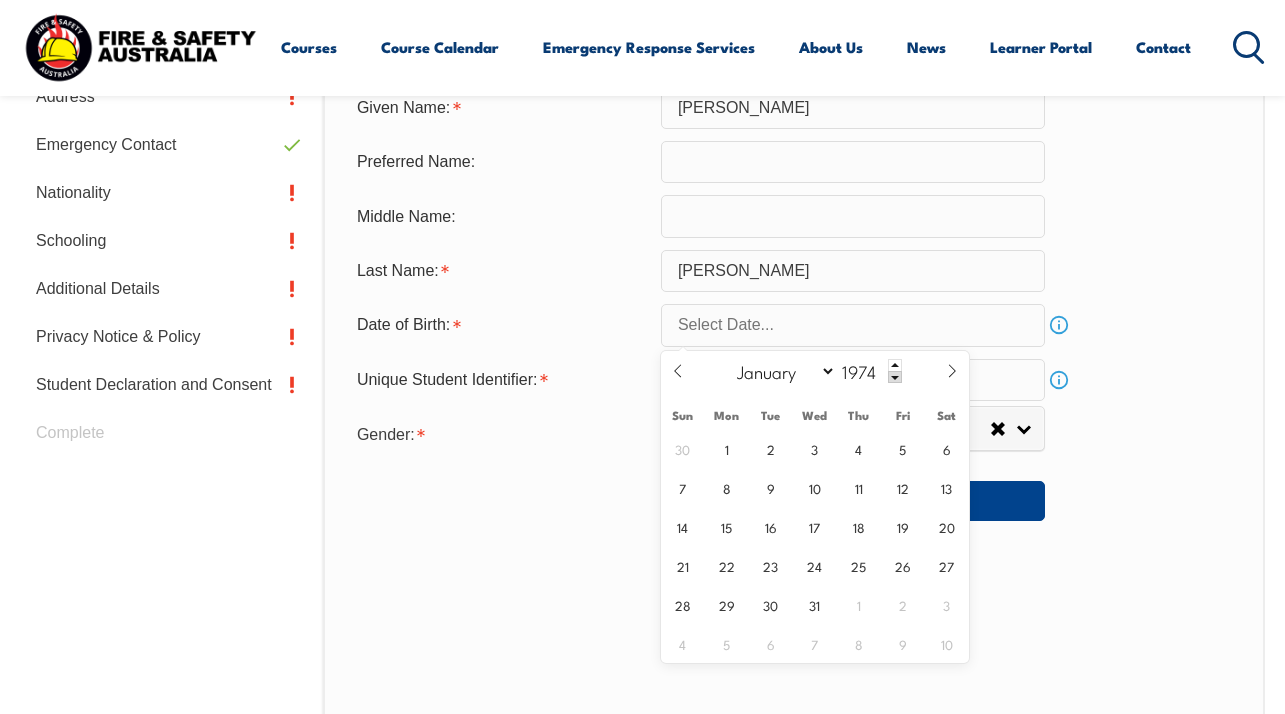 select on "11" 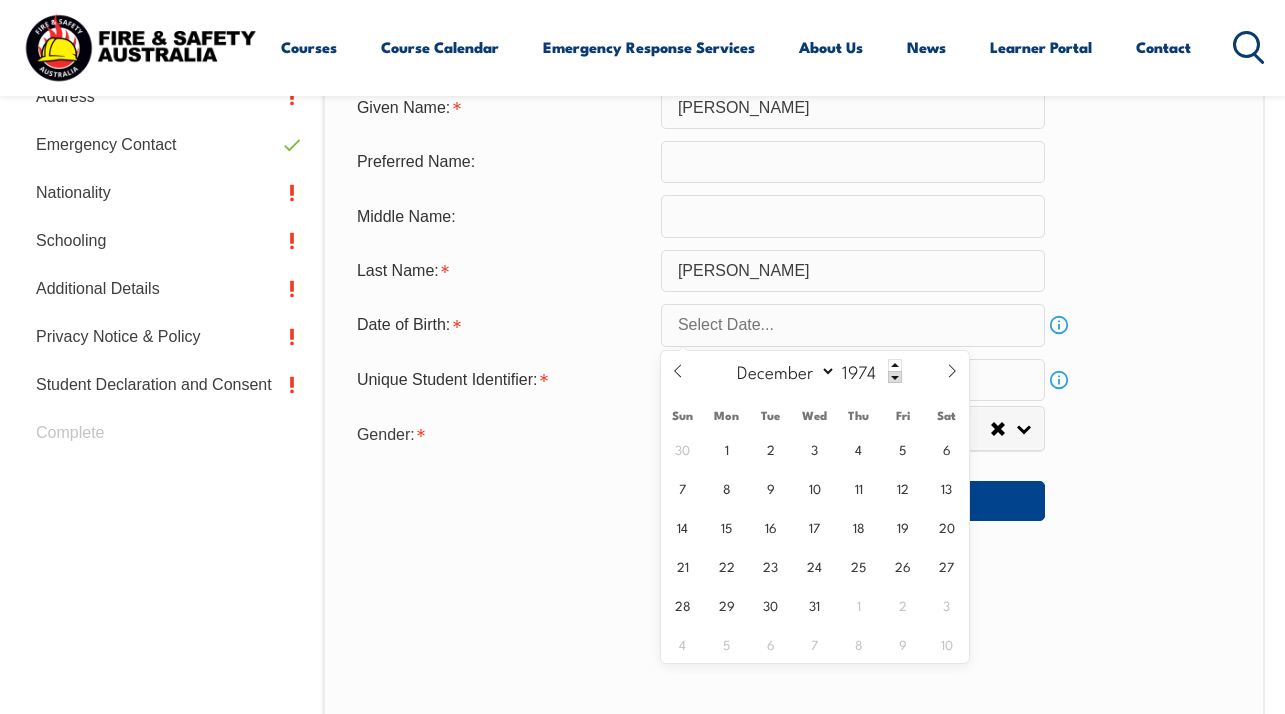 click on "January February March April May June July August September October November December" at bounding box center (782, 371) 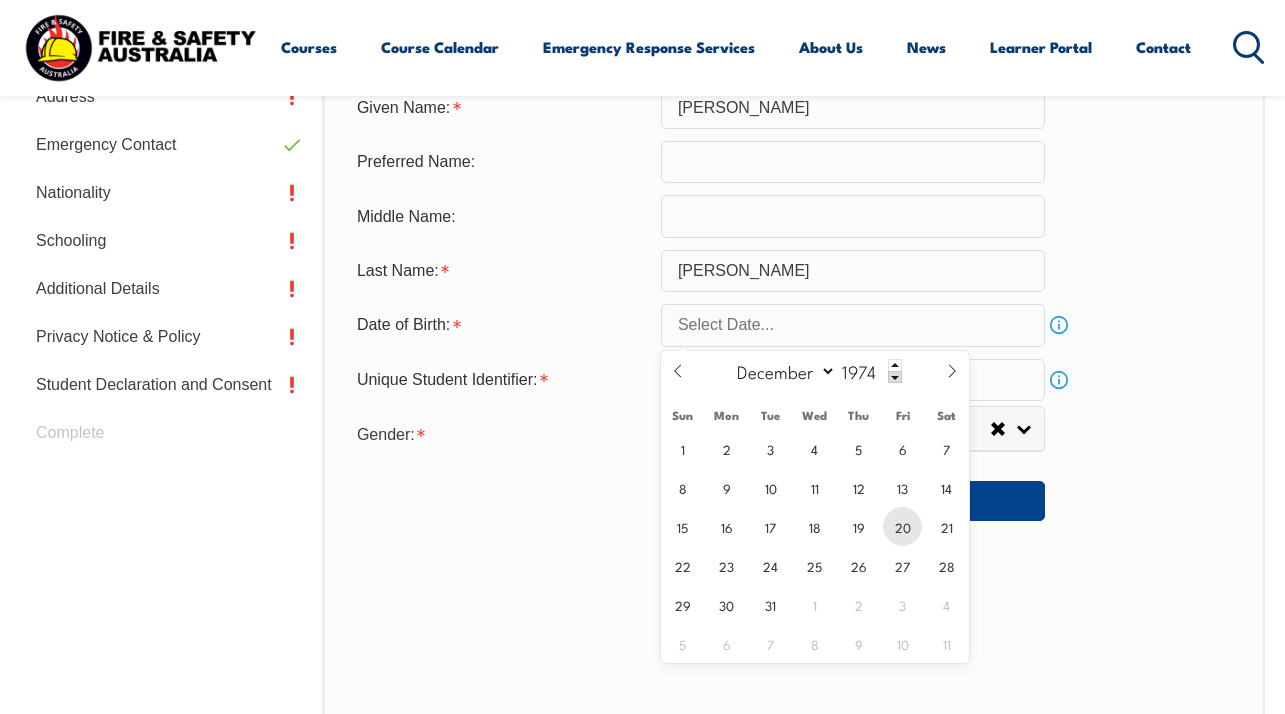 click on "20" at bounding box center (902, 526) 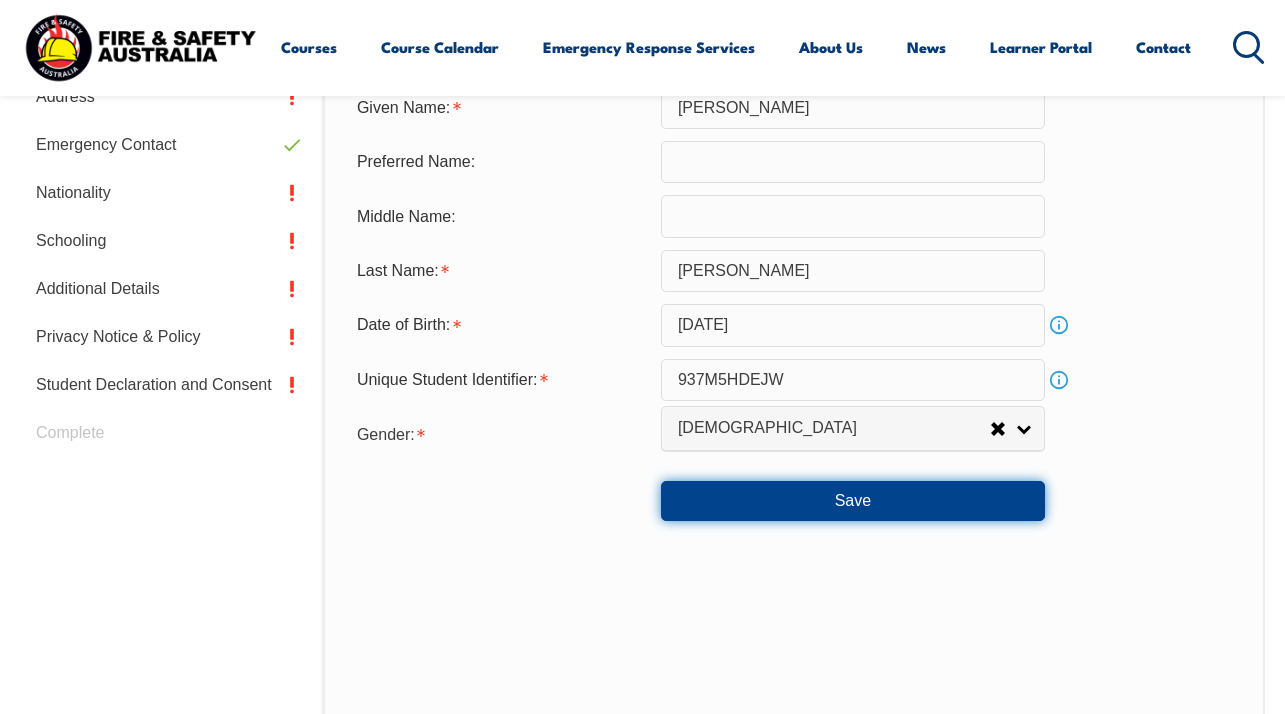 click on "Save" at bounding box center (853, 501) 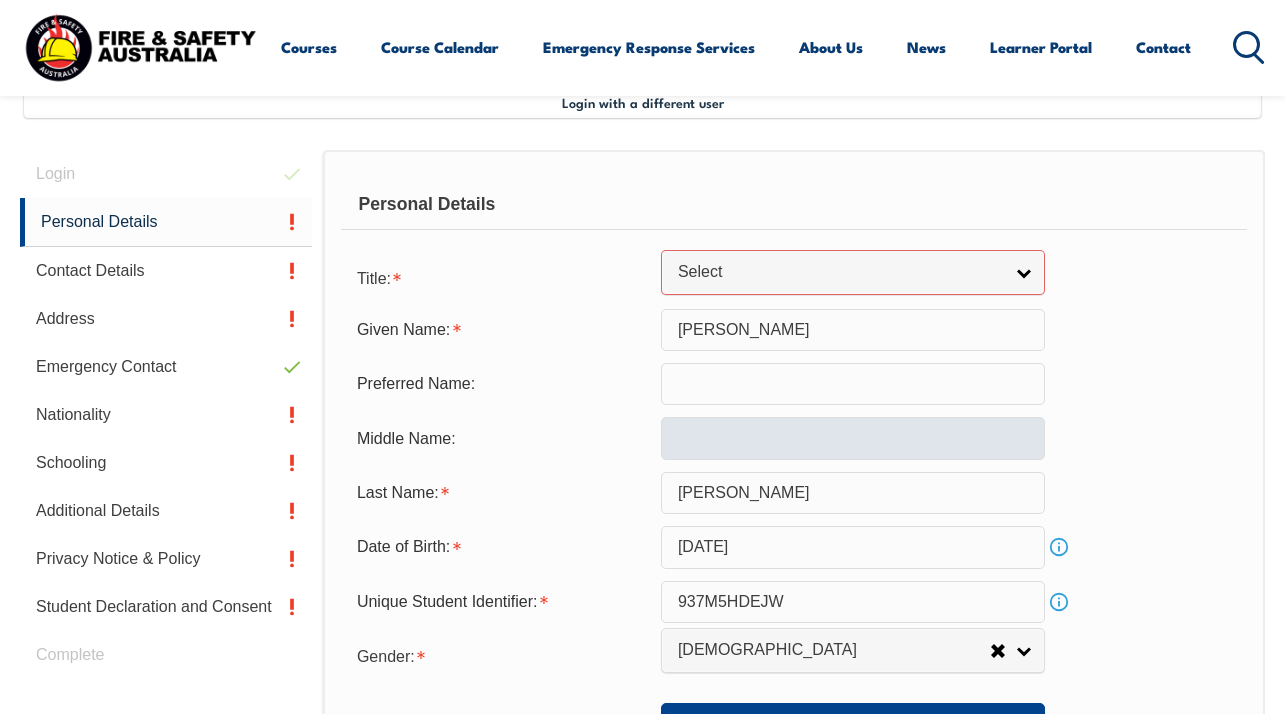scroll, scrollTop: 500, scrollLeft: 0, axis: vertical 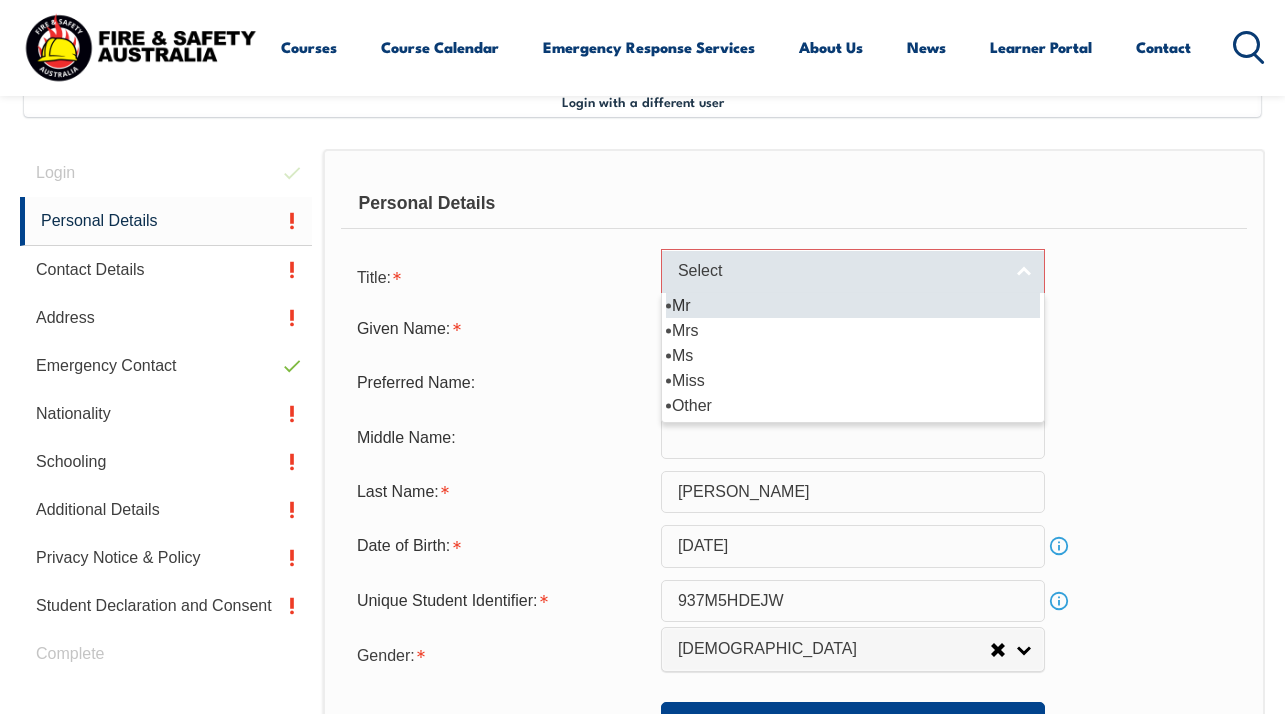 click on "Select" at bounding box center [853, 271] 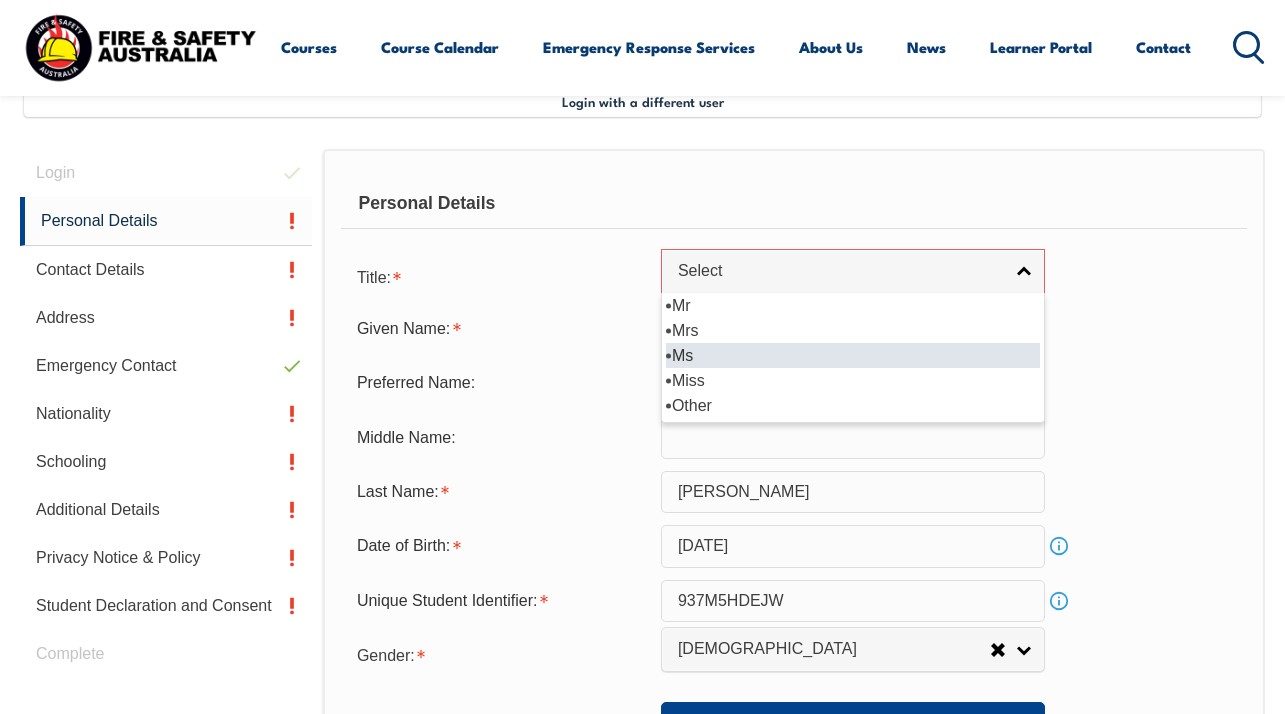 click on "Ms" at bounding box center (853, 355) 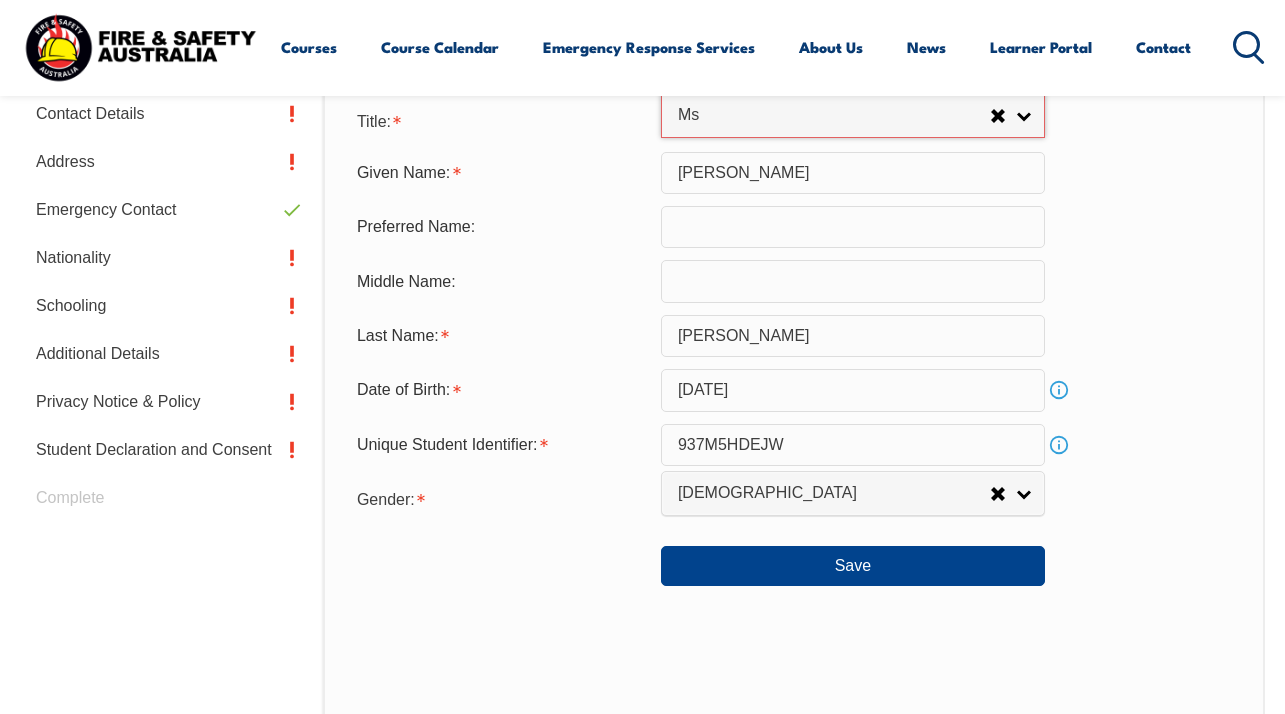 scroll, scrollTop: 657, scrollLeft: 0, axis: vertical 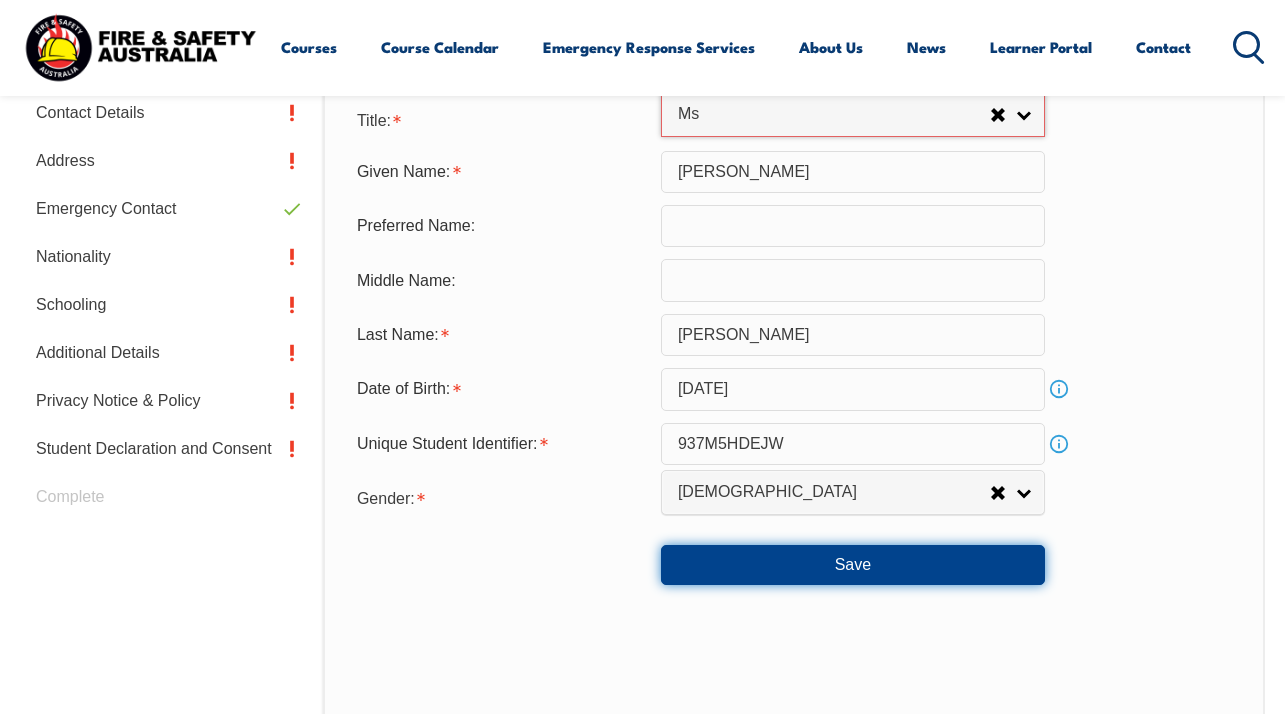 click on "Save" at bounding box center [853, 565] 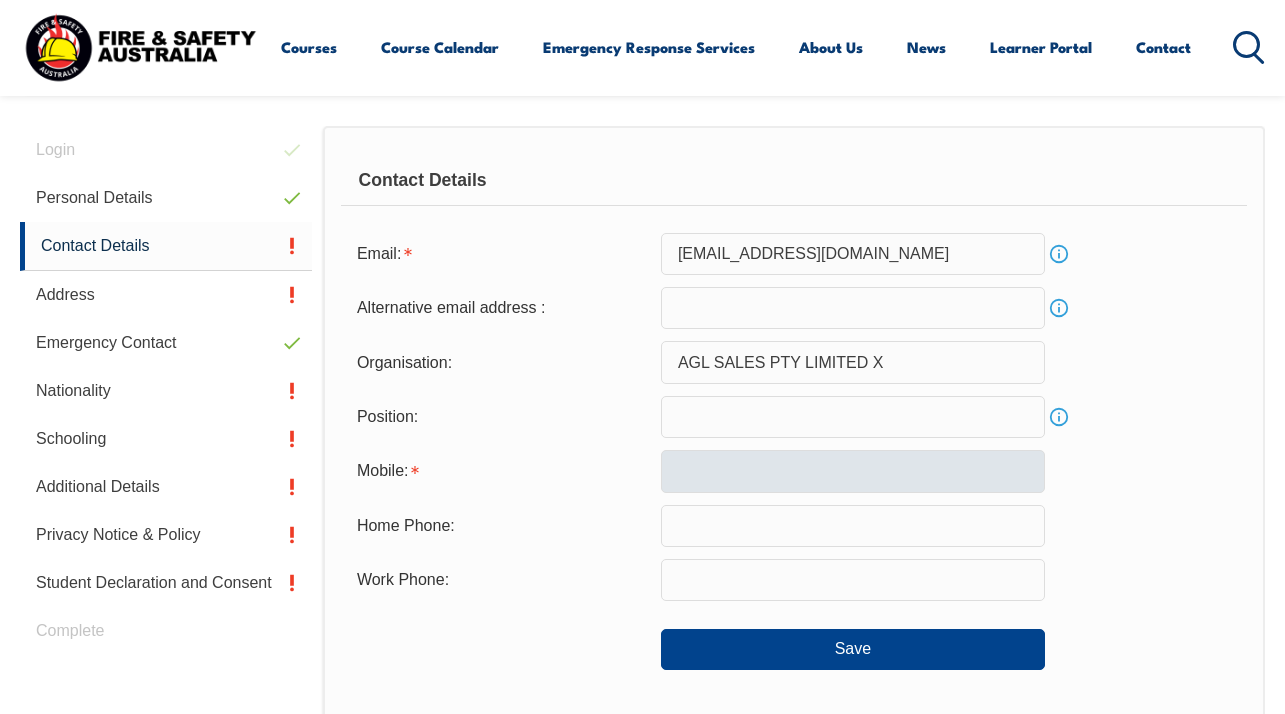 scroll, scrollTop: 524, scrollLeft: 0, axis: vertical 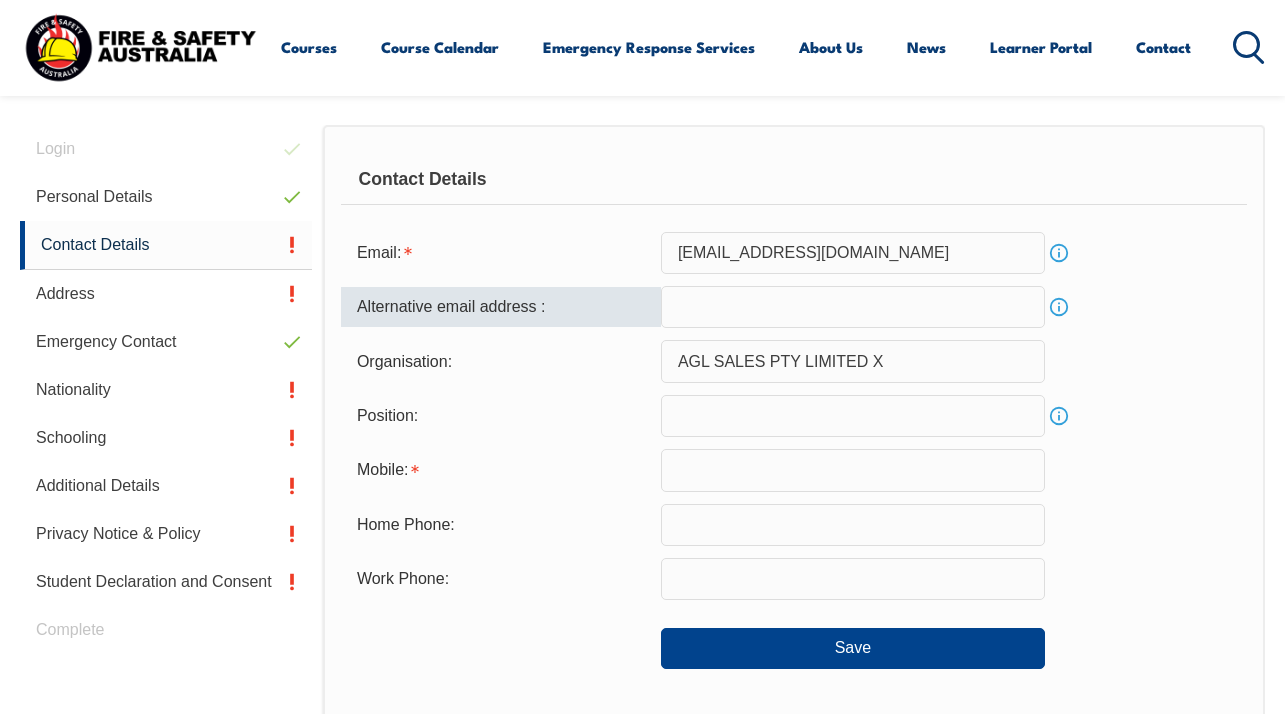 click at bounding box center [853, 307] 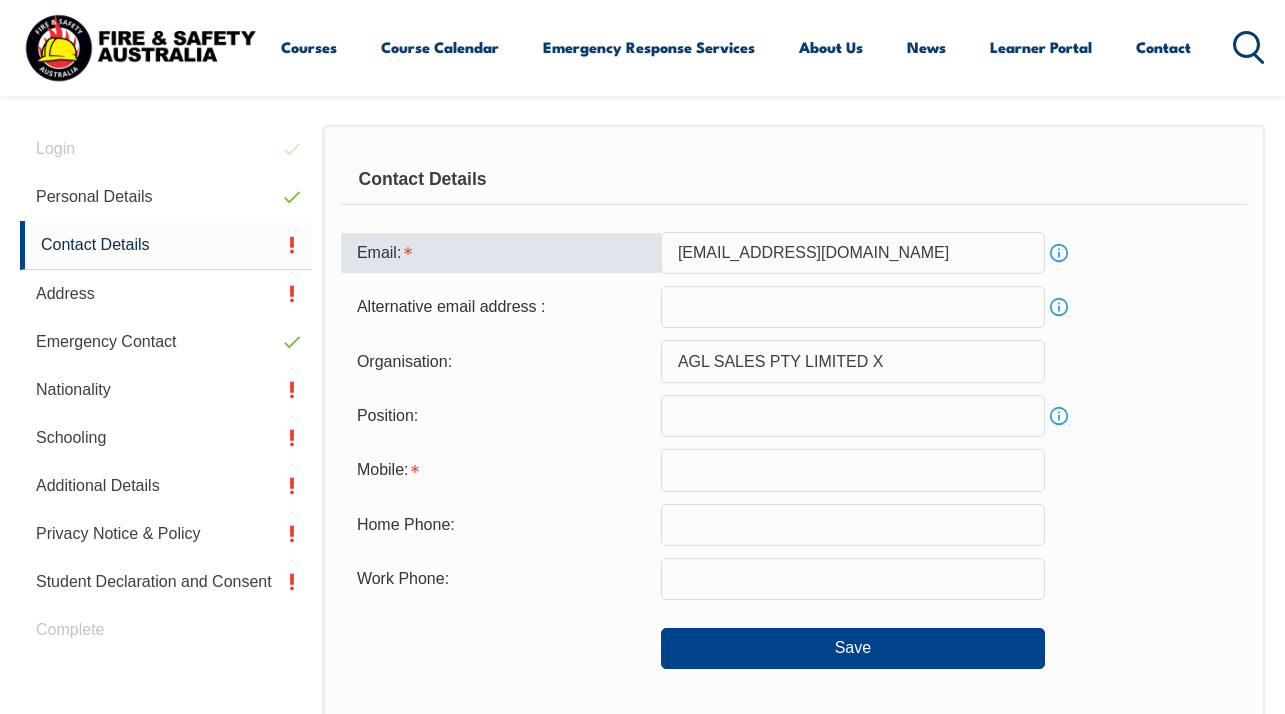 drag, startPoint x: 873, startPoint y: 254, endPoint x: 619, endPoint y: 232, distance: 254.95097 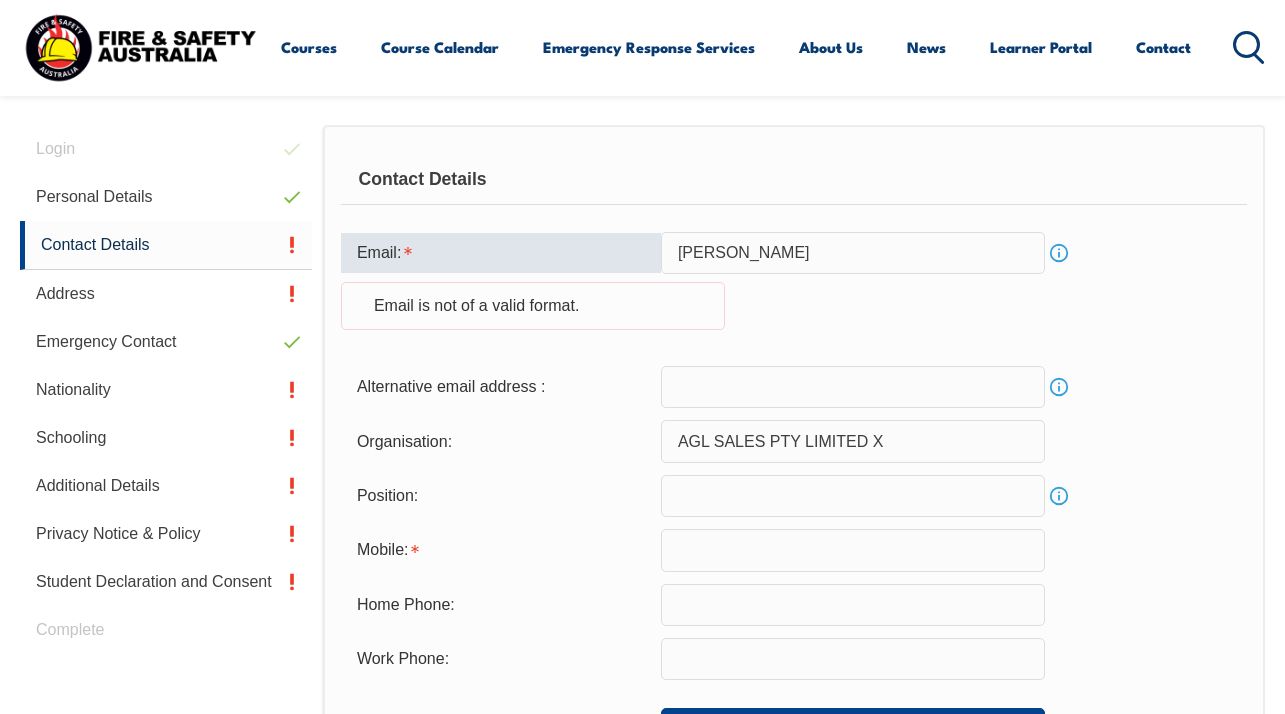 type on "rachel_adele@icloud.com" 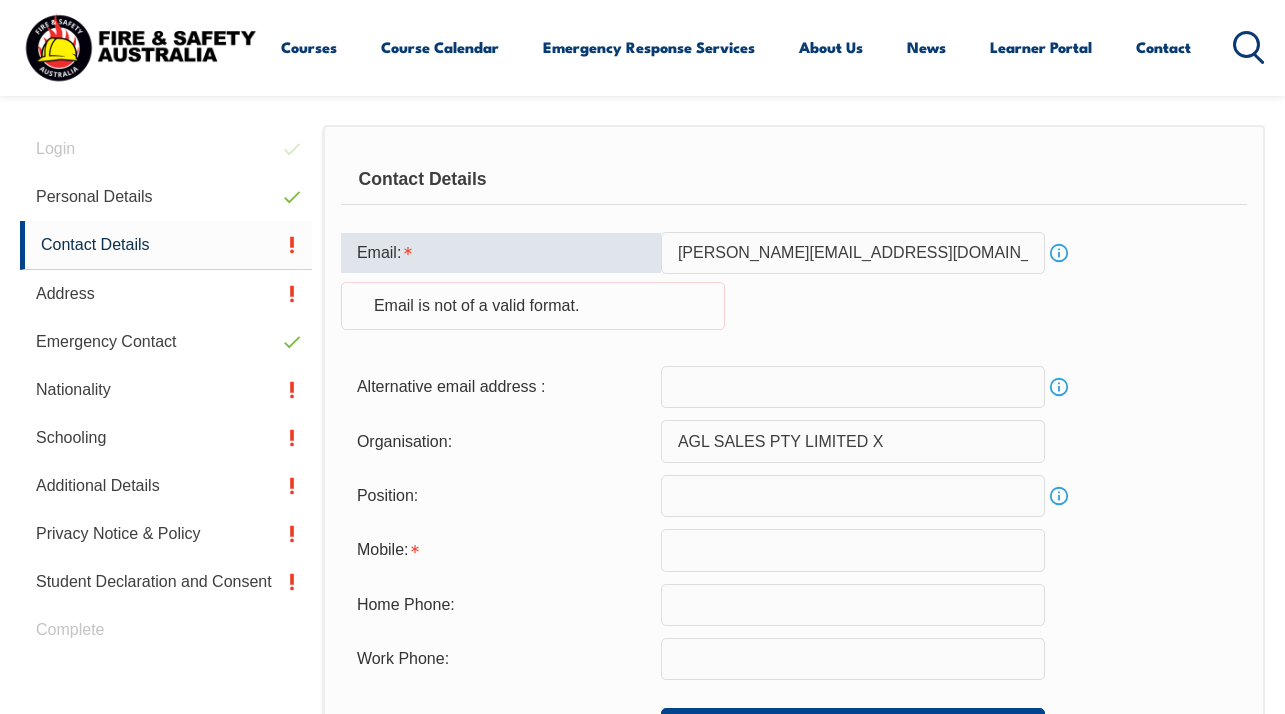 type on "racheladele3@gmail.com" 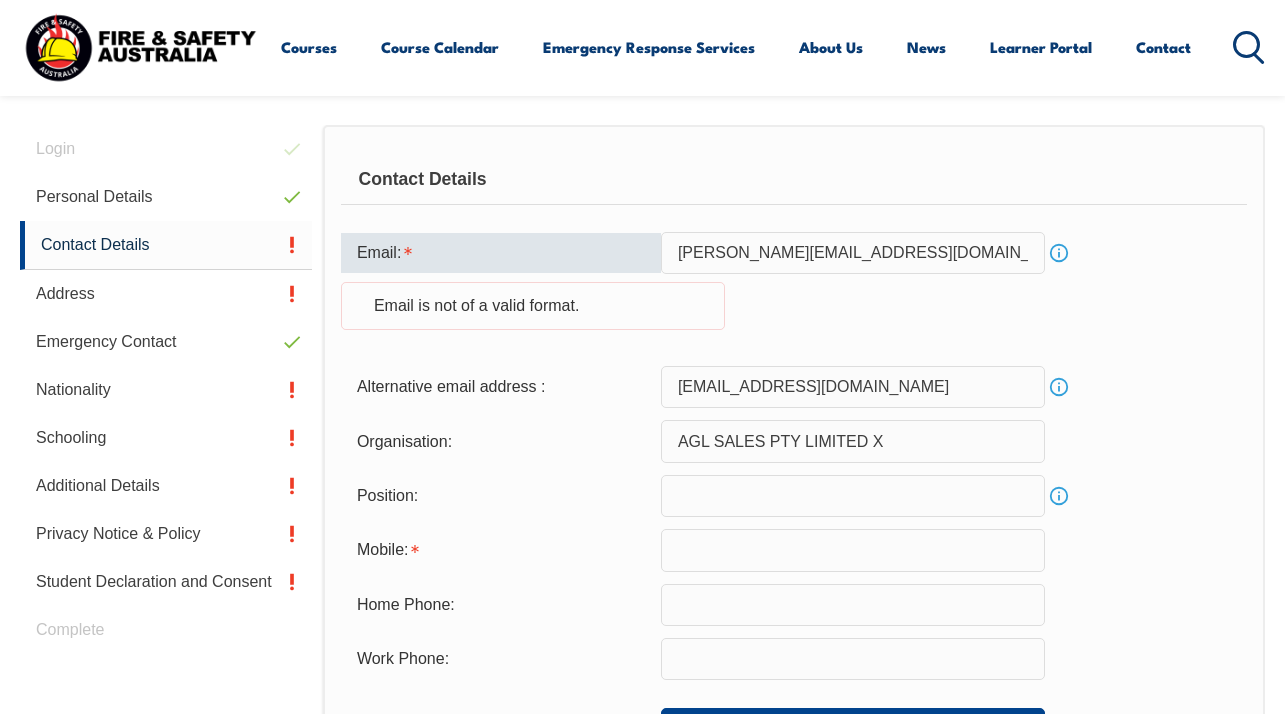 type on "Wind Service Technician - Electrical" 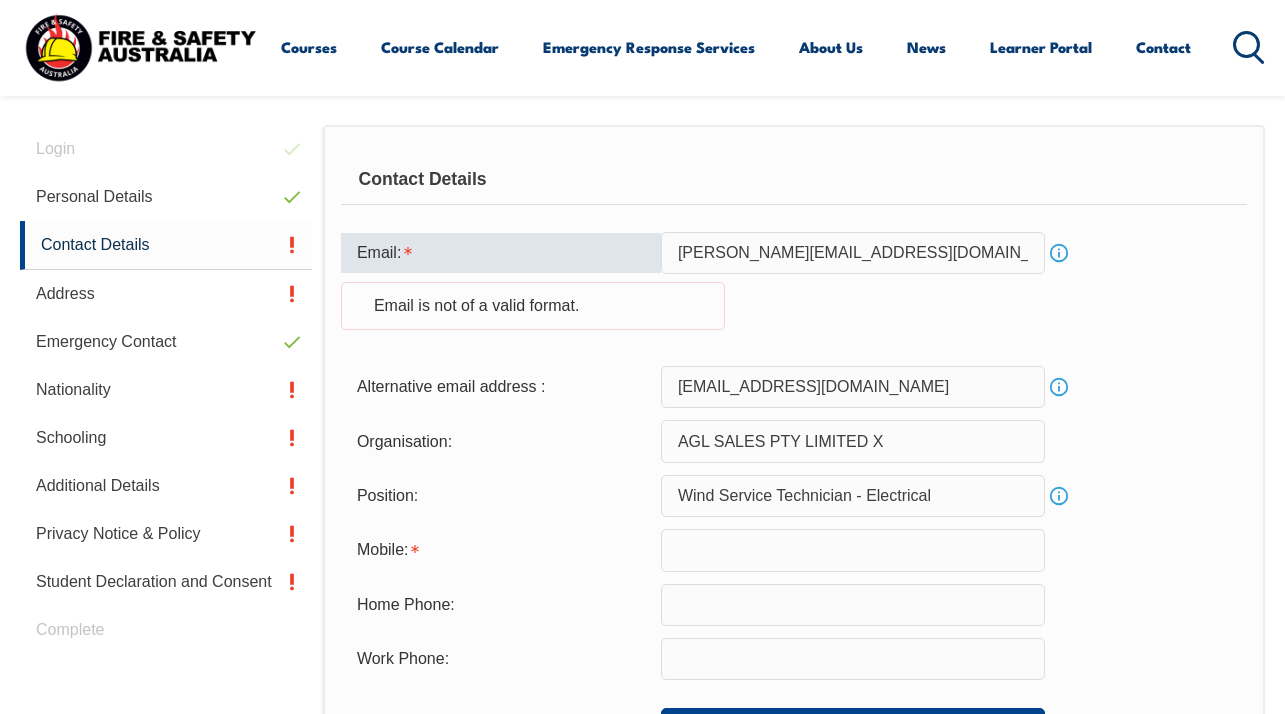 type on "0434131740" 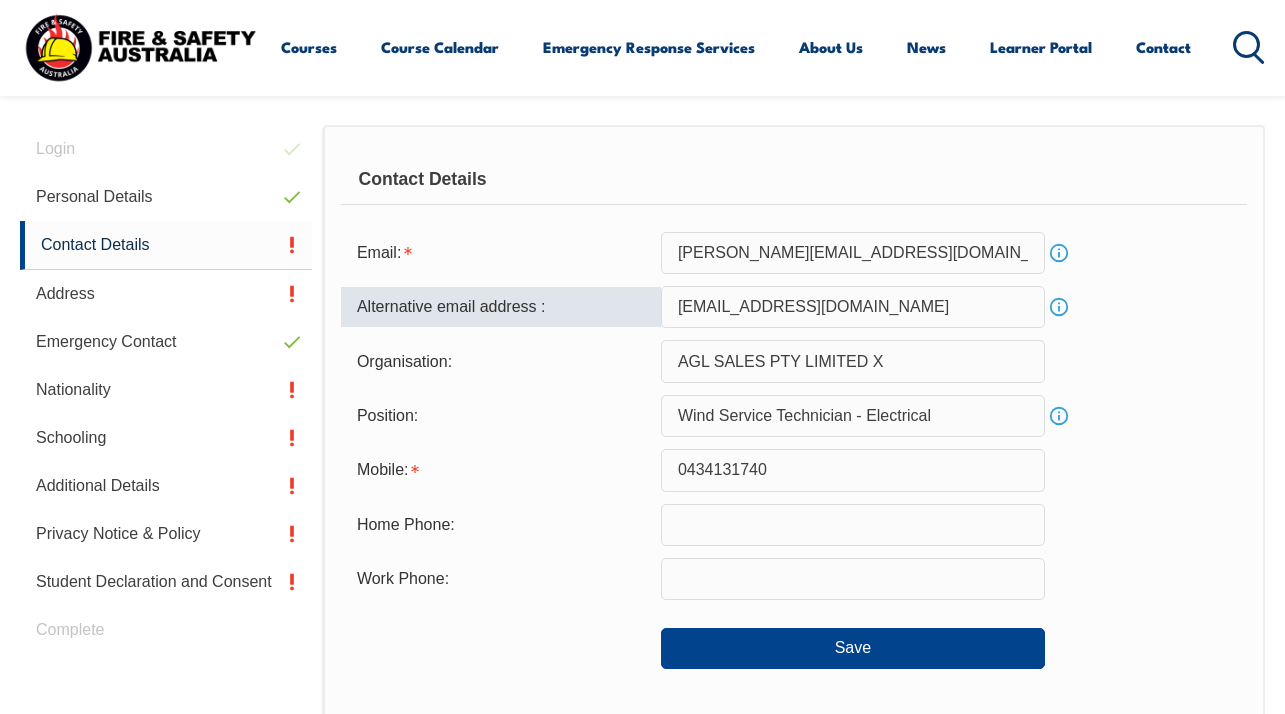 drag, startPoint x: 890, startPoint y: 304, endPoint x: 591, endPoint y: 298, distance: 299.06018 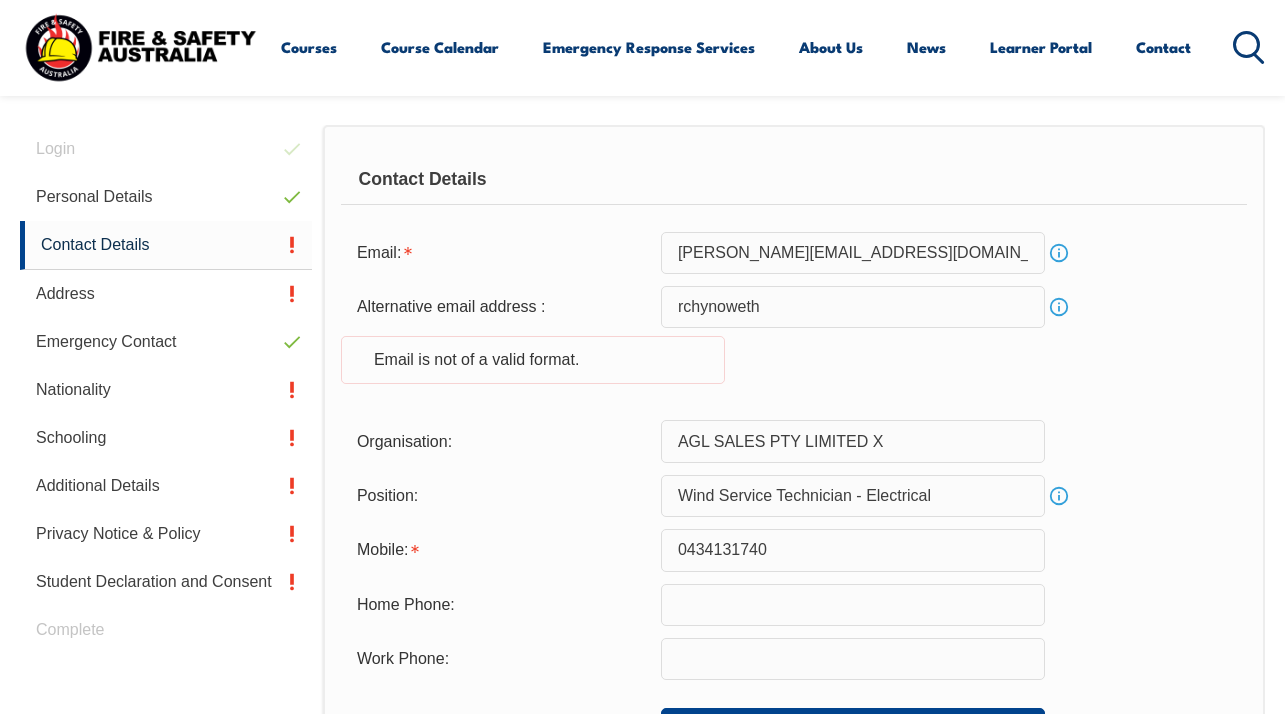 click on "Alternative email address : rchynoweth Info Email is not of a valid format." at bounding box center [794, 347] 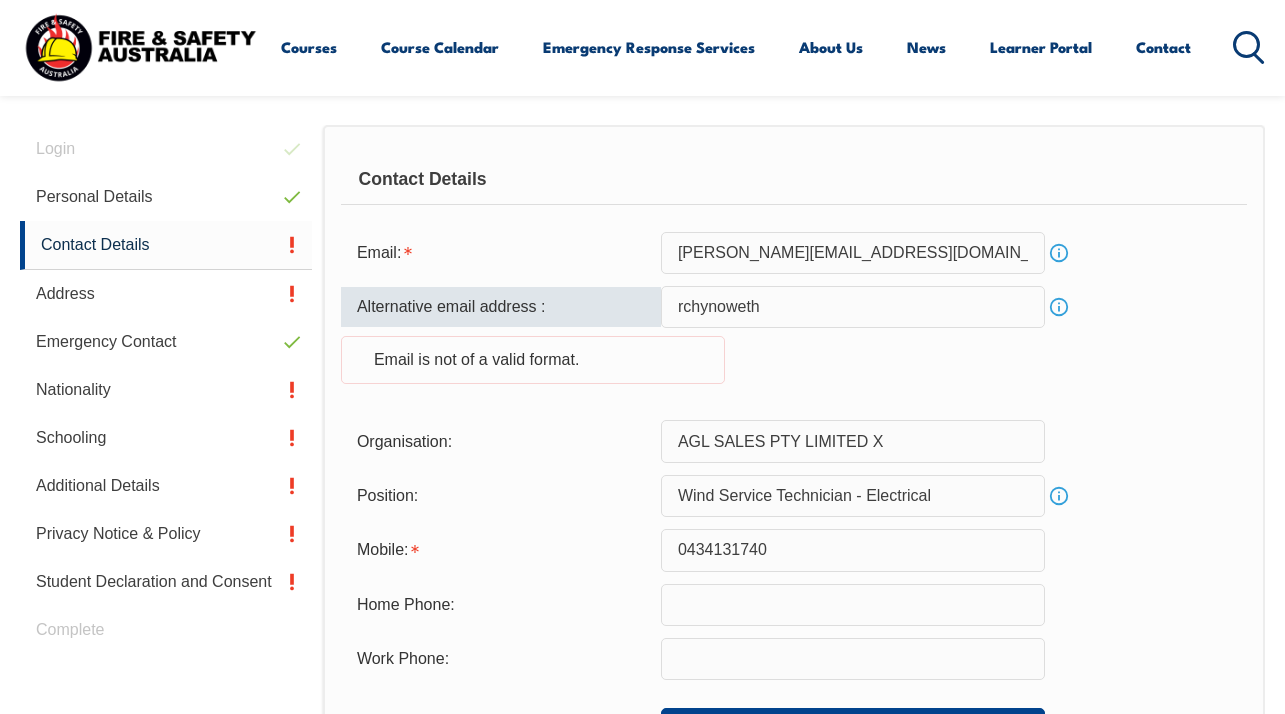 click on "rchynoweth" at bounding box center [853, 307] 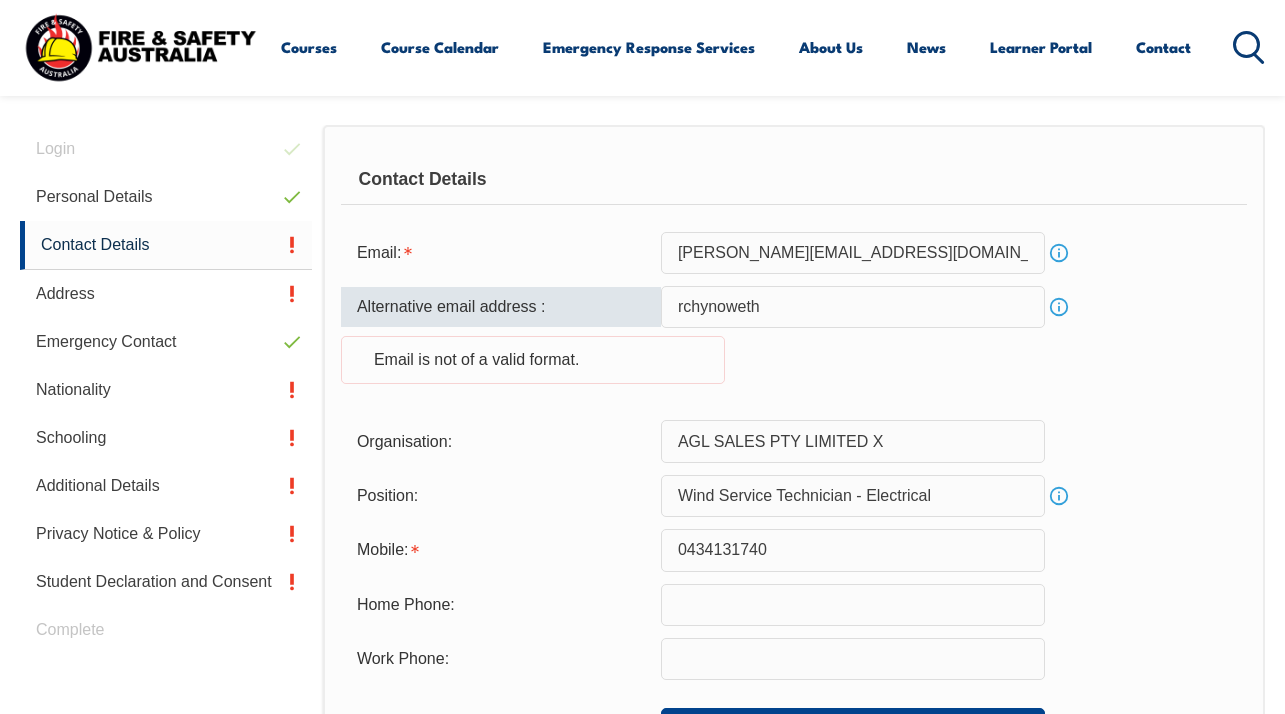 type on "rchynoweth@agl.com.au" 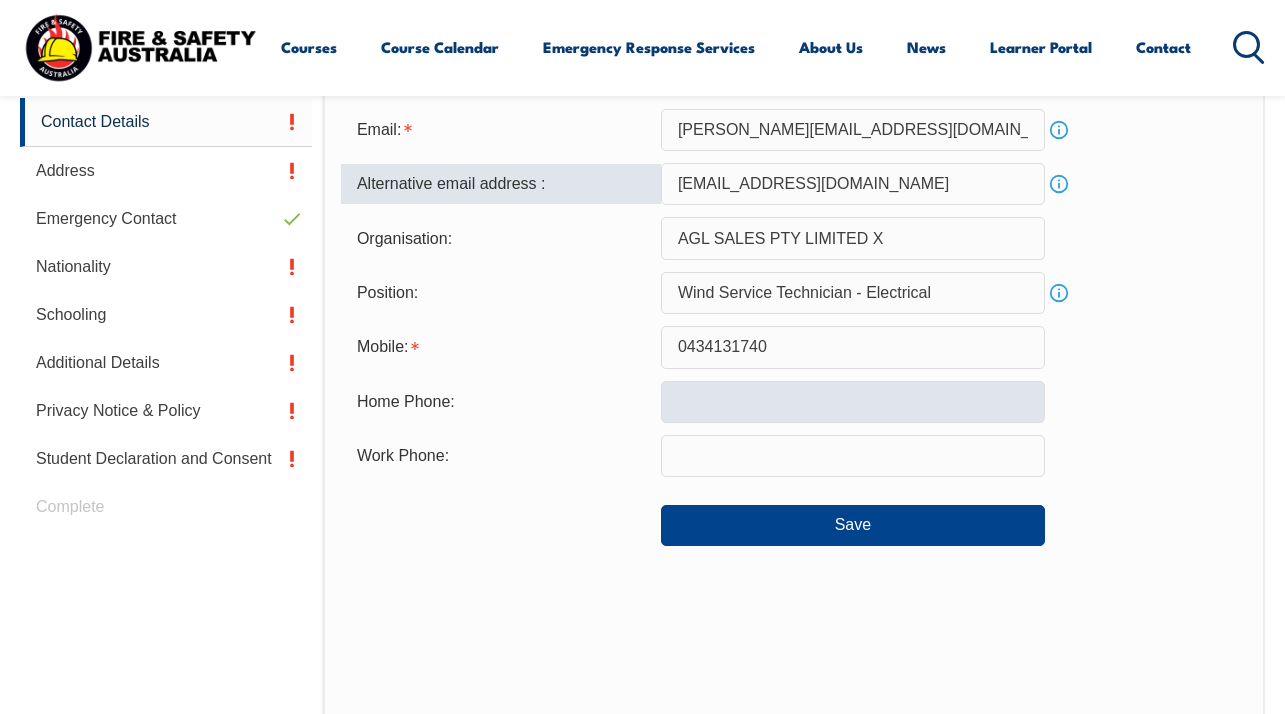 scroll, scrollTop: 652, scrollLeft: 0, axis: vertical 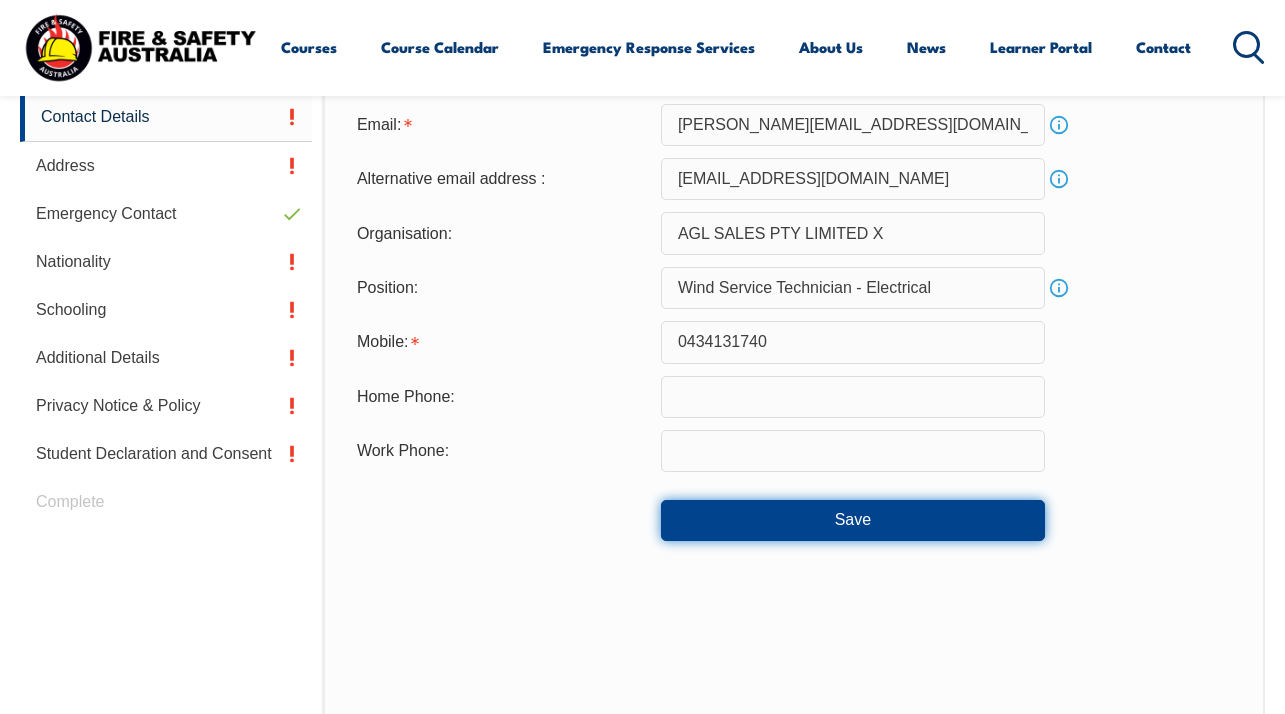 click on "Save" at bounding box center [853, 520] 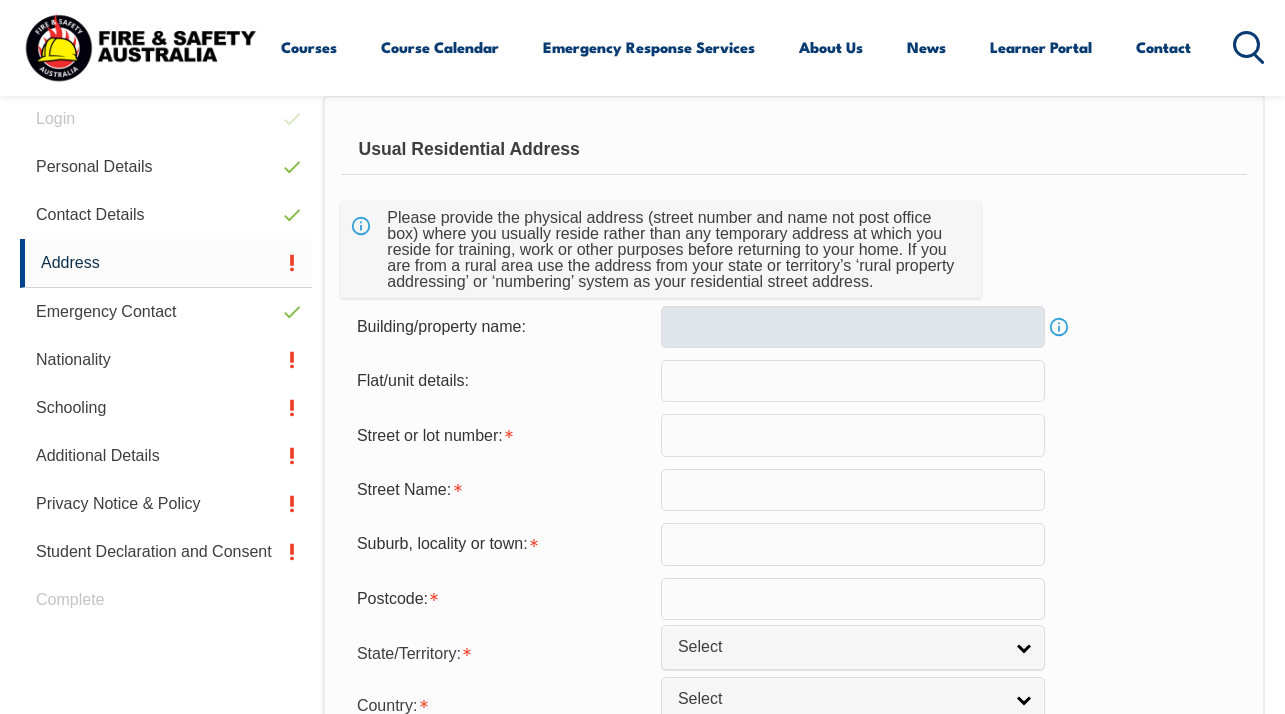 scroll, scrollTop: 555, scrollLeft: 0, axis: vertical 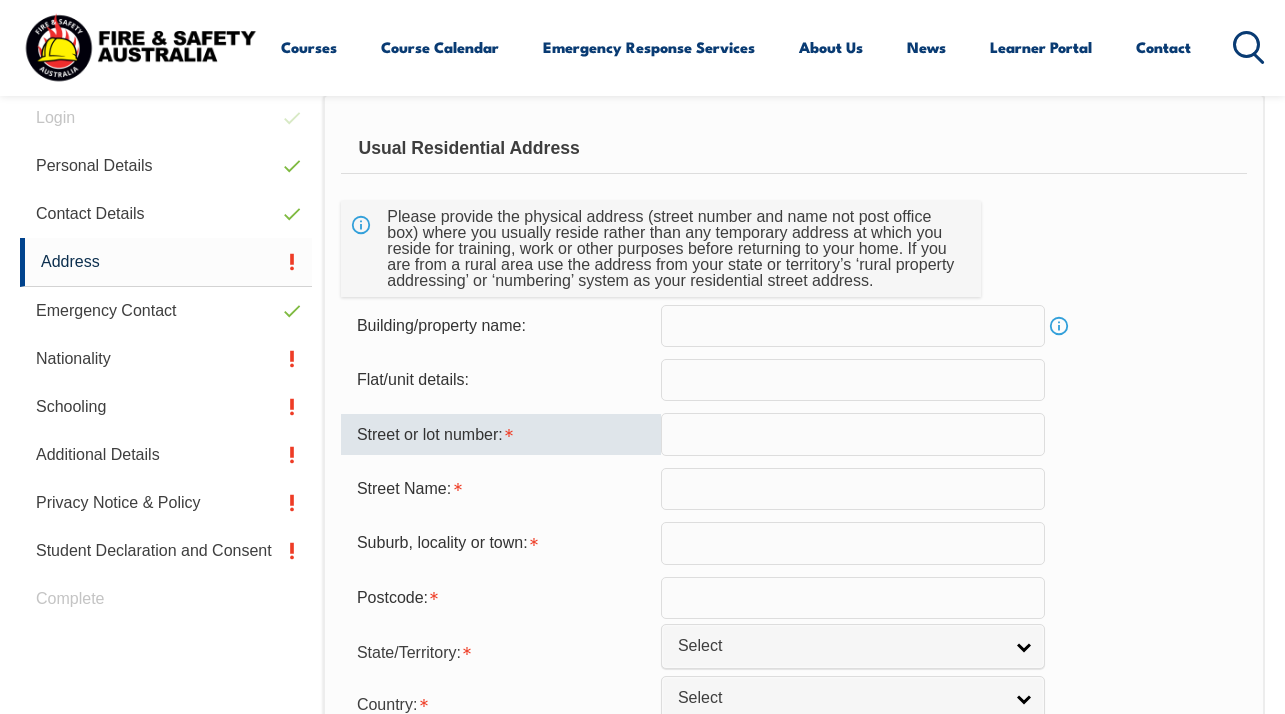 click at bounding box center (853, 434) 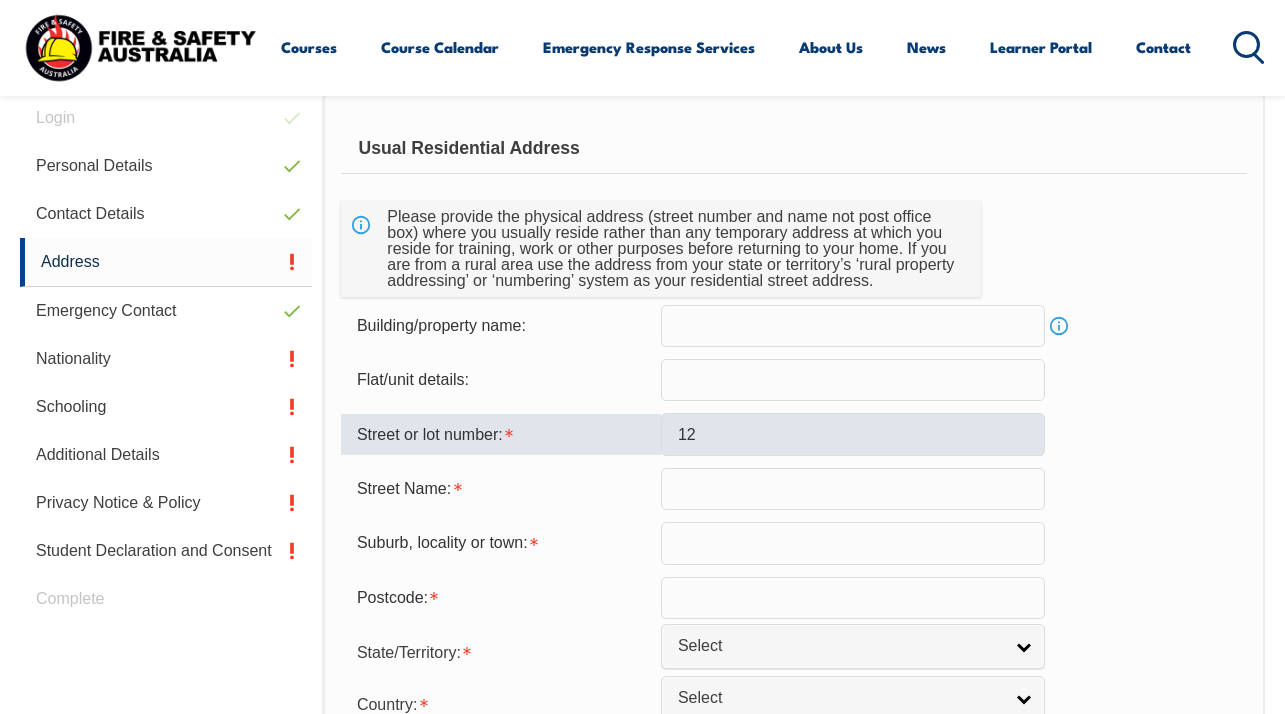 type on "Robert Street" 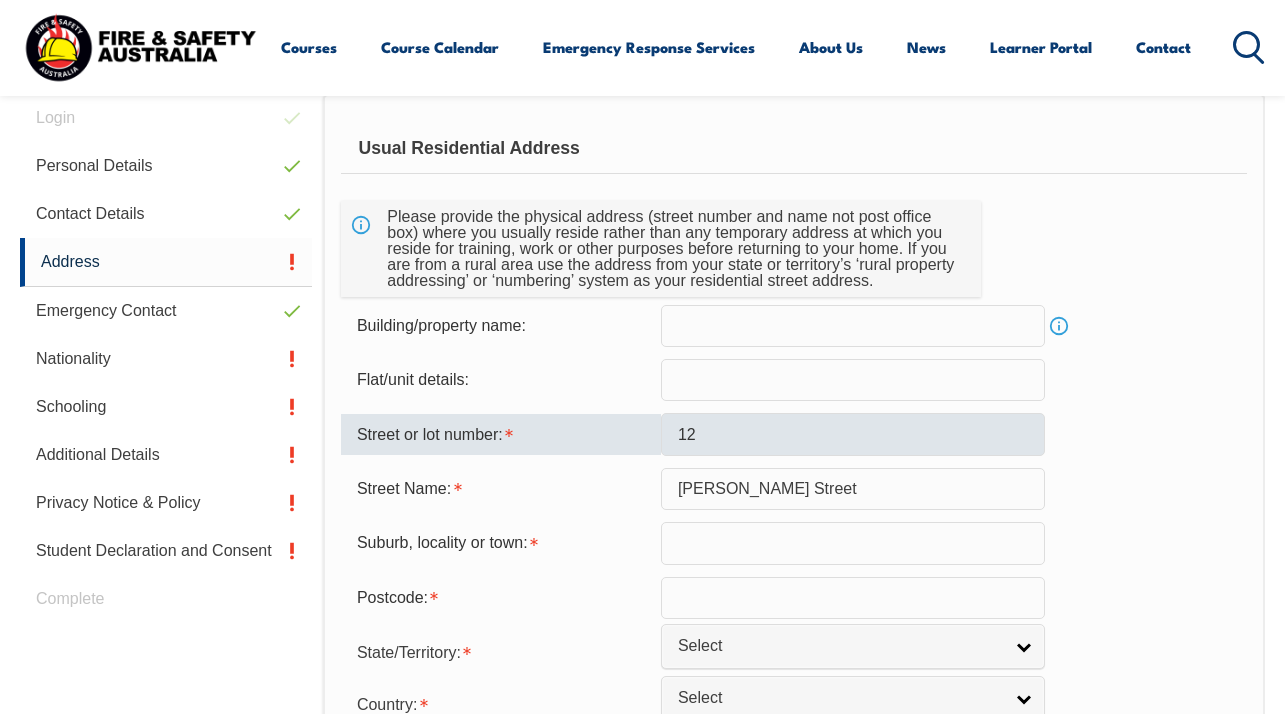 type on "Warrnambool" 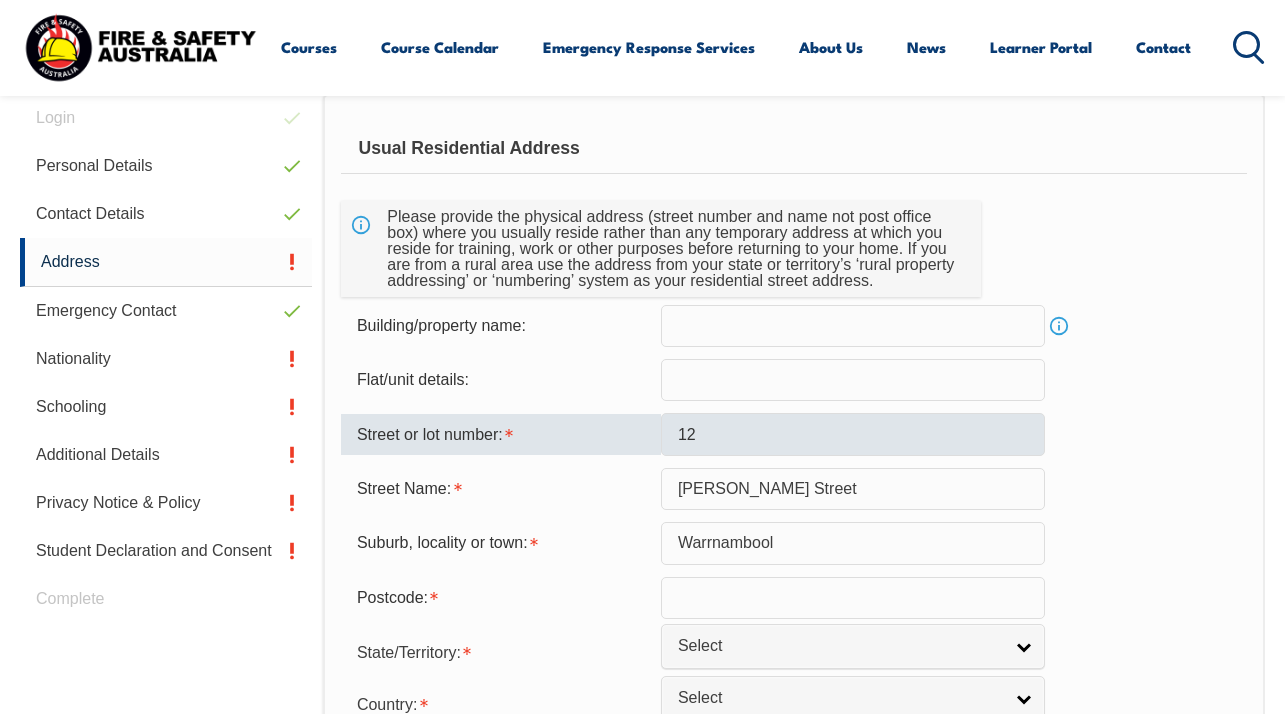 type on "3280" 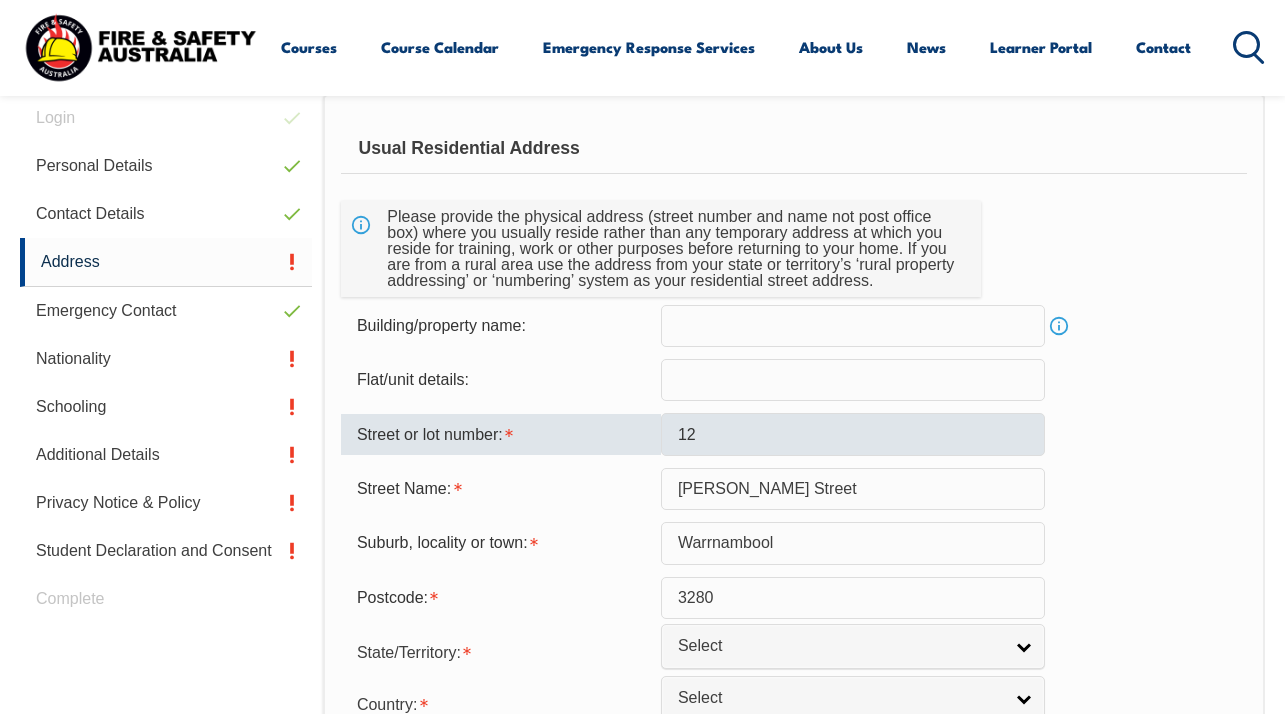 select on "VIC" 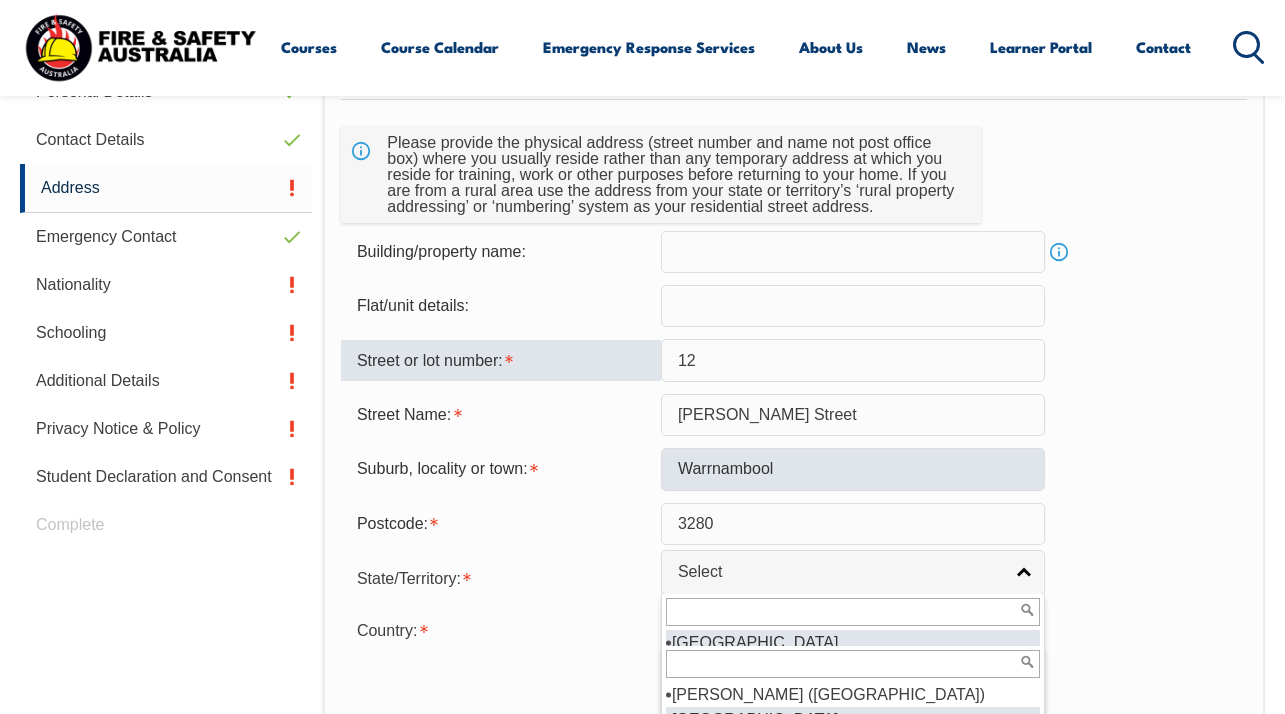 scroll, scrollTop: 1357, scrollLeft: 0, axis: vertical 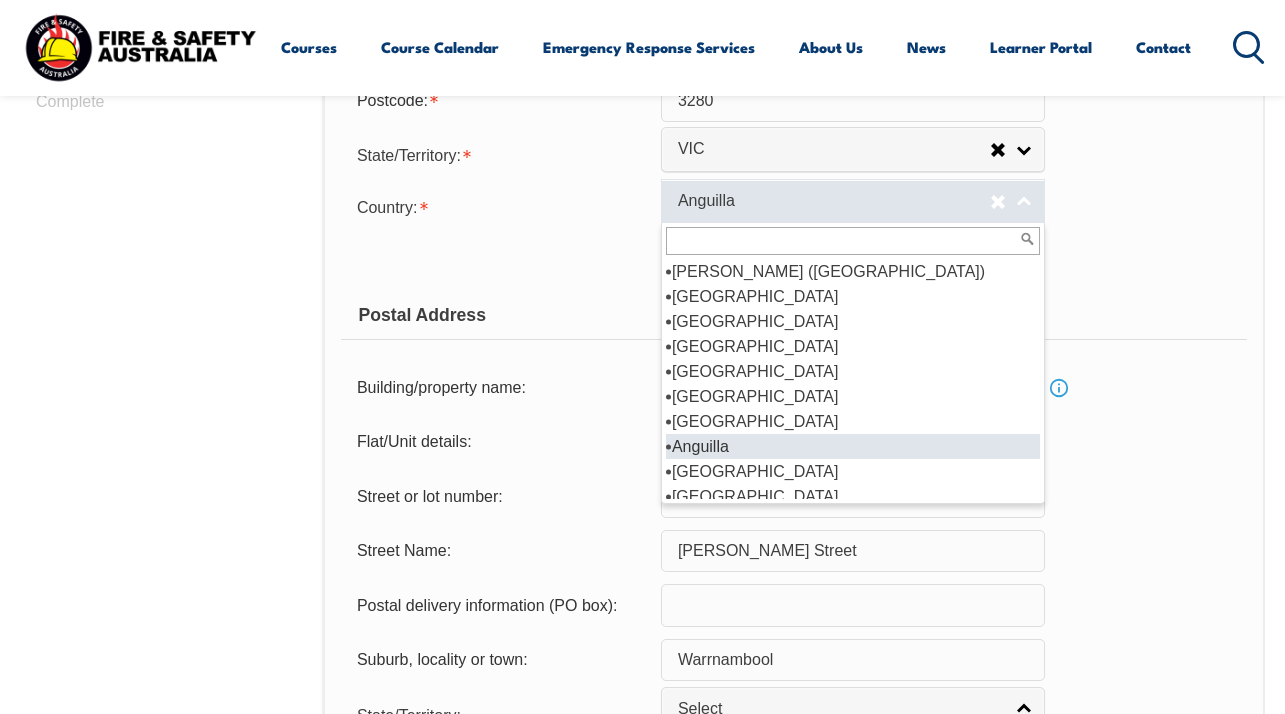 click on "Anguilla" at bounding box center (834, 201) 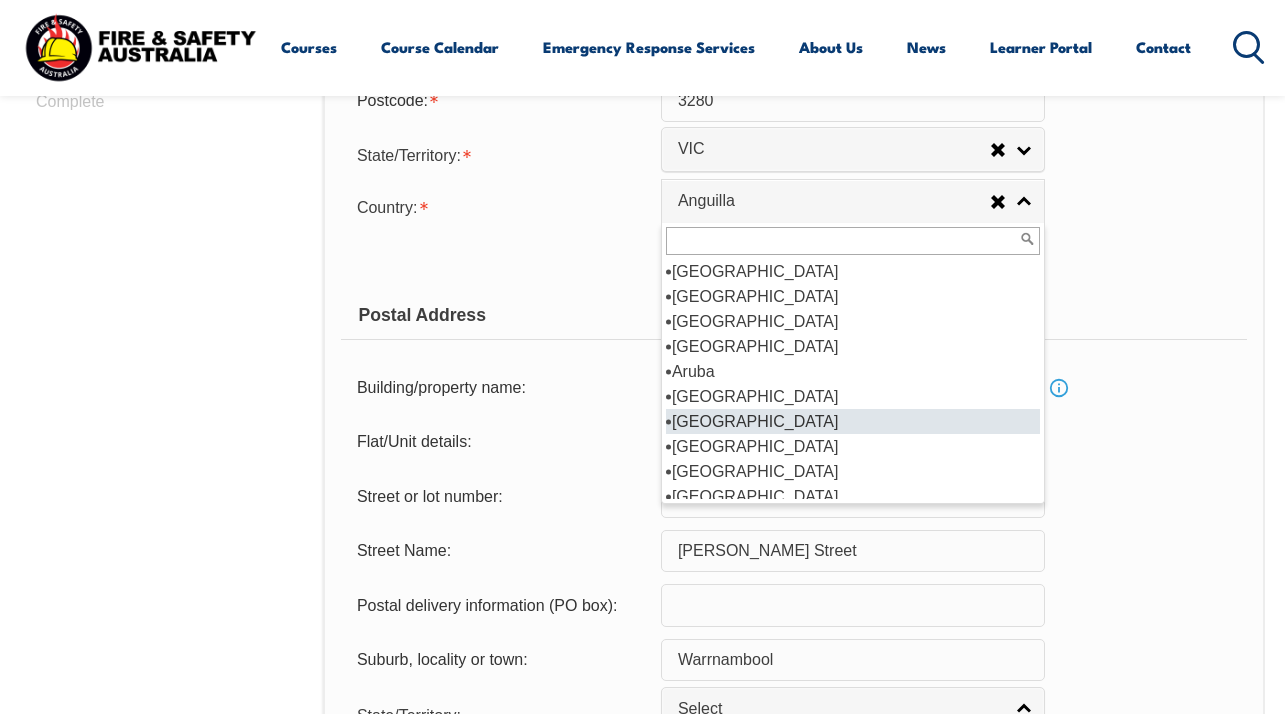 scroll, scrollTop: 210, scrollLeft: 0, axis: vertical 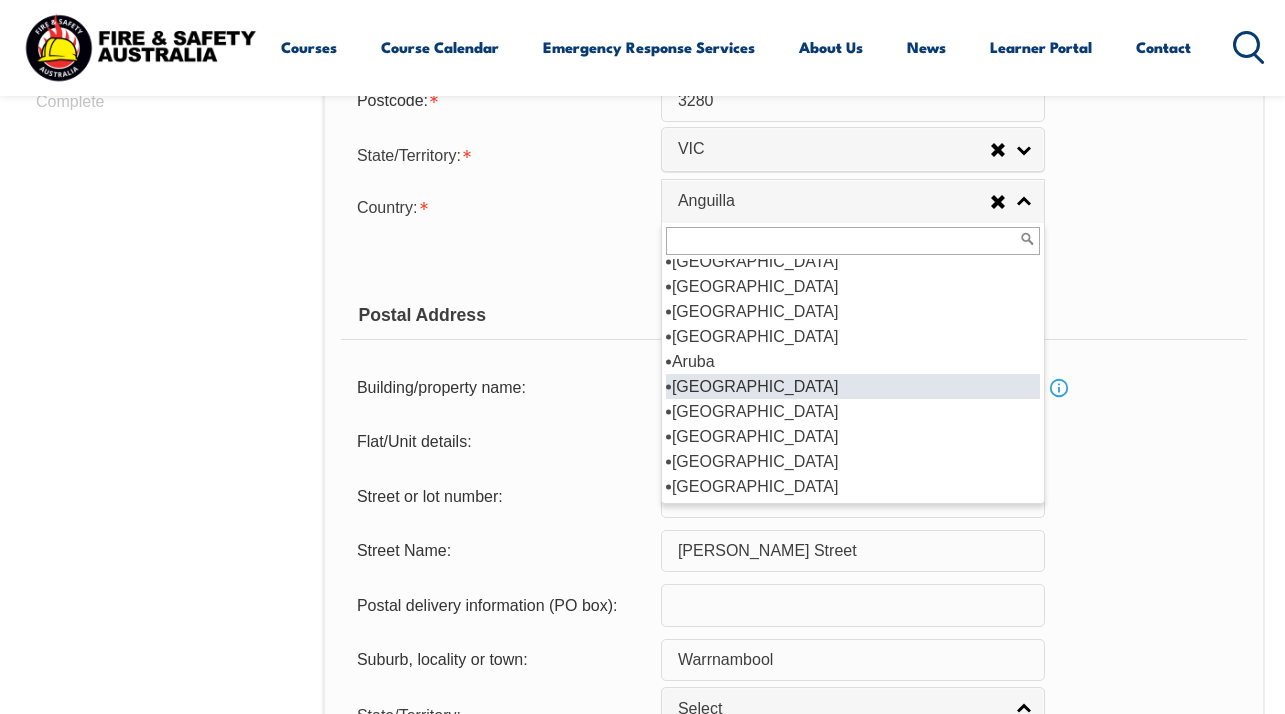 click on "[GEOGRAPHIC_DATA]" at bounding box center [853, 386] 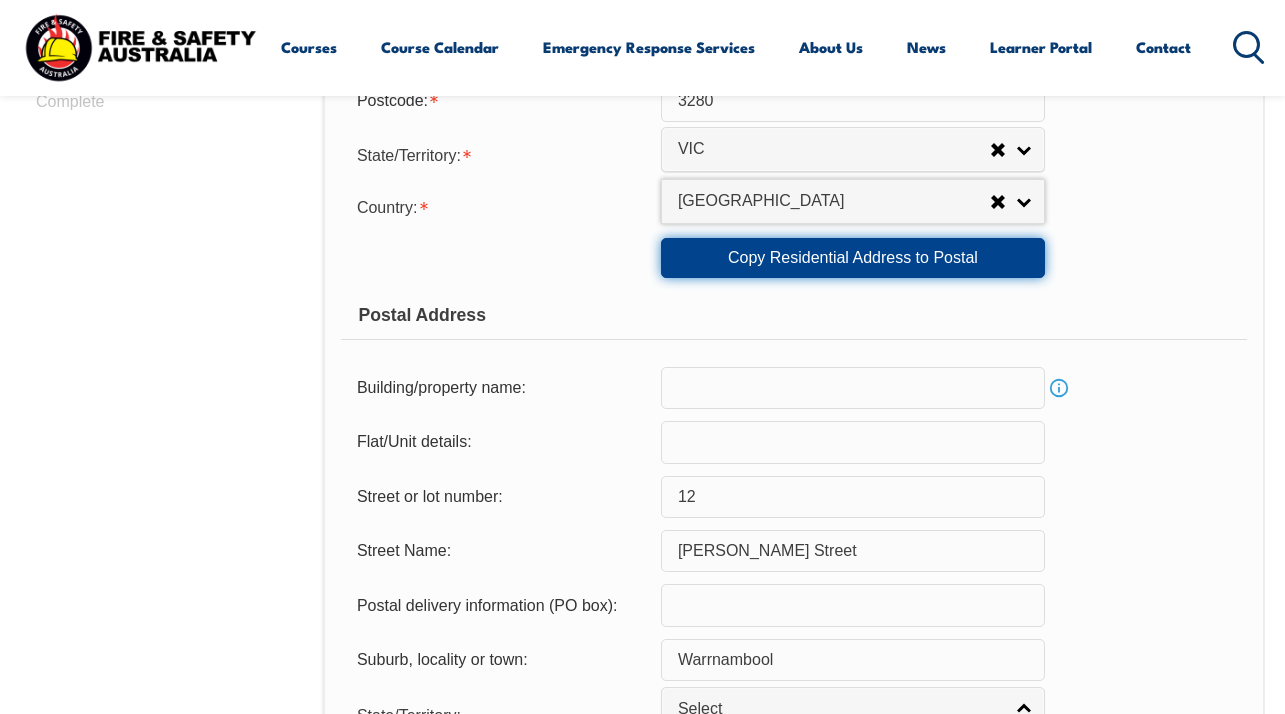 click on "Copy Residential Address to Postal" at bounding box center [853, 258] 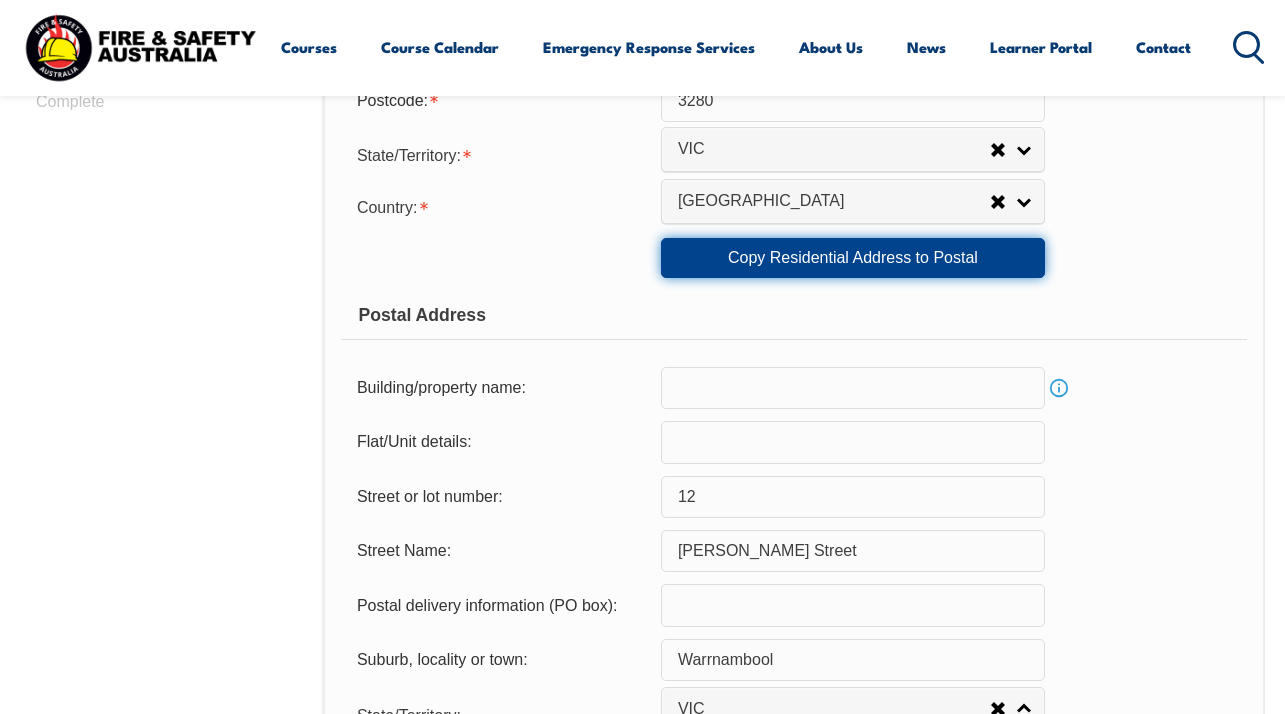 scroll, scrollTop: 110, scrollLeft: 0, axis: vertical 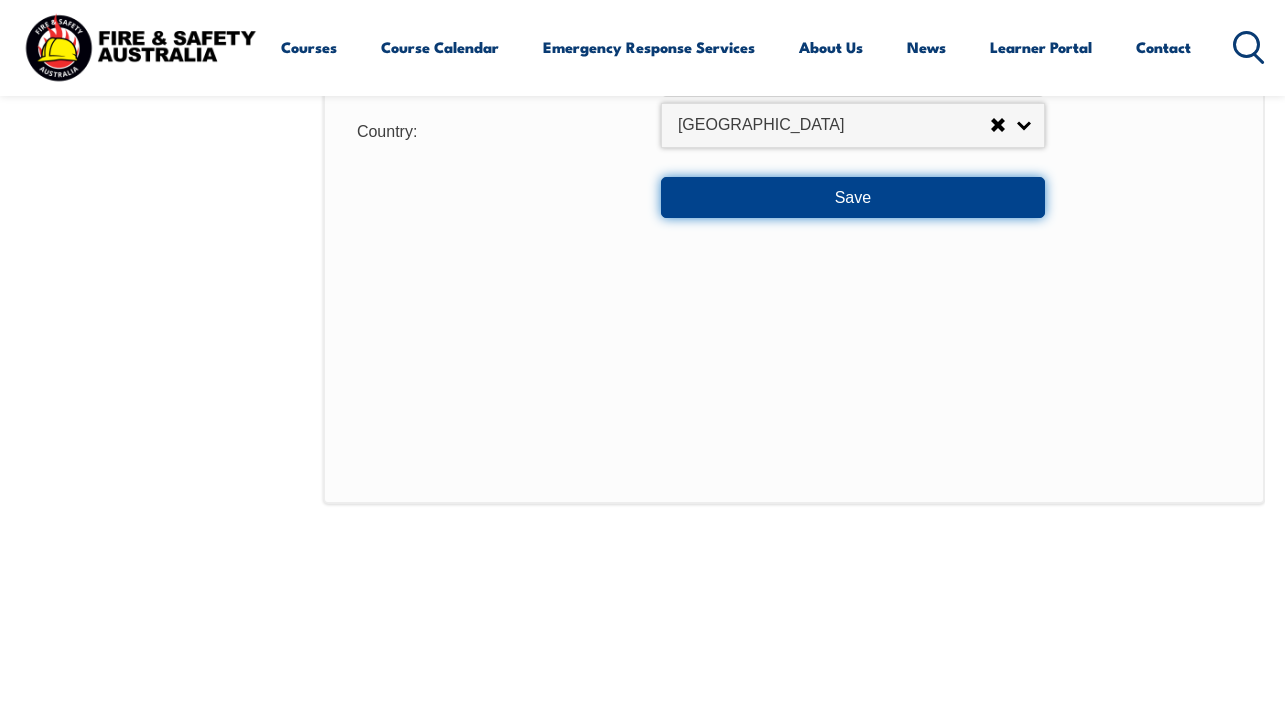 click on "Save" at bounding box center [853, 197] 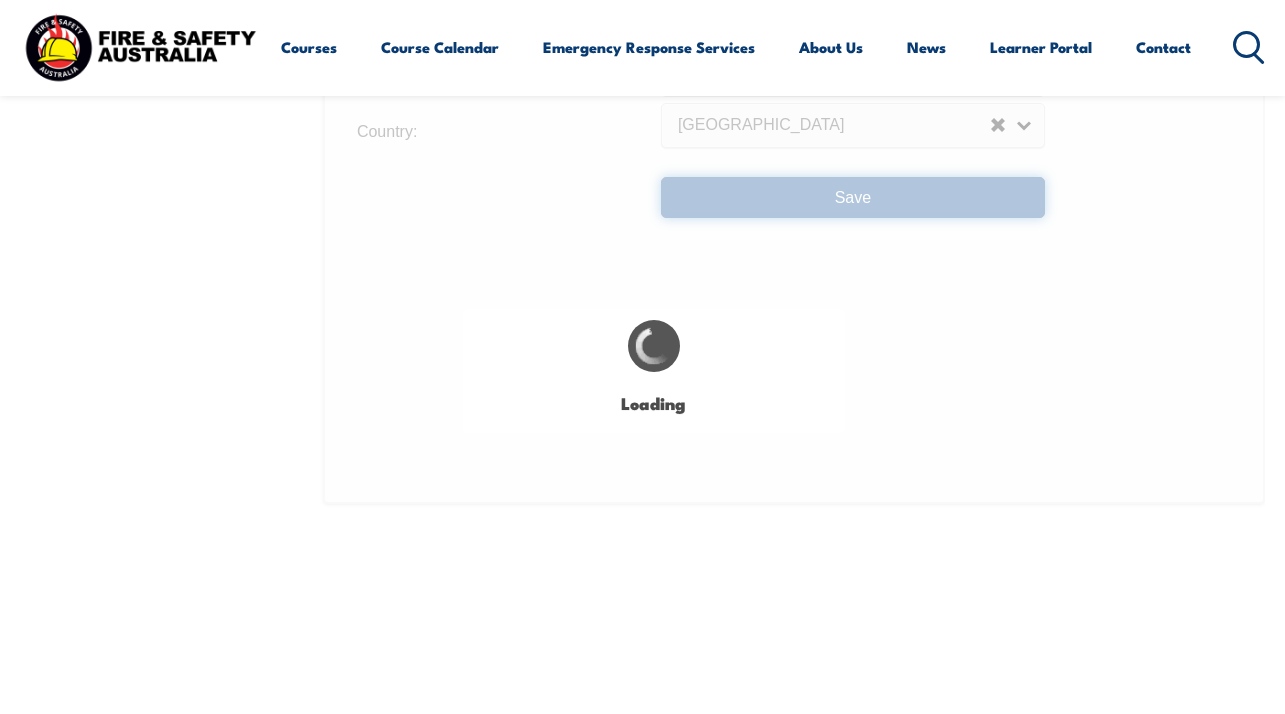 scroll, scrollTop: 0, scrollLeft: 0, axis: both 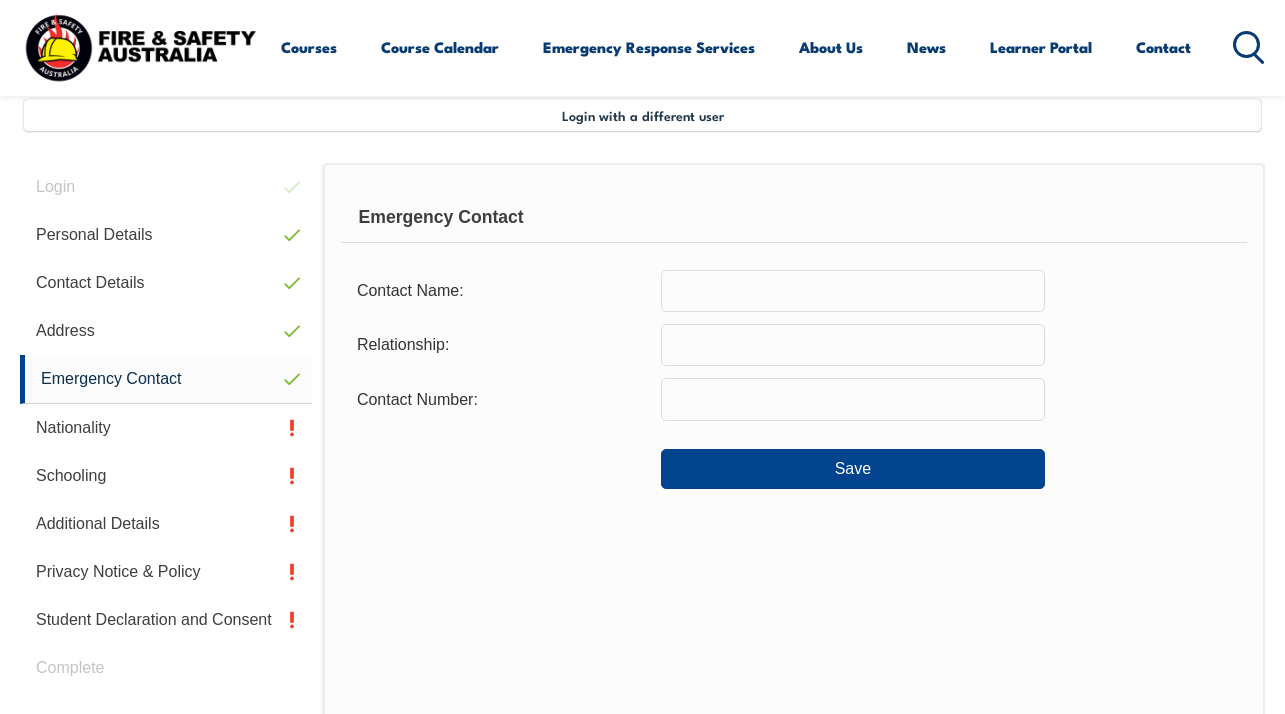 drag, startPoint x: 760, startPoint y: 214, endPoint x: 538, endPoint y: 215, distance: 222.00226 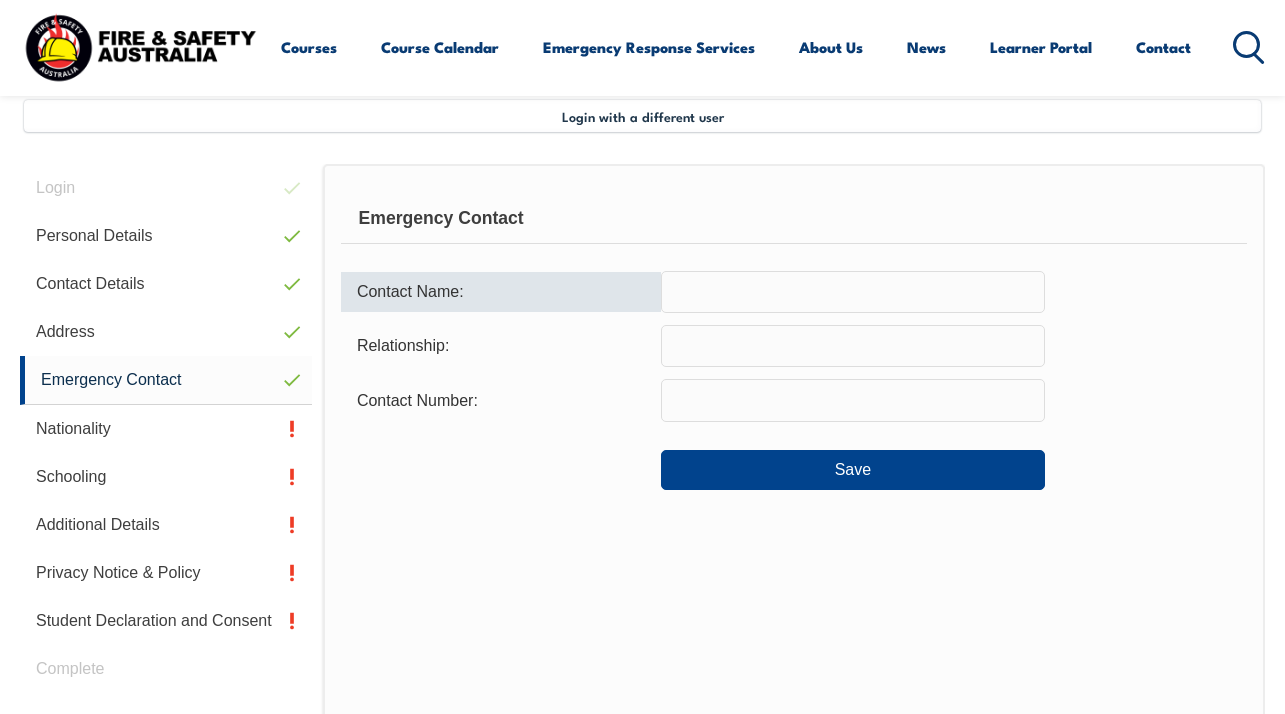 click at bounding box center (853, 292) 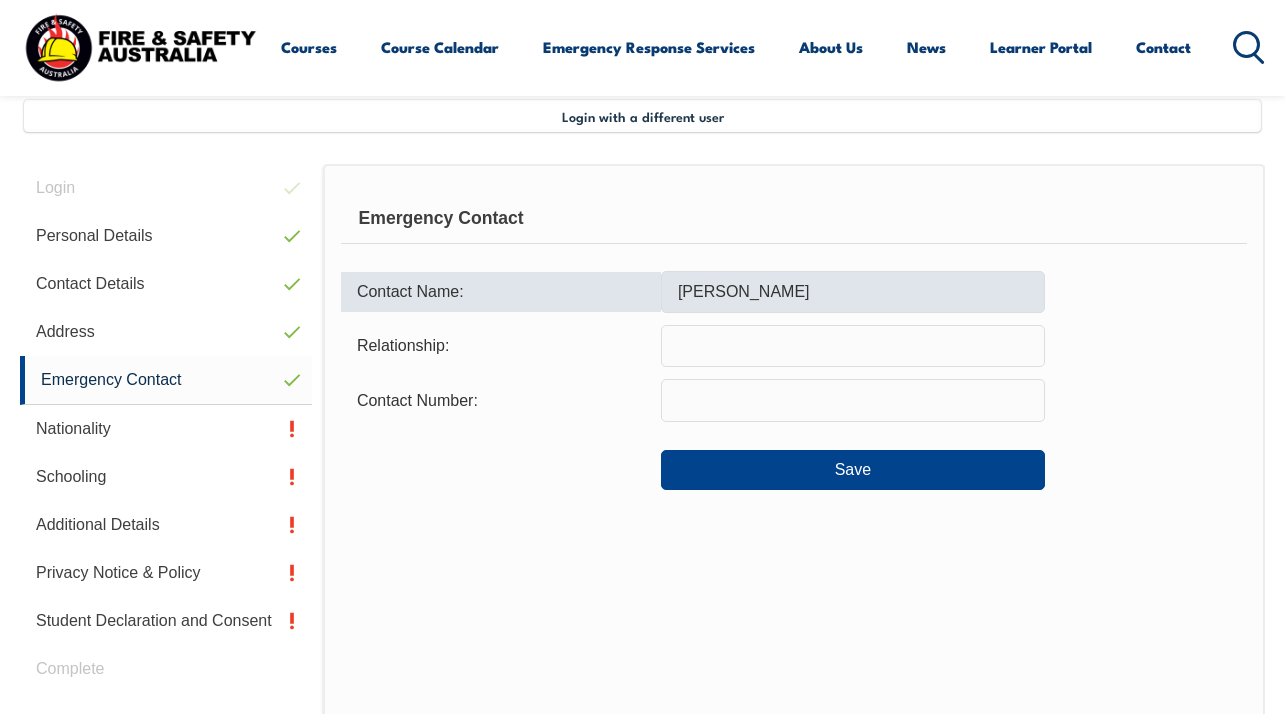 type on "Cousin" 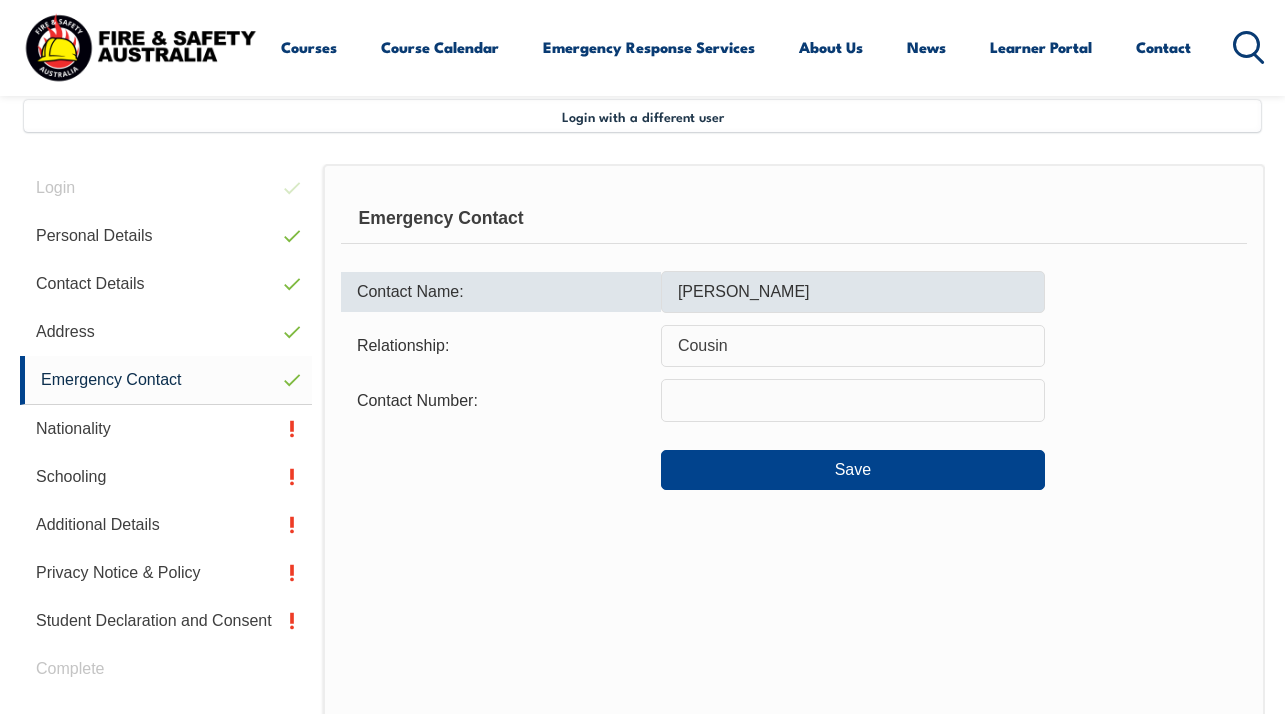type on "0414327030" 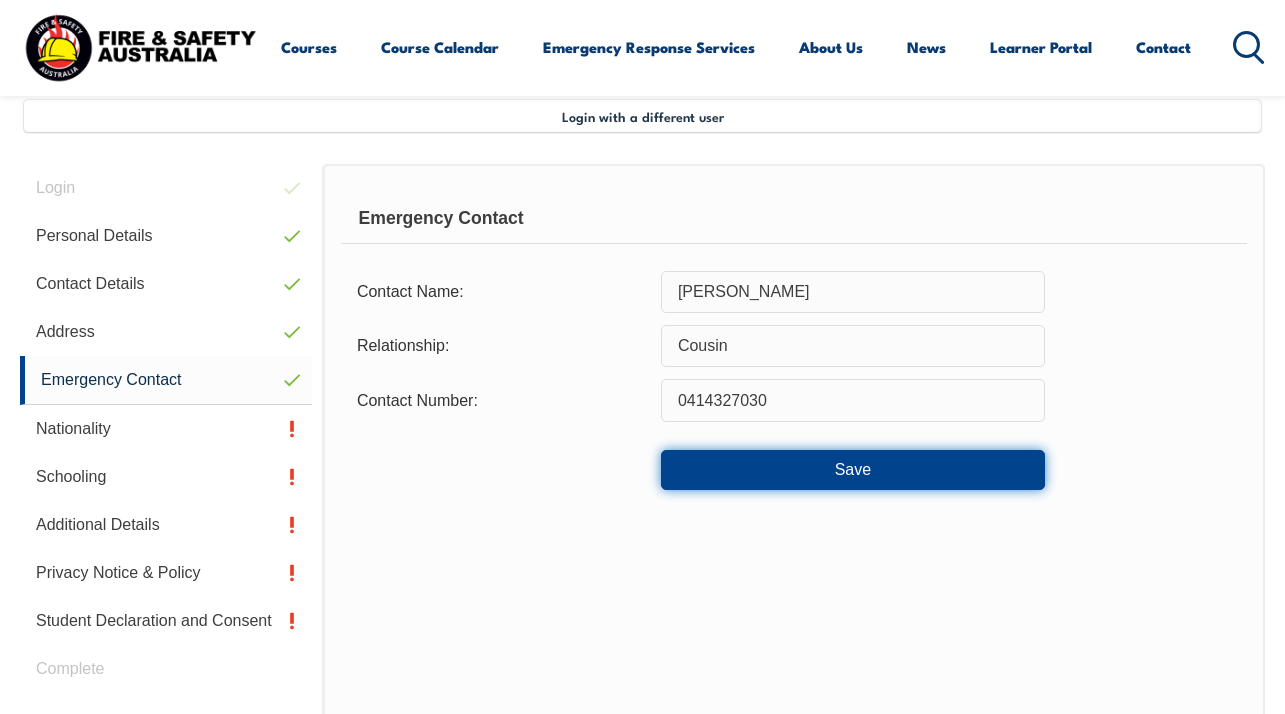 click on "Save" at bounding box center [853, 470] 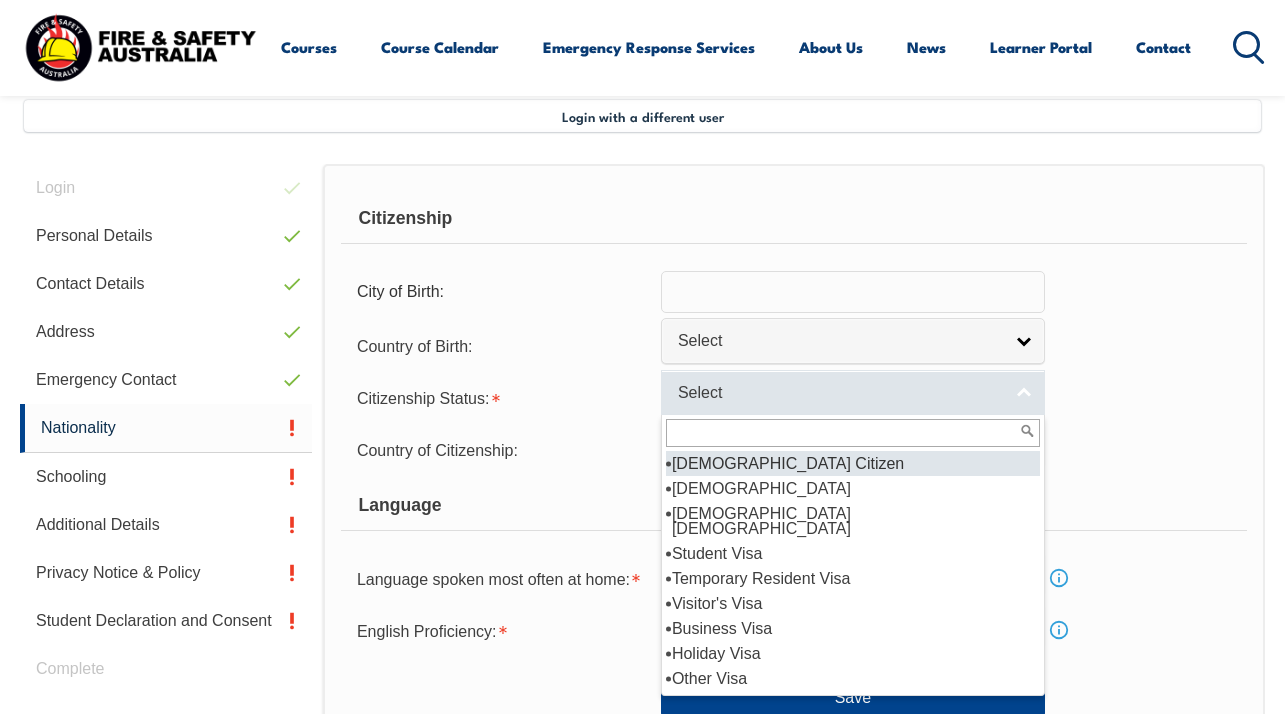 click on "Select" at bounding box center [840, 393] 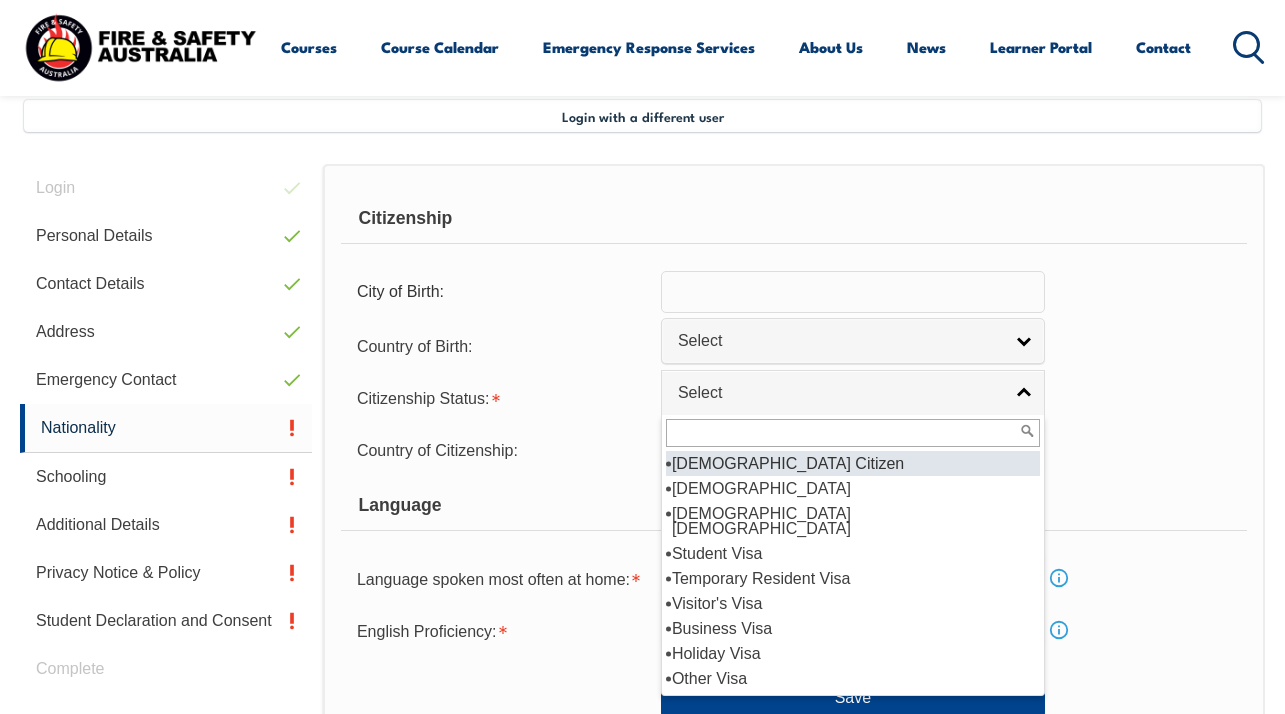 click on "[DEMOGRAPHIC_DATA] Citizen" at bounding box center [853, 463] 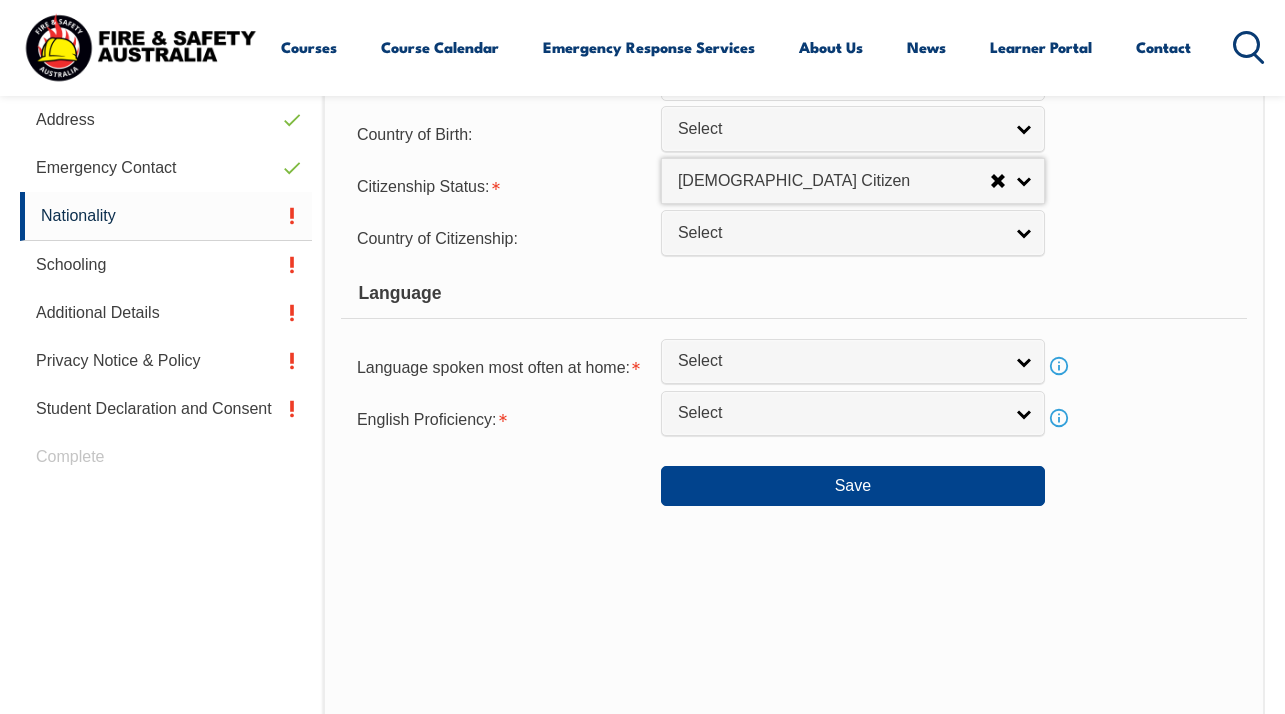 scroll, scrollTop: 698, scrollLeft: 0, axis: vertical 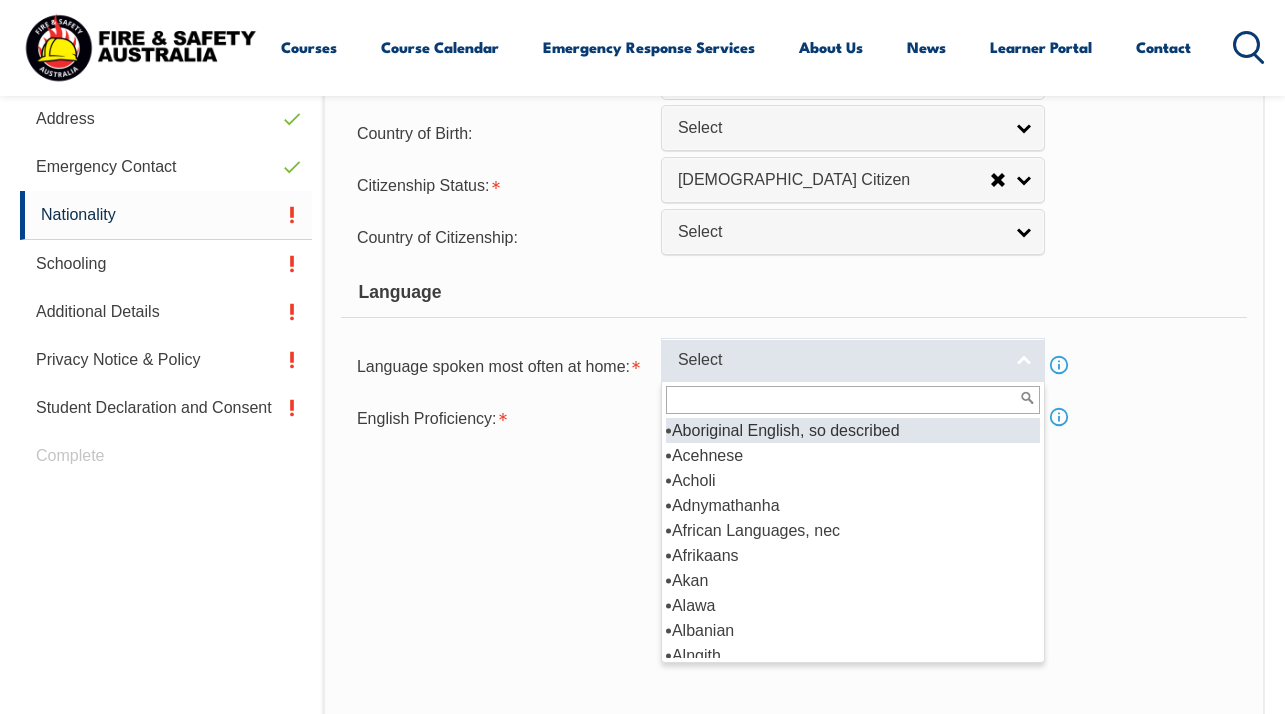 click on "Select" at bounding box center [840, 360] 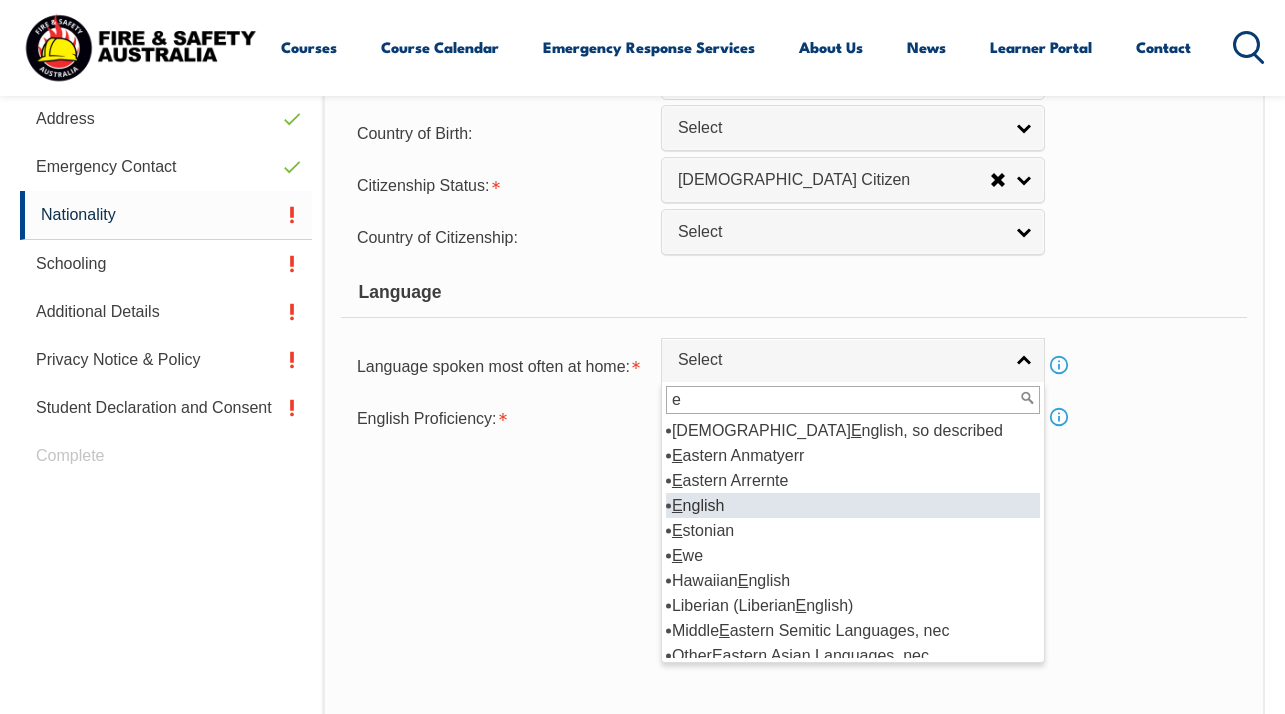 type on "e" 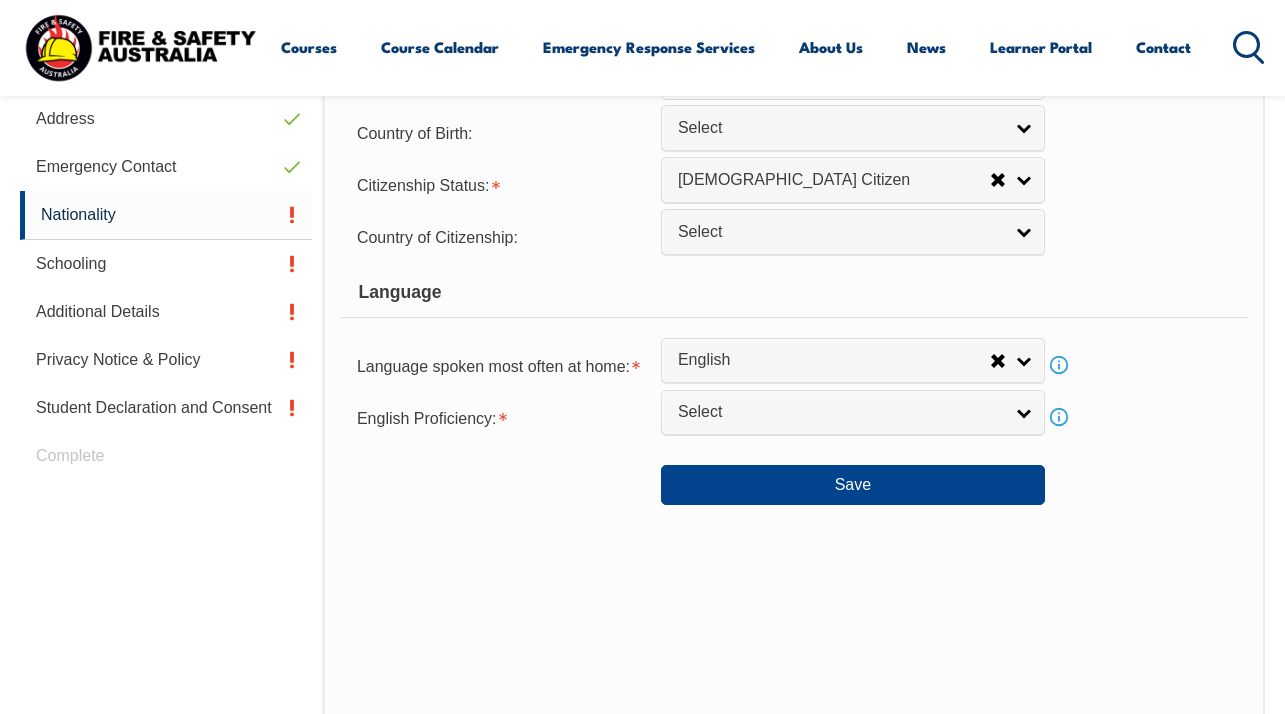 drag, startPoint x: 694, startPoint y: 504, endPoint x: 527, endPoint y: 458, distance: 173.21951 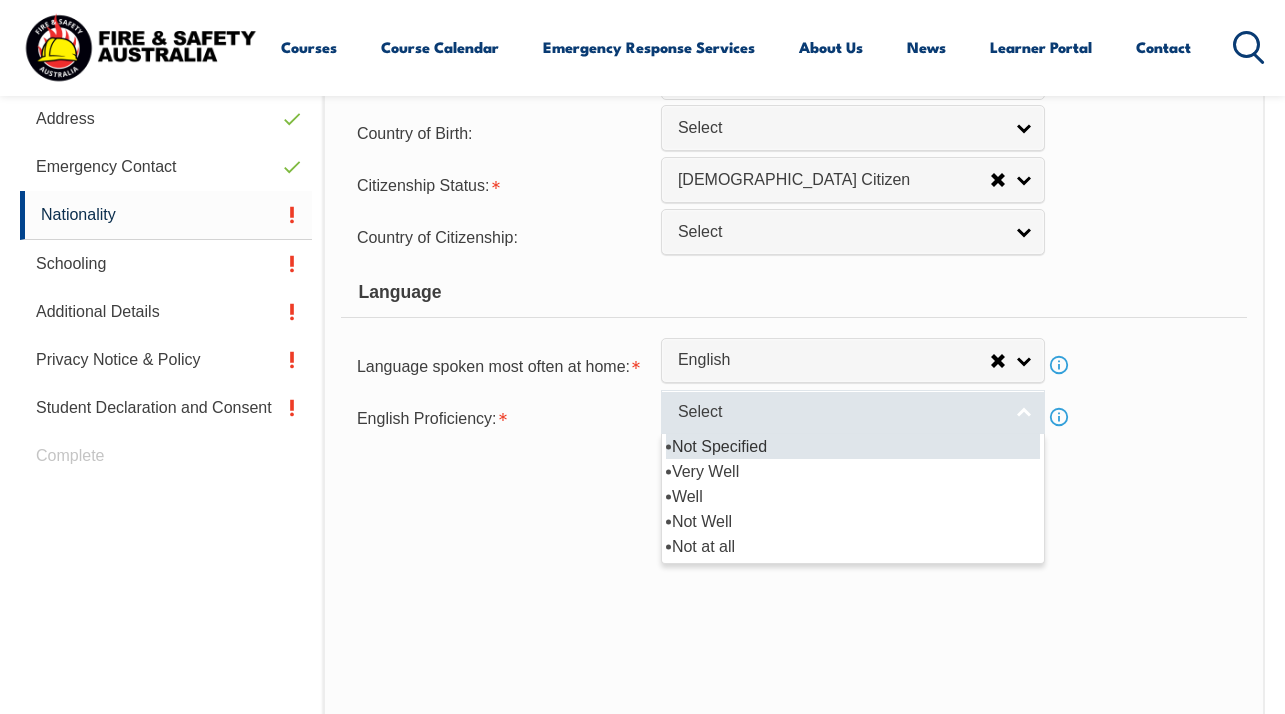 click on "Select" at bounding box center [840, 412] 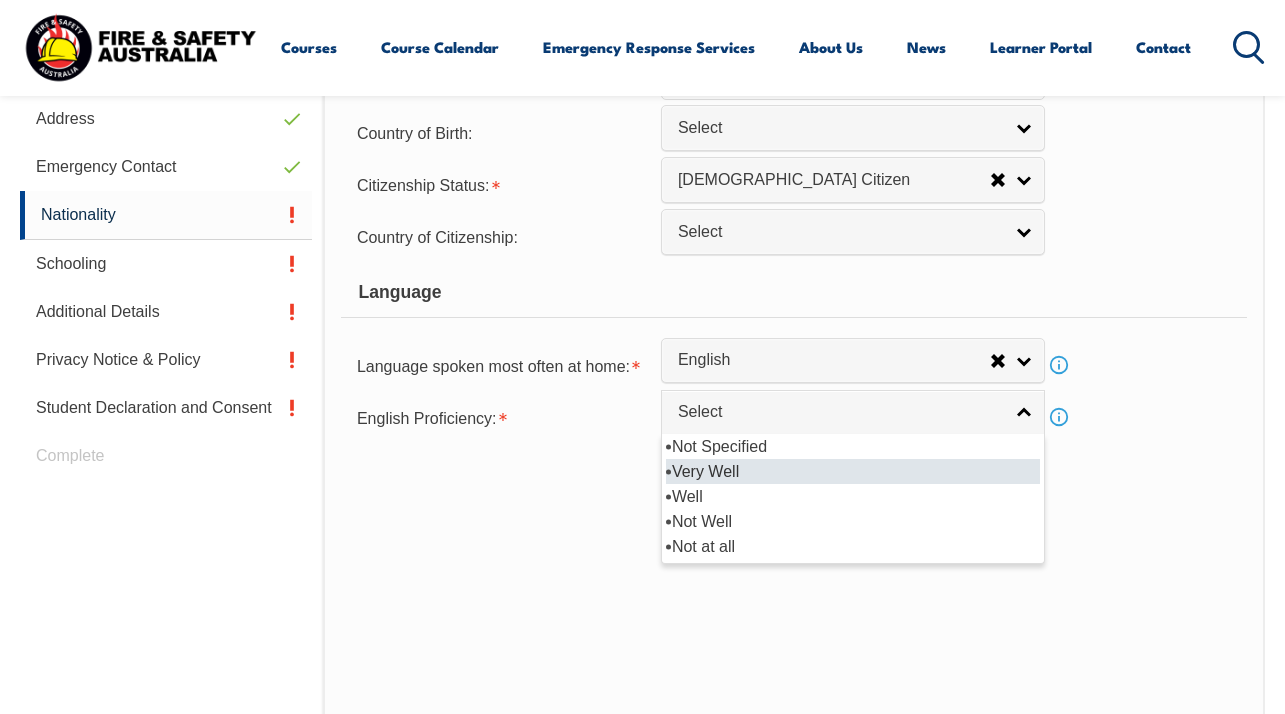 click on "Very Well" at bounding box center (853, 471) 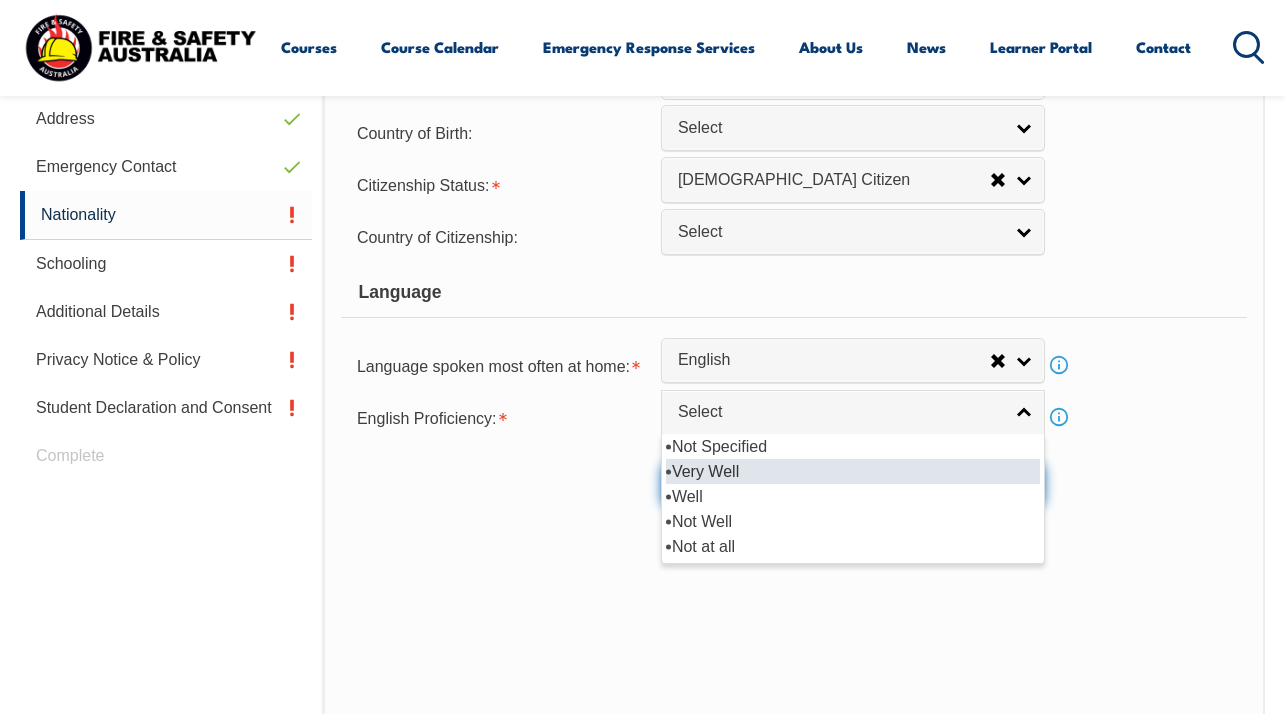 select on "1" 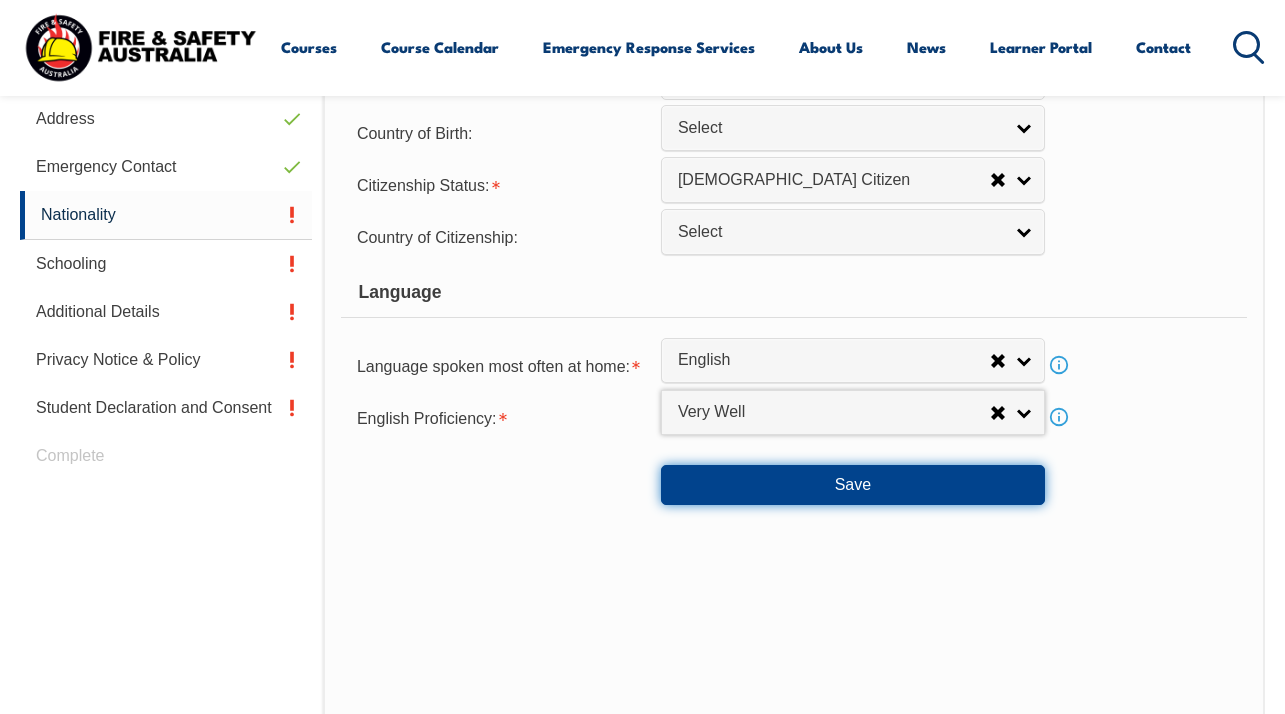 click on "Save" at bounding box center (853, 485) 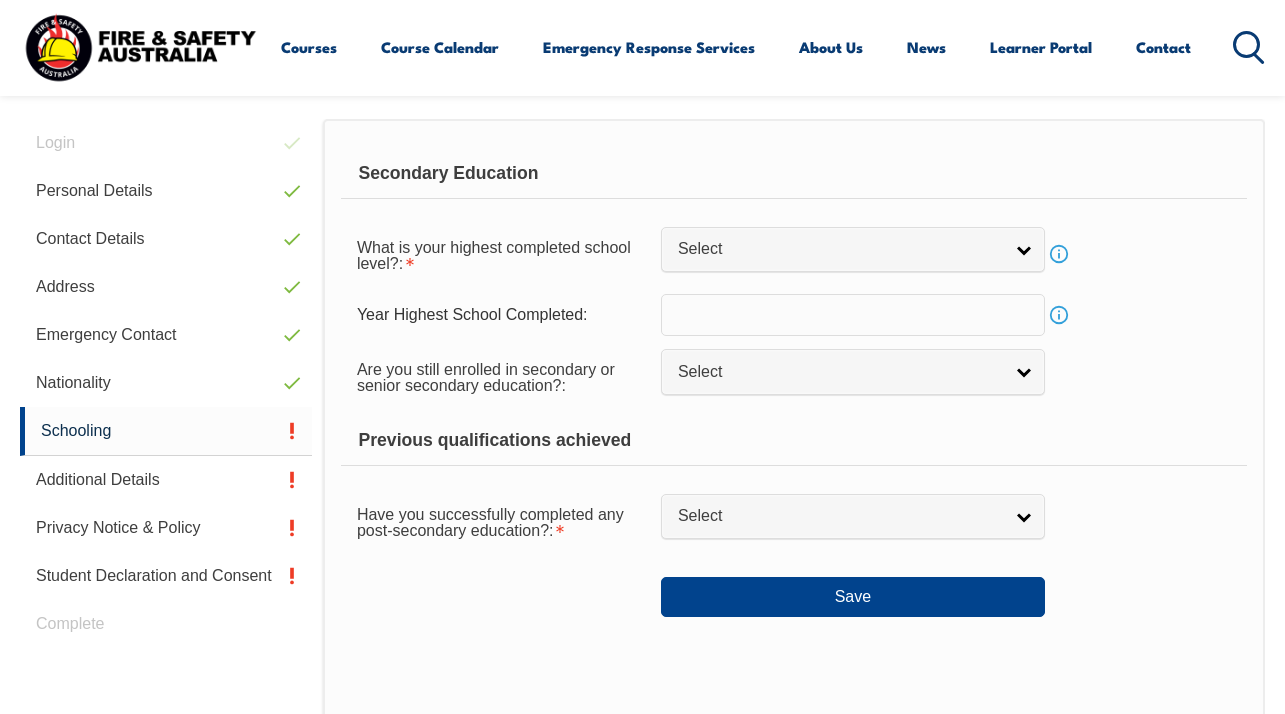 scroll, scrollTop: 485, scrollLeft: 0, axis: vertical 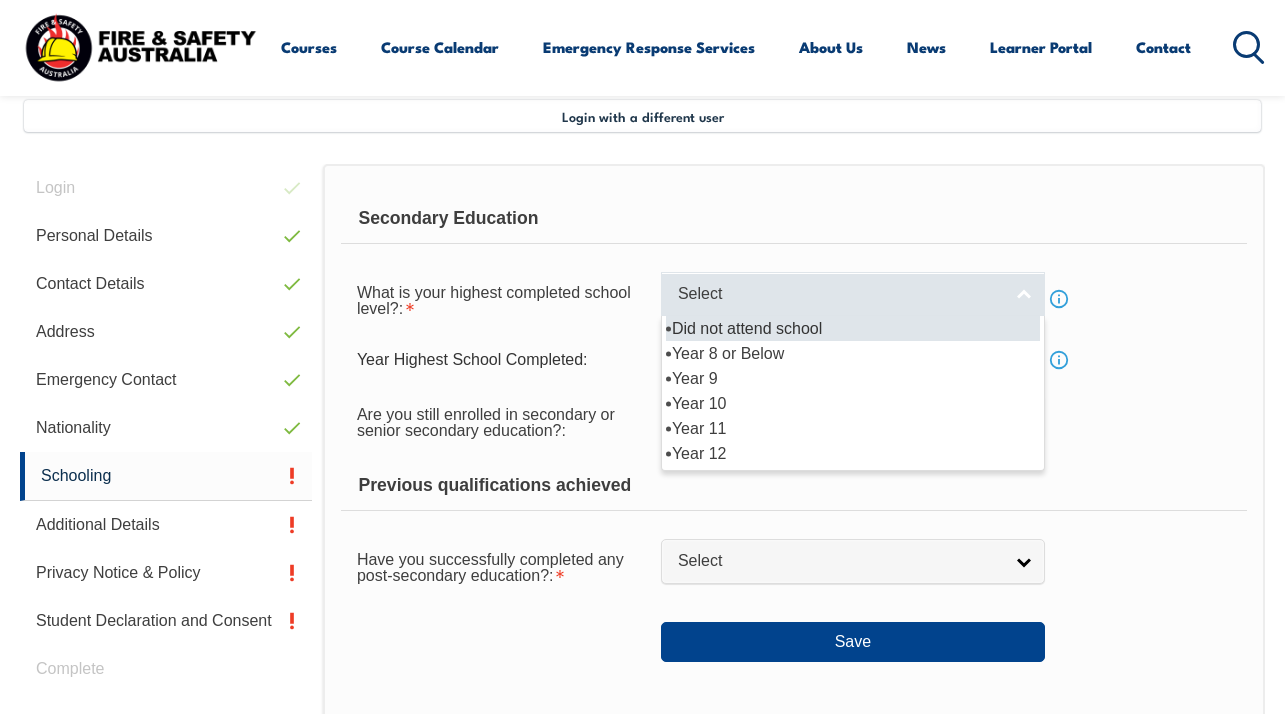 click on "Select" at bounding box center [840, 294] 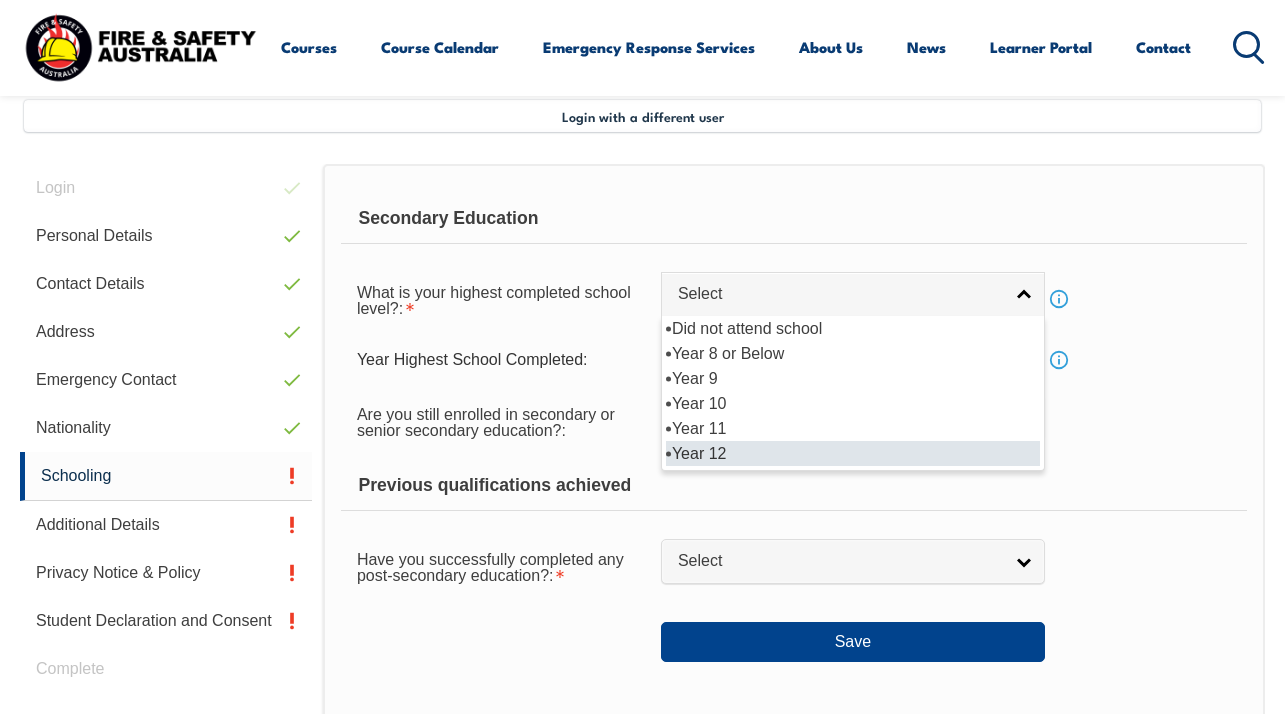 click on "Year 12" at bounding box center [853, 453] 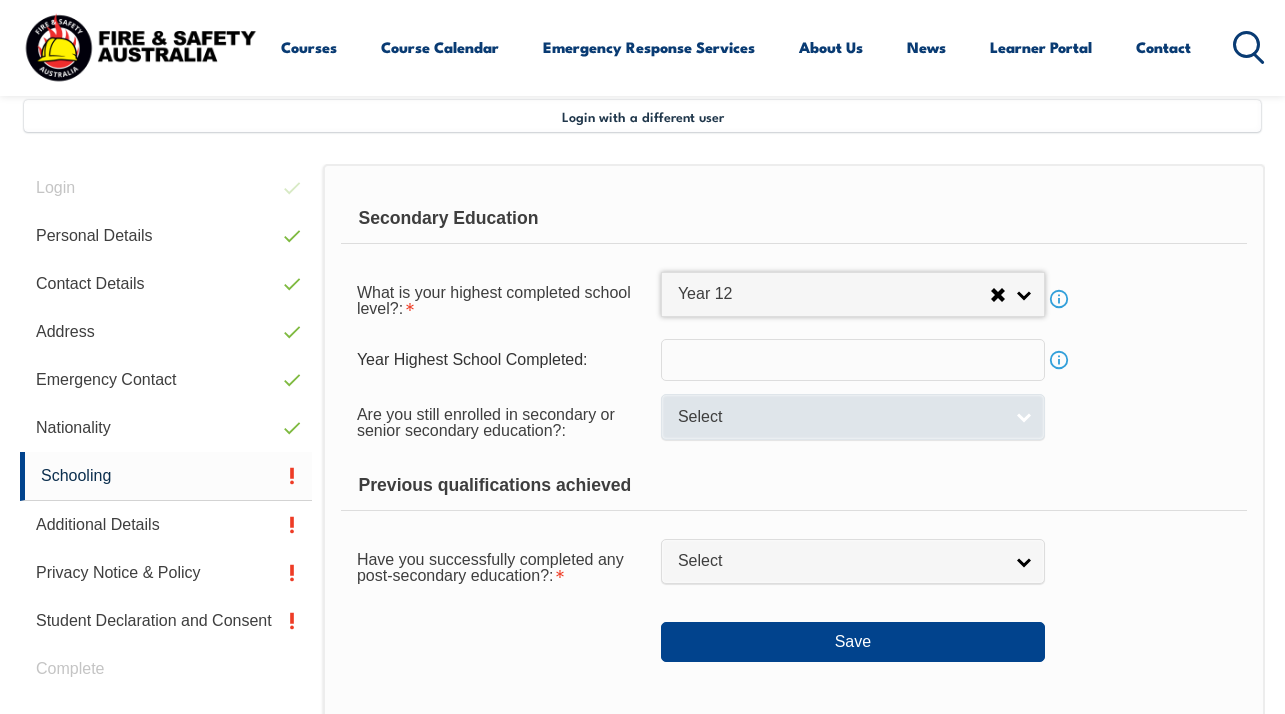 click on "Select" at bounding box center (840, 417) 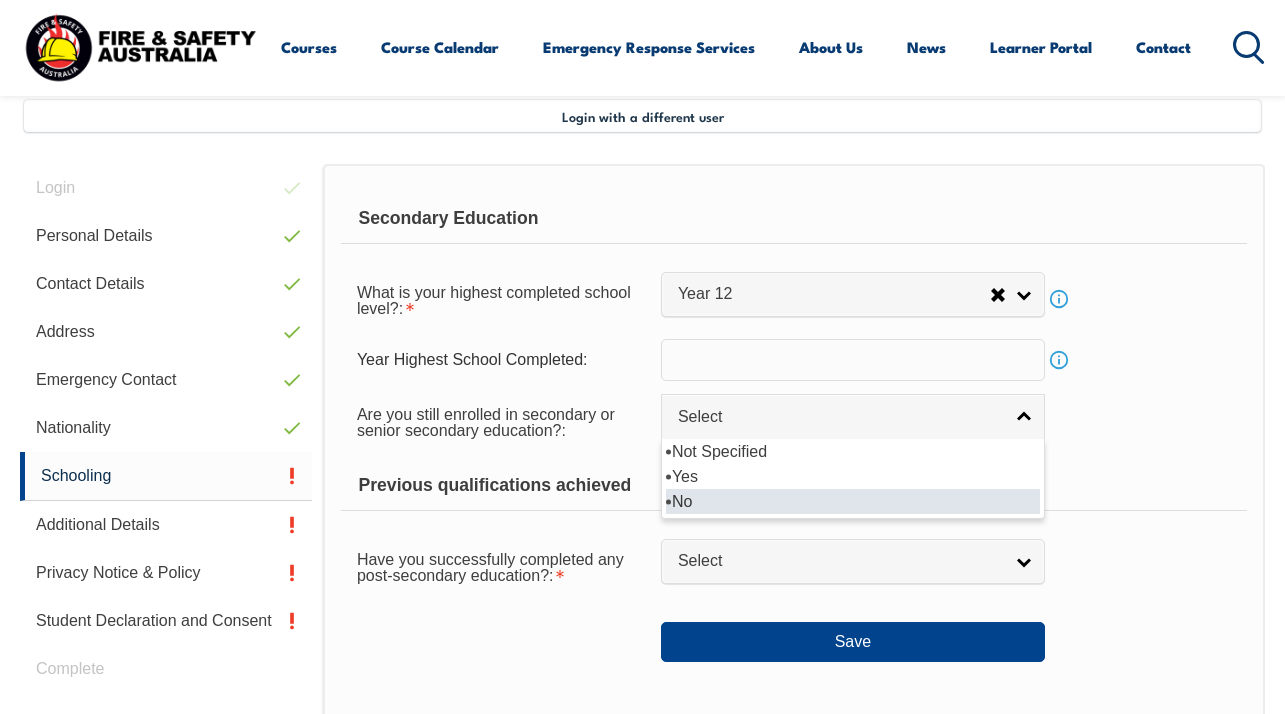 click on "No" at bounding box center [853, 501] 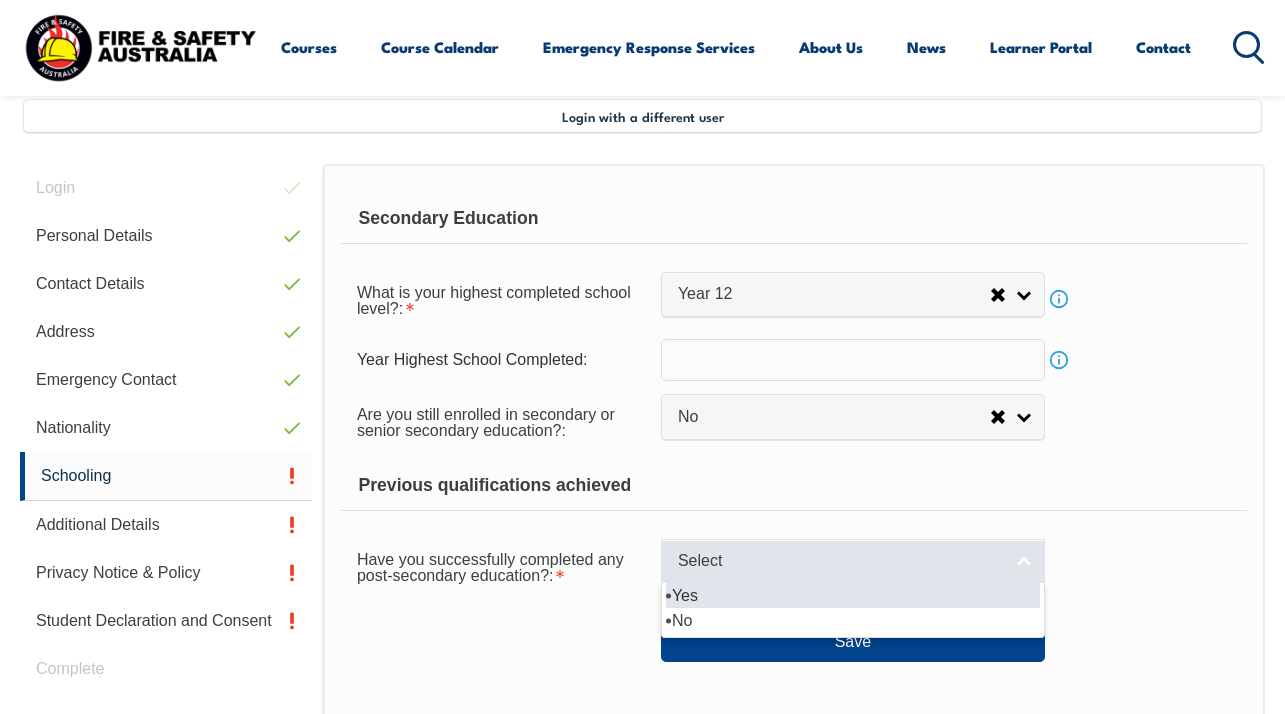 click on "Select" at bounding box center (840, 561) 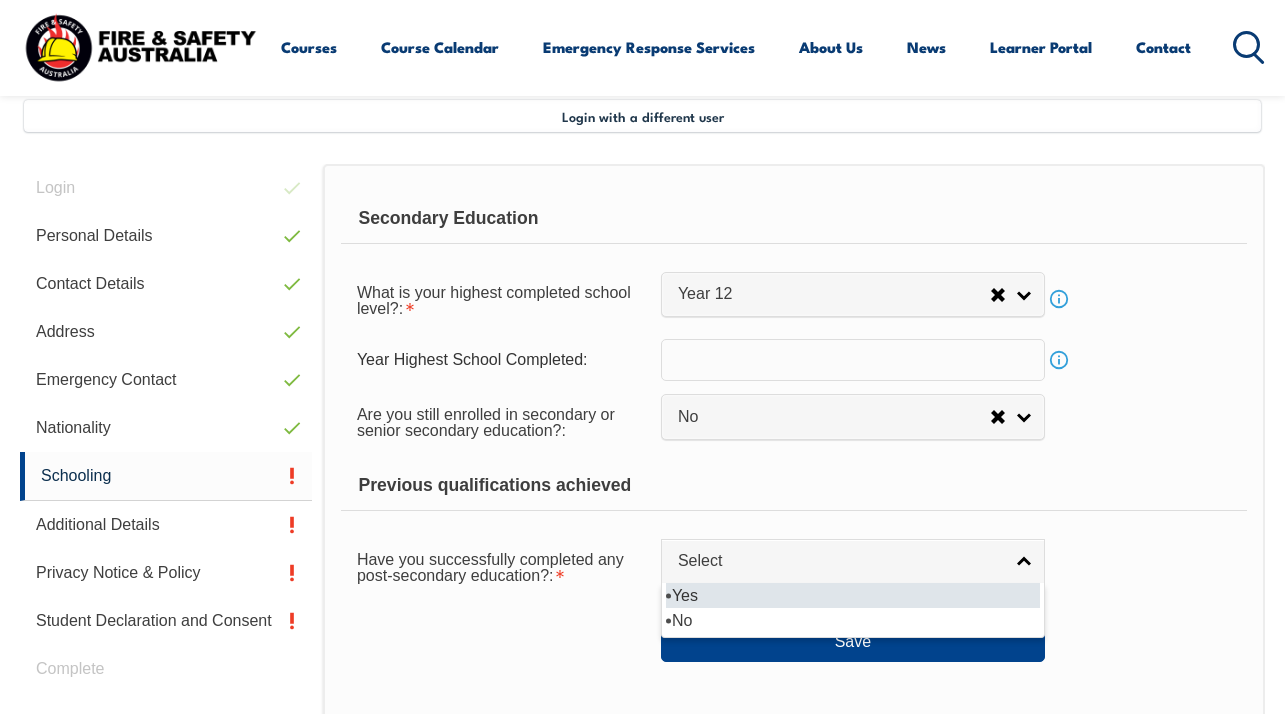 click on "Yes" at bounding box center (853, 595) 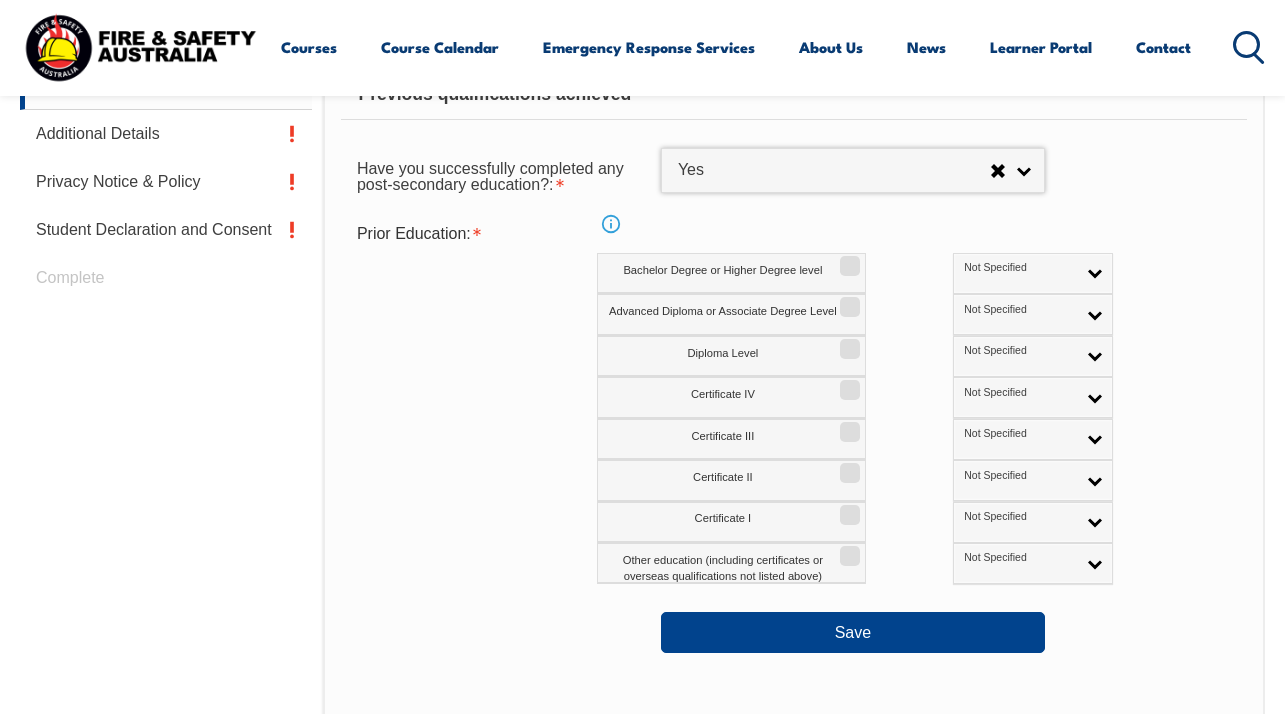 scroll, scrollTop: 884, scrollLeft: 0, axis: vertical 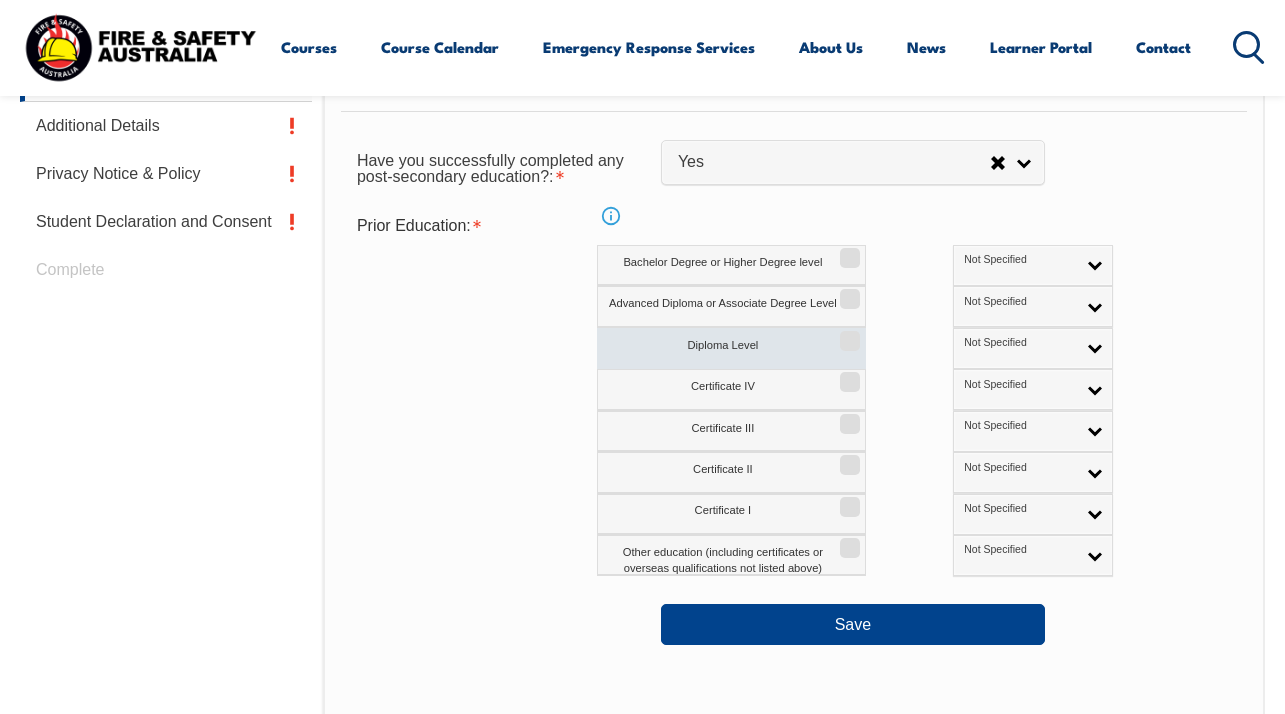 click on "Diploma Level" at bounding box center (847, 334) 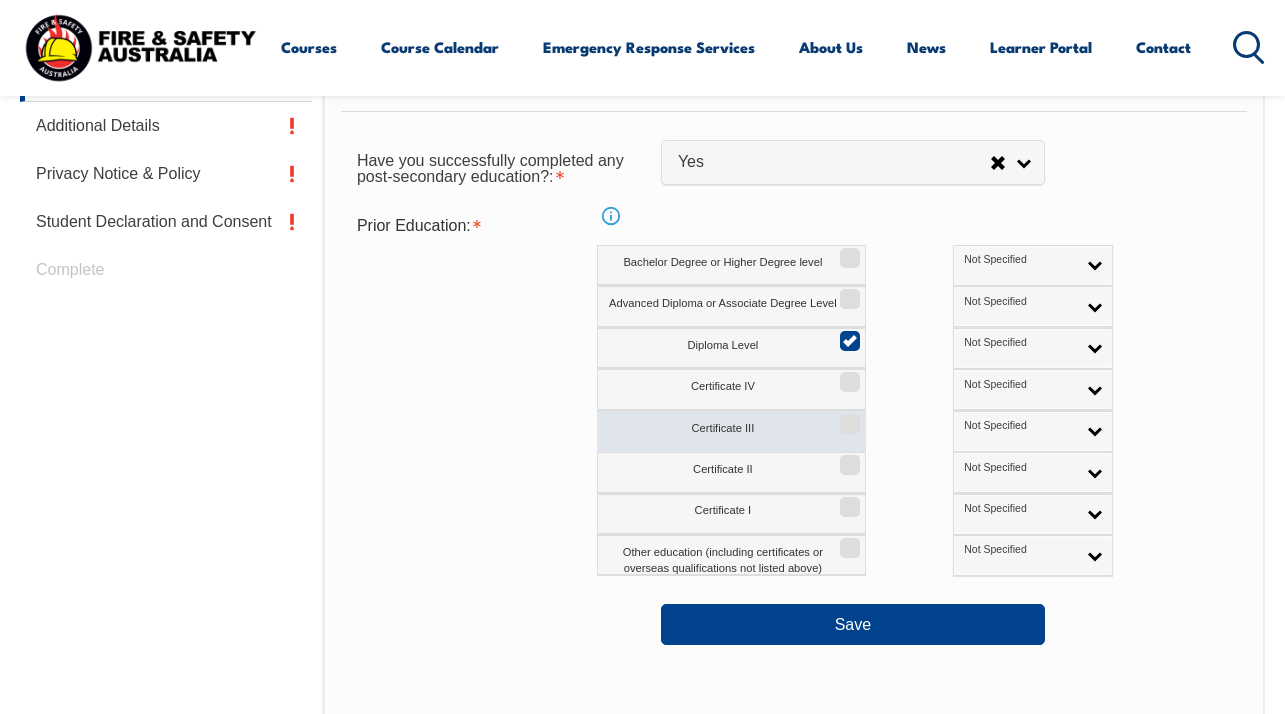click on "Certificate III" at bounding box center (847, 417) 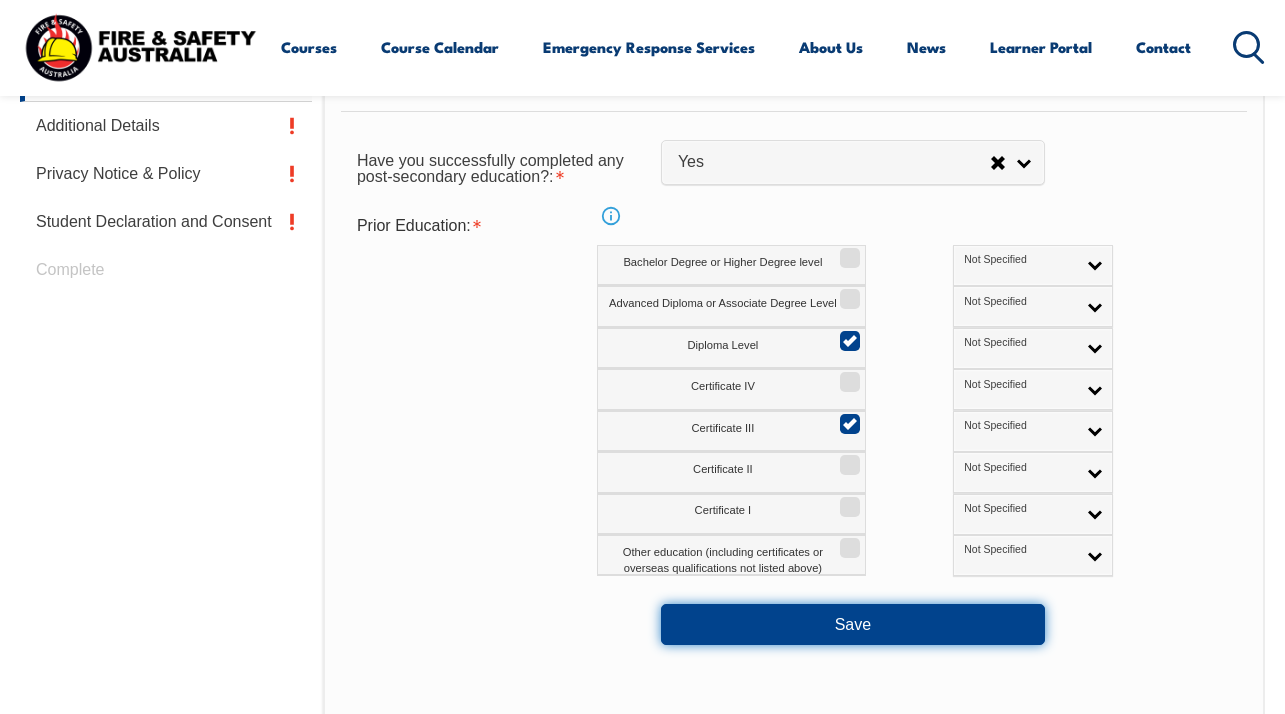 click on "Save" at bounding box center (853, 624) 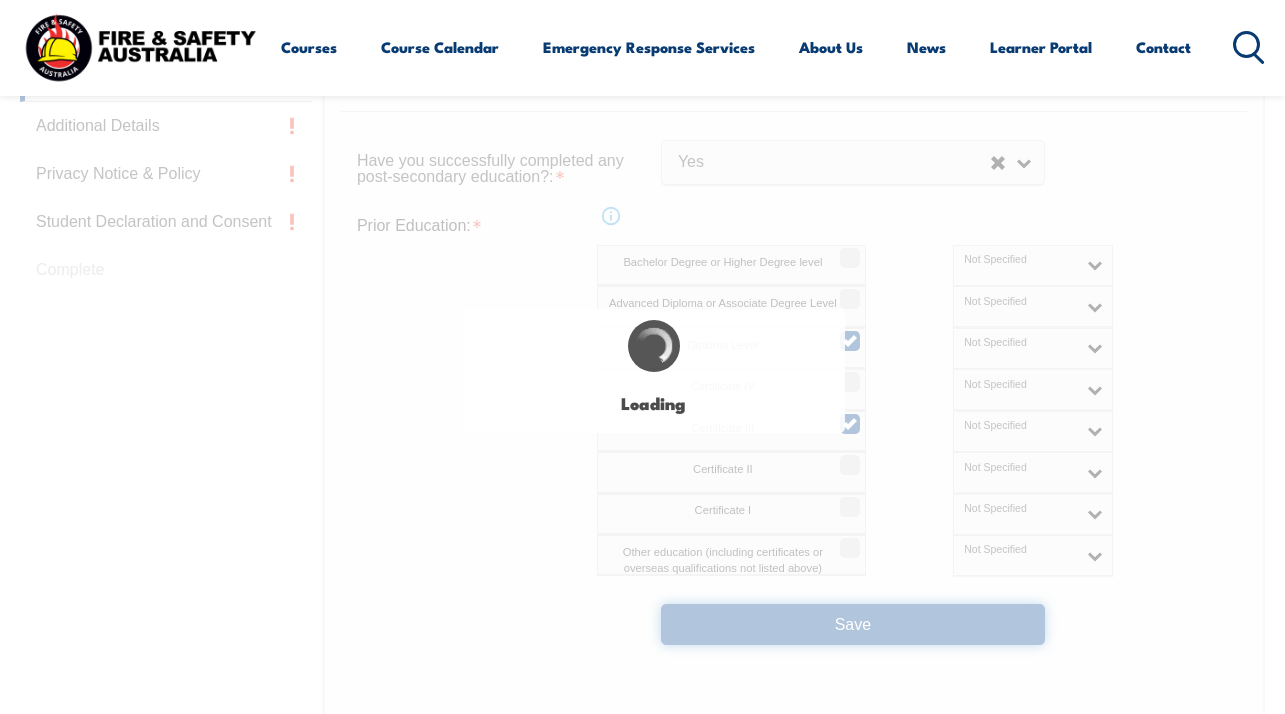 select 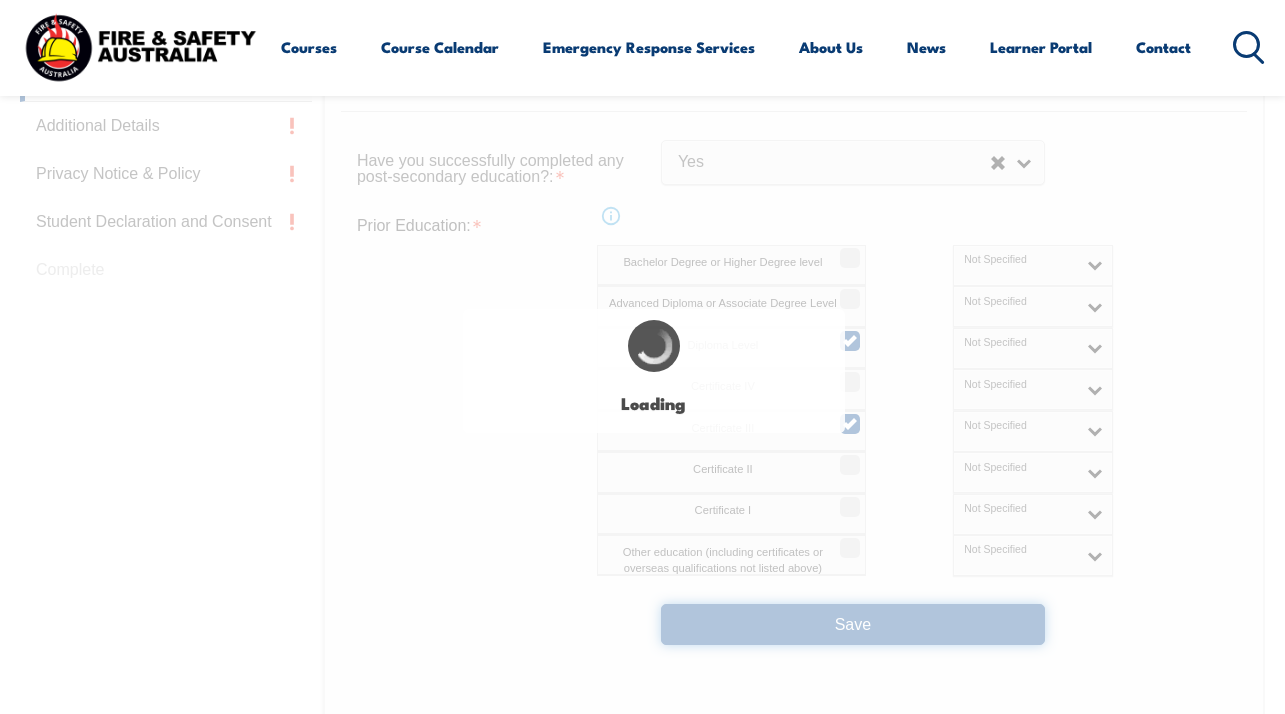 select on "false" 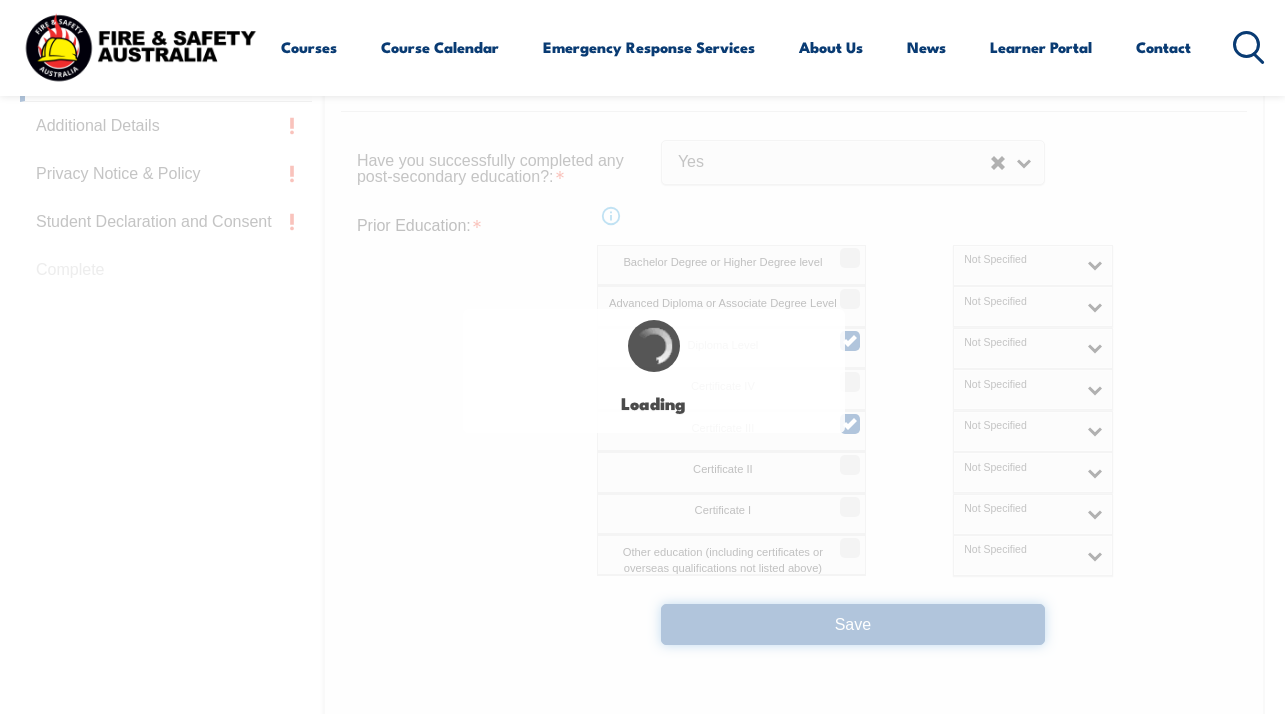 select on "true" 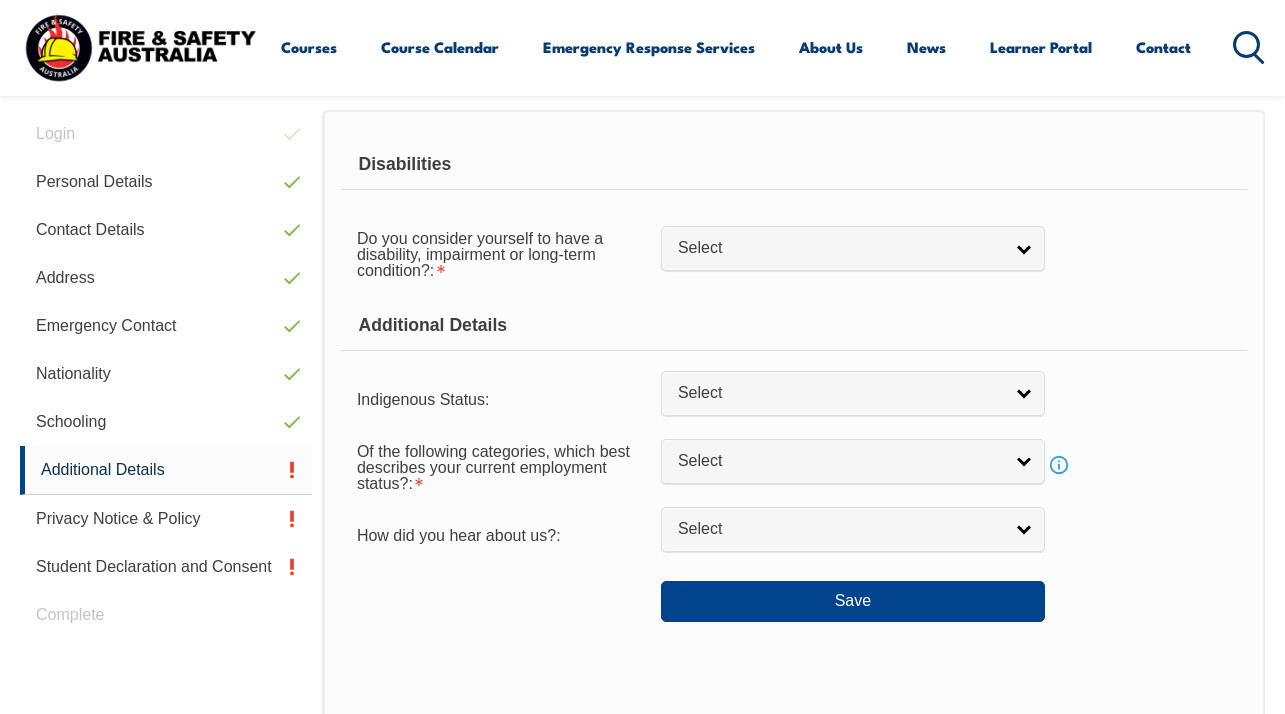 scroll, scrollTop: 485, scrollLeft: 0, axis: vertical 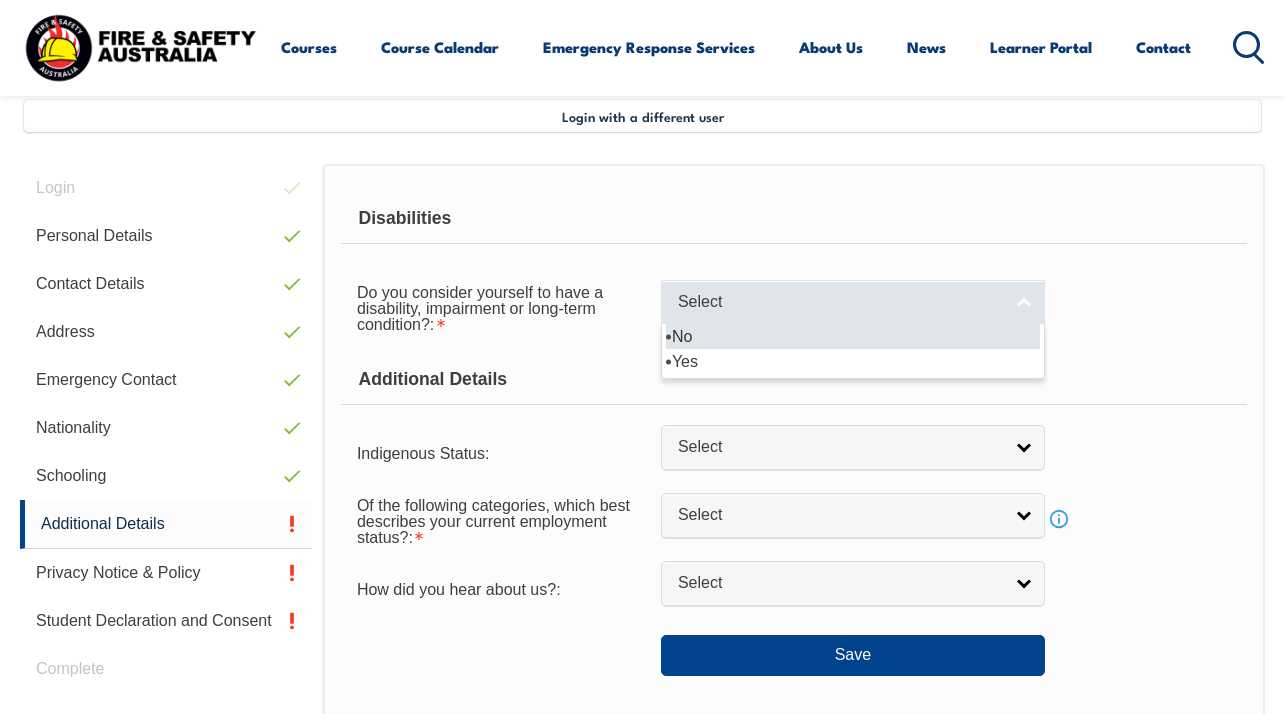 click on "Select" at bounding box center [840, 302] 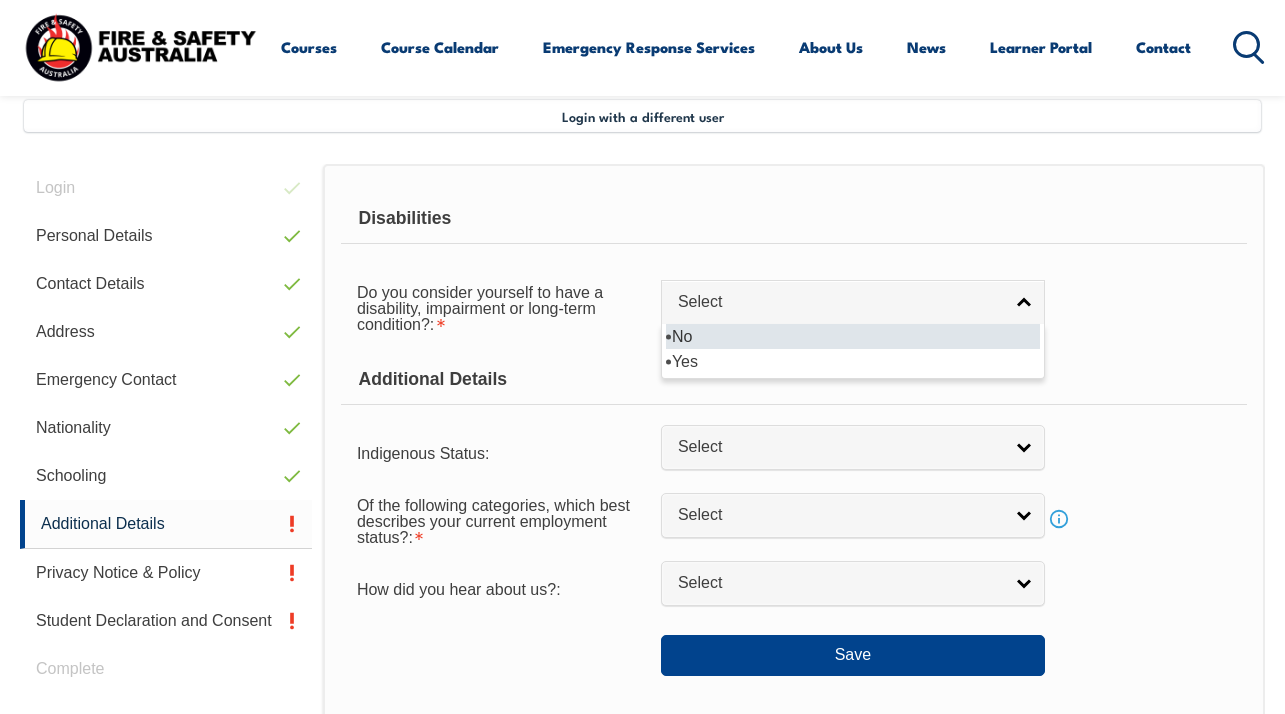 click on "No" at bounding box center (853, 336) 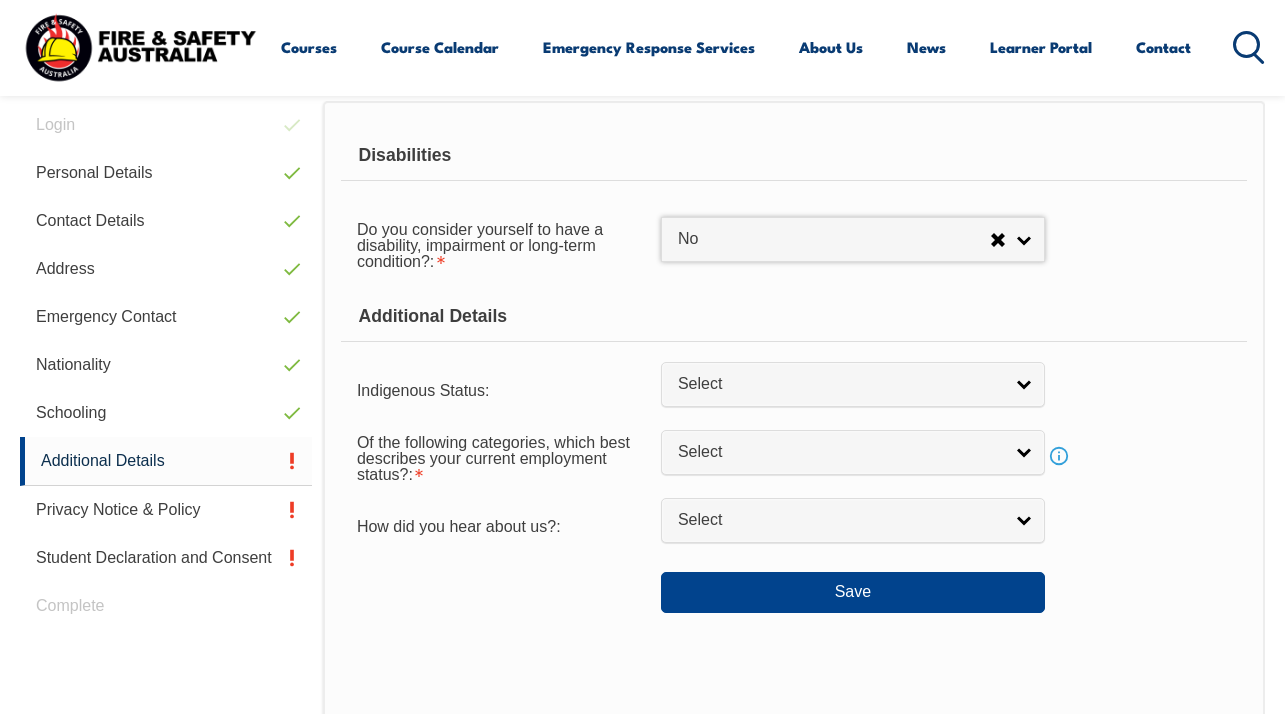 scroll, scrollTop: 549, scrollLeft: 0, axis: vertical 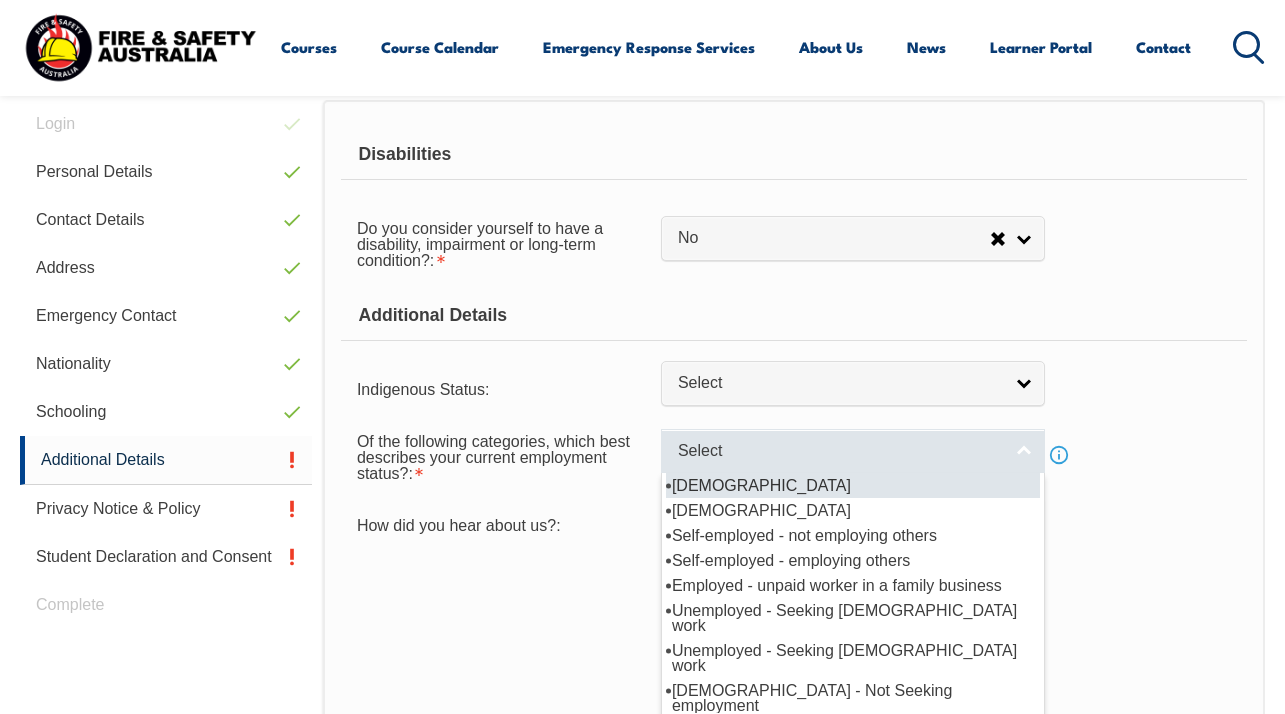 click on "Select" at bounding box center (840, 451) 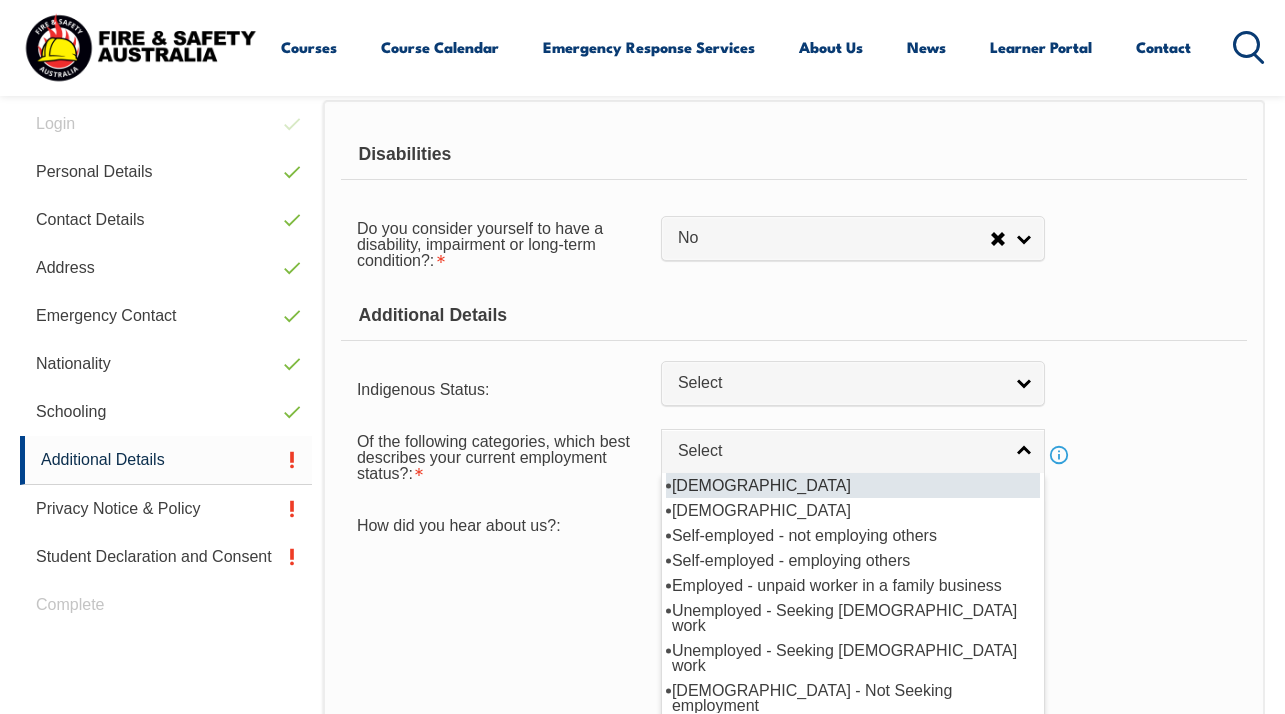 click on "[DEMOGRAPHIC_DATA]" at bounding box center [853, 485] 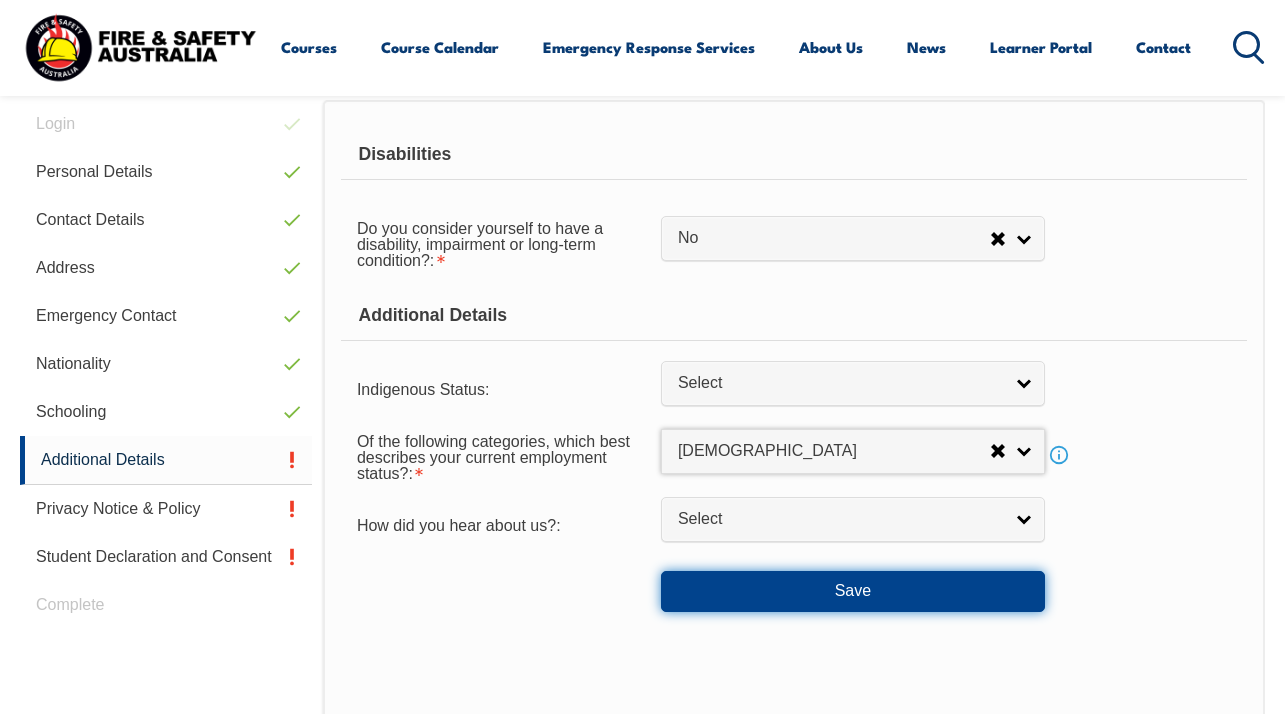 click on "Save" at bounding box center (853, 591) 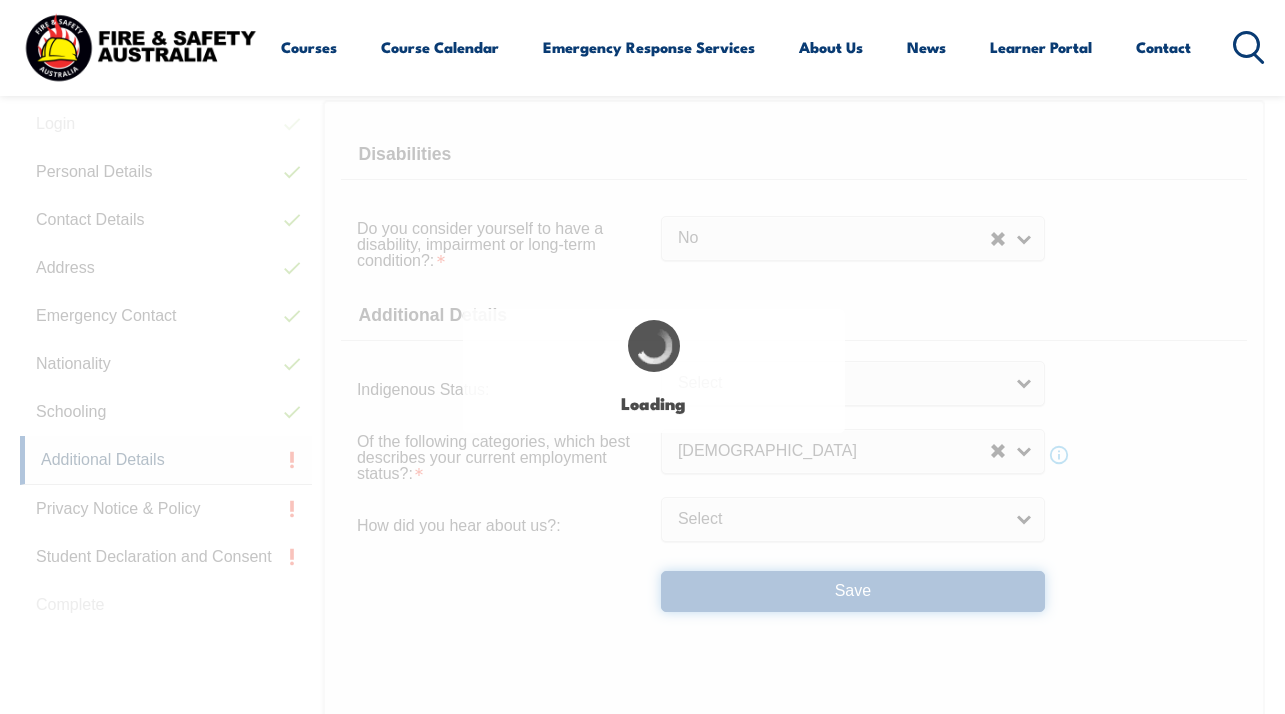 select on "false" 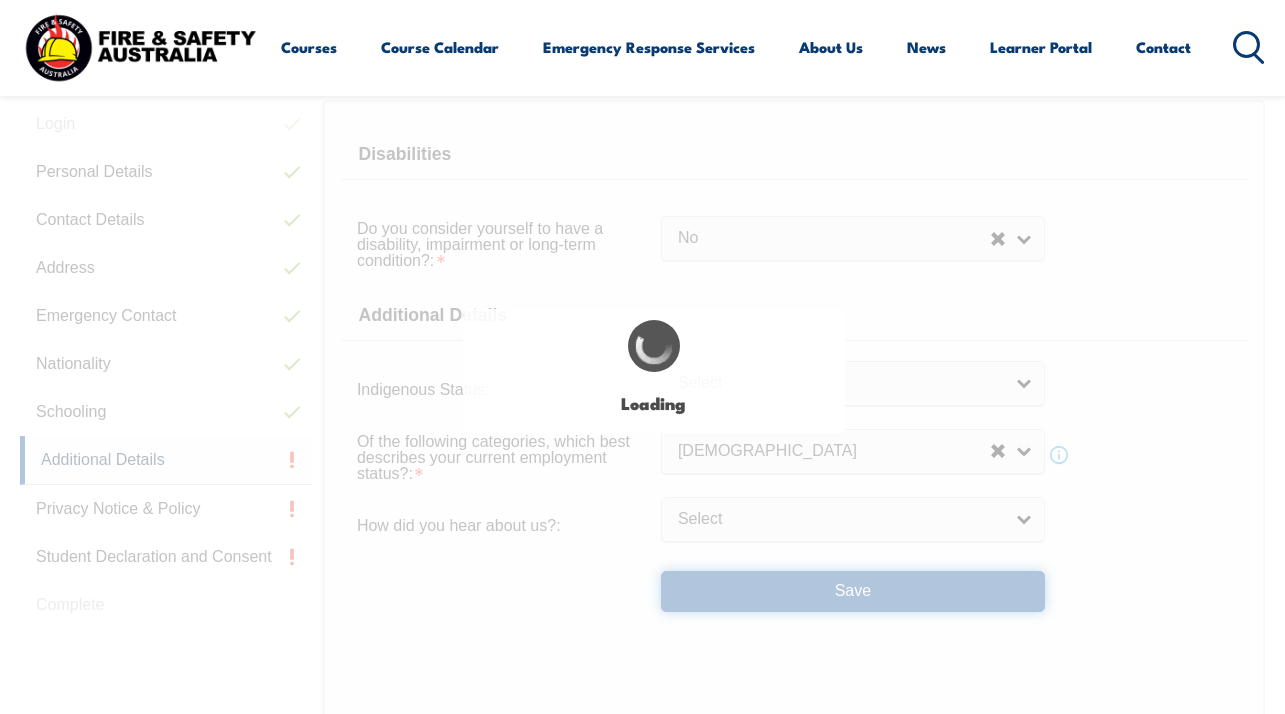 select 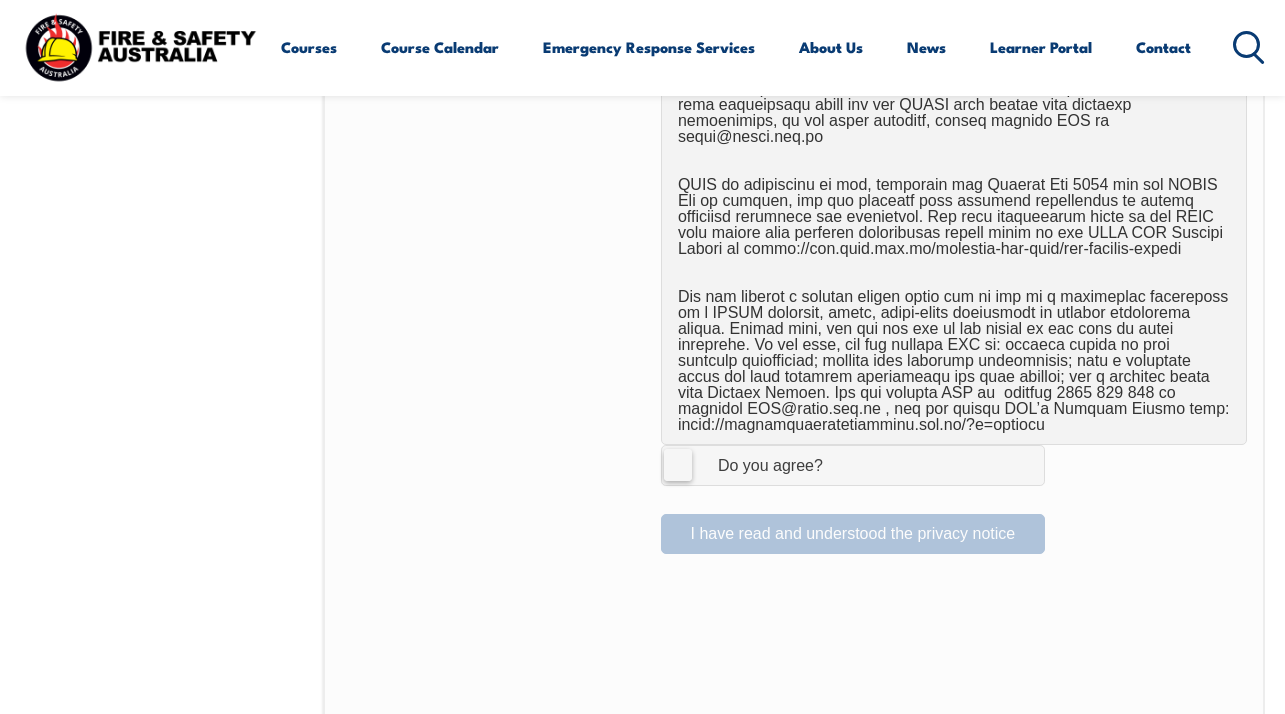 scroll, scrollTop: 1235, scrollLeft: 0, axis: vertical 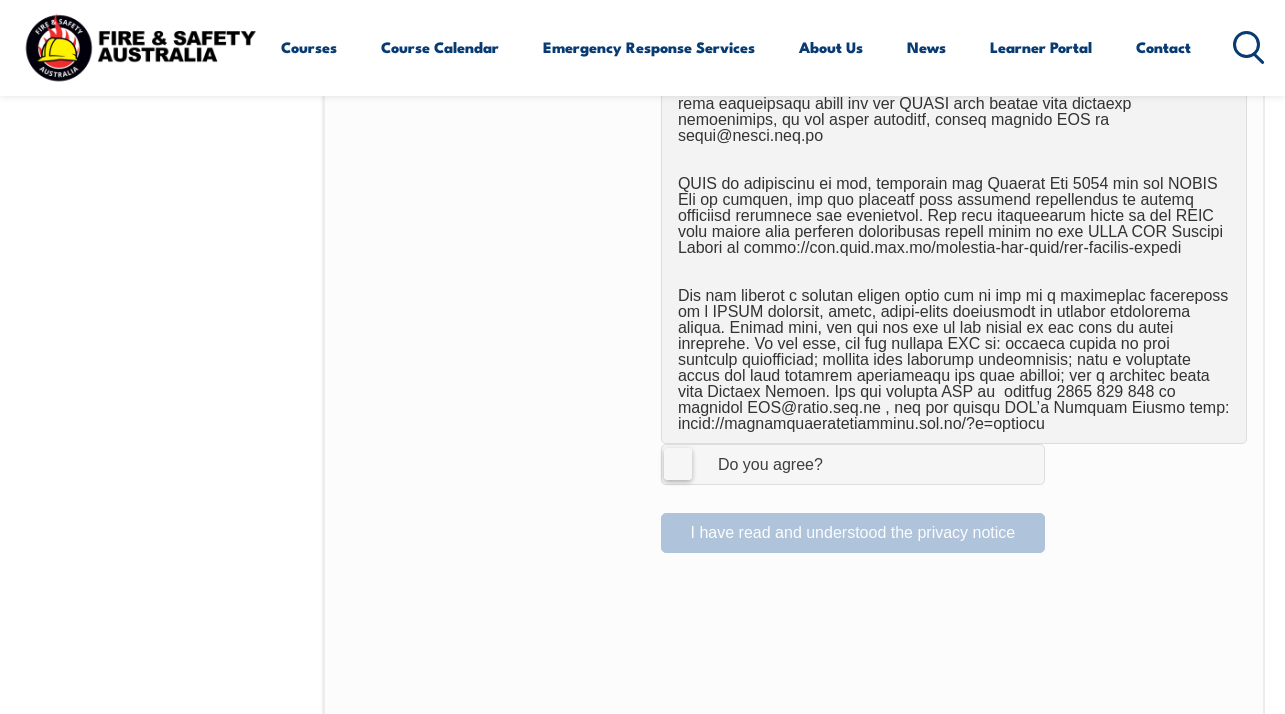 click on "I Agree Do you agree?" at bounding box center (853, 464) 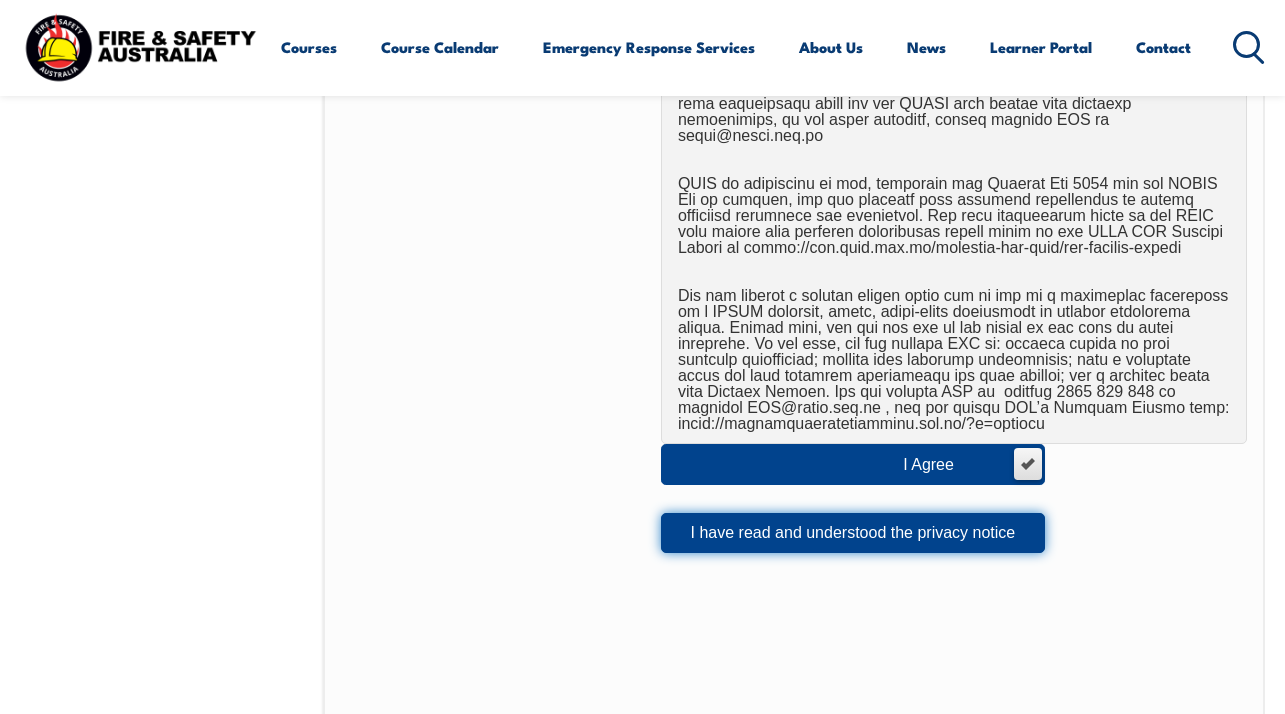 click on "I have read and understood the privacy notice" at bounding box center [853, 533] 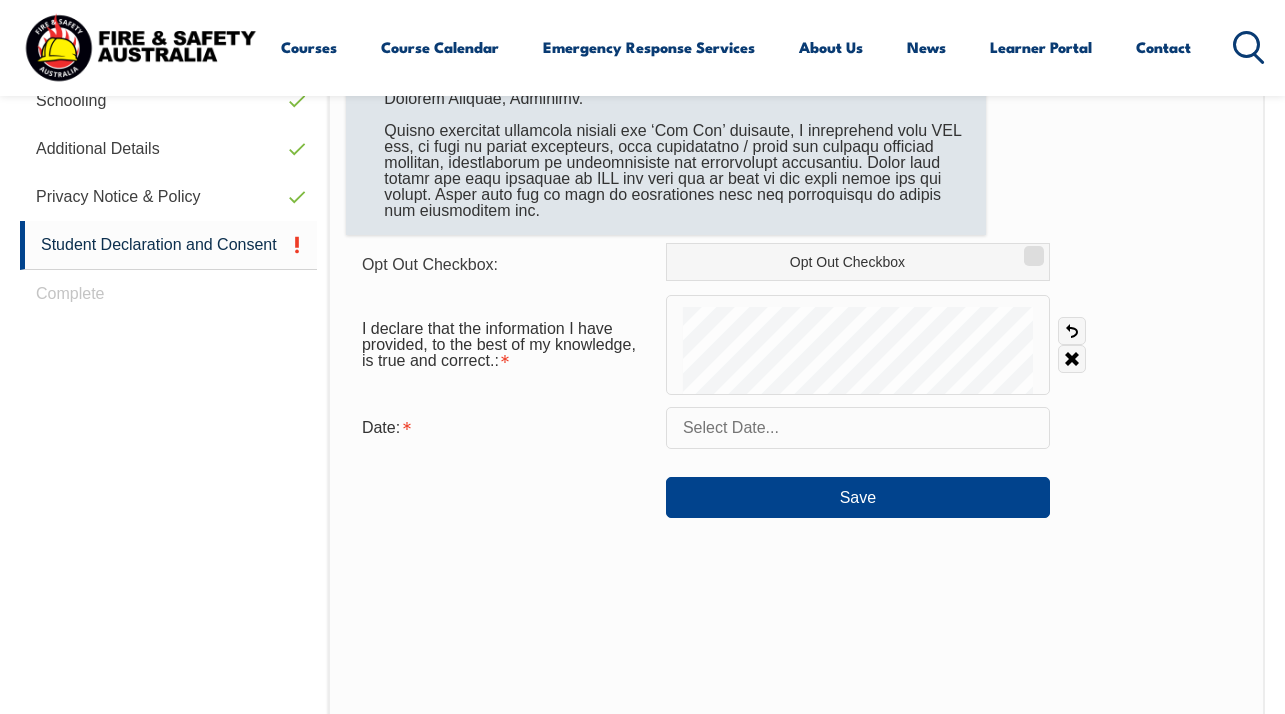 scroll, scrollTop: 861, scrollLeft: 0, axis: vertical 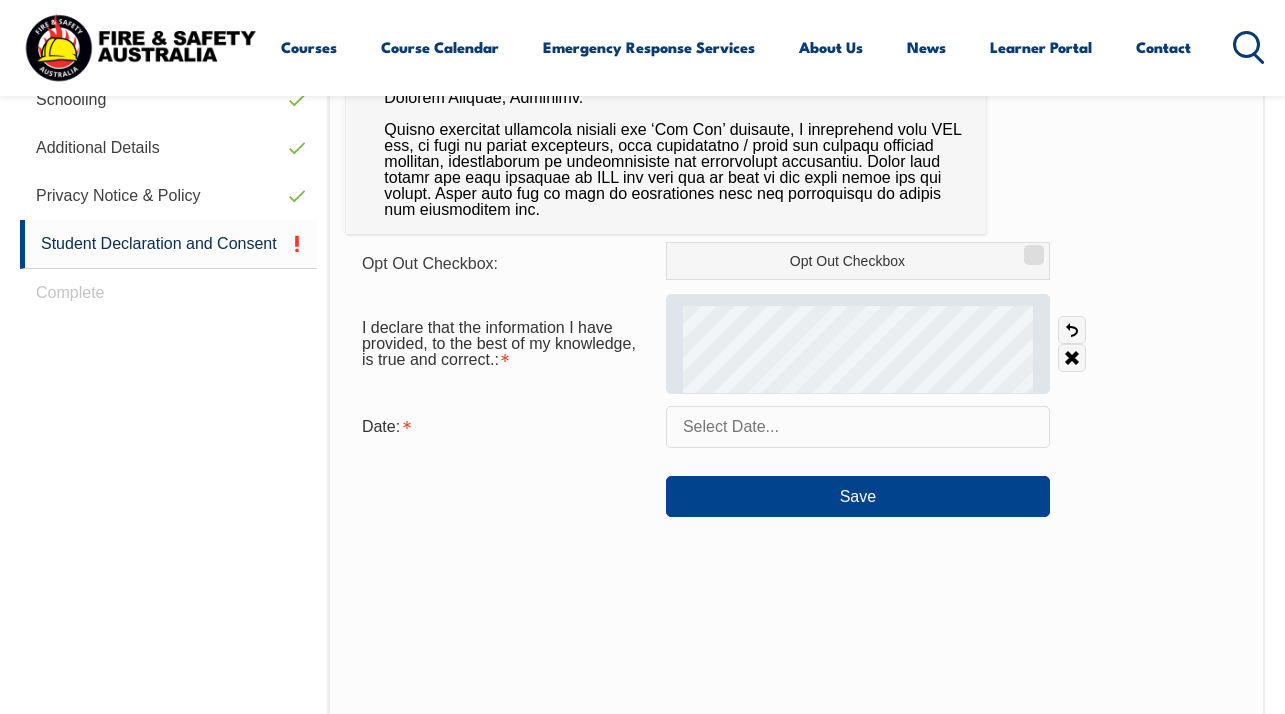 click at bounding box center [858, 344] 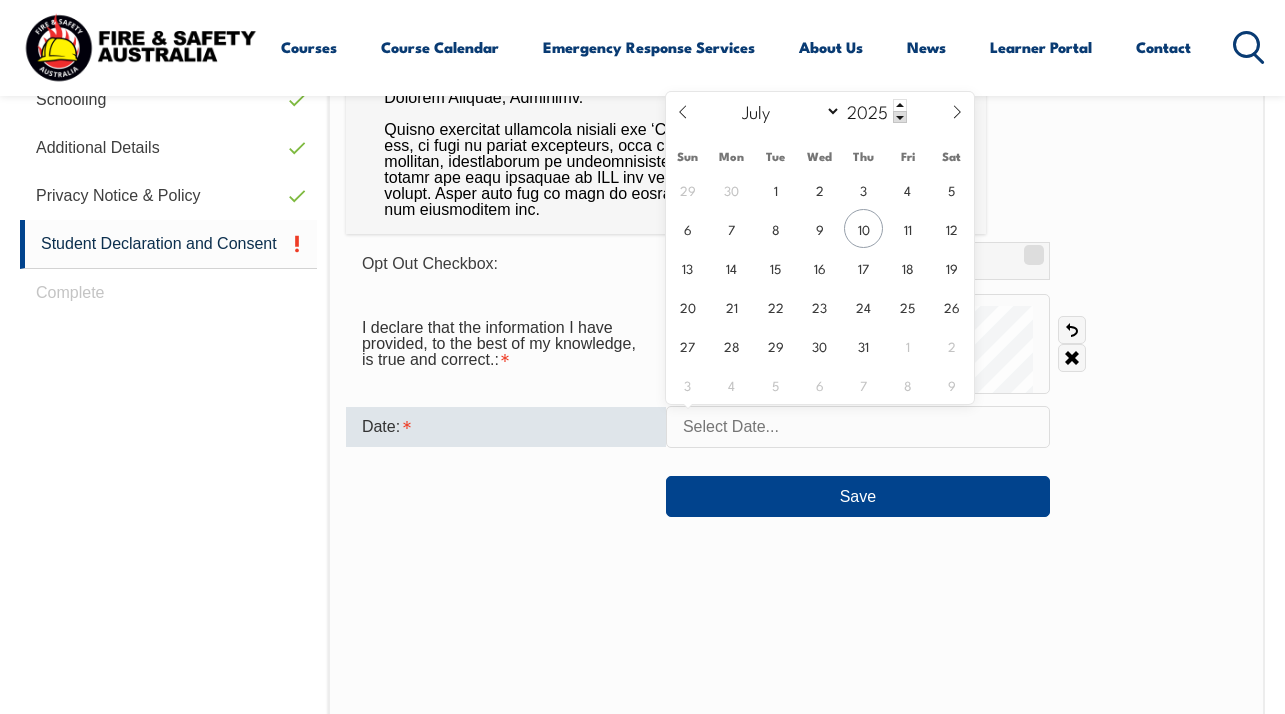click at bounding box center (858, 427) 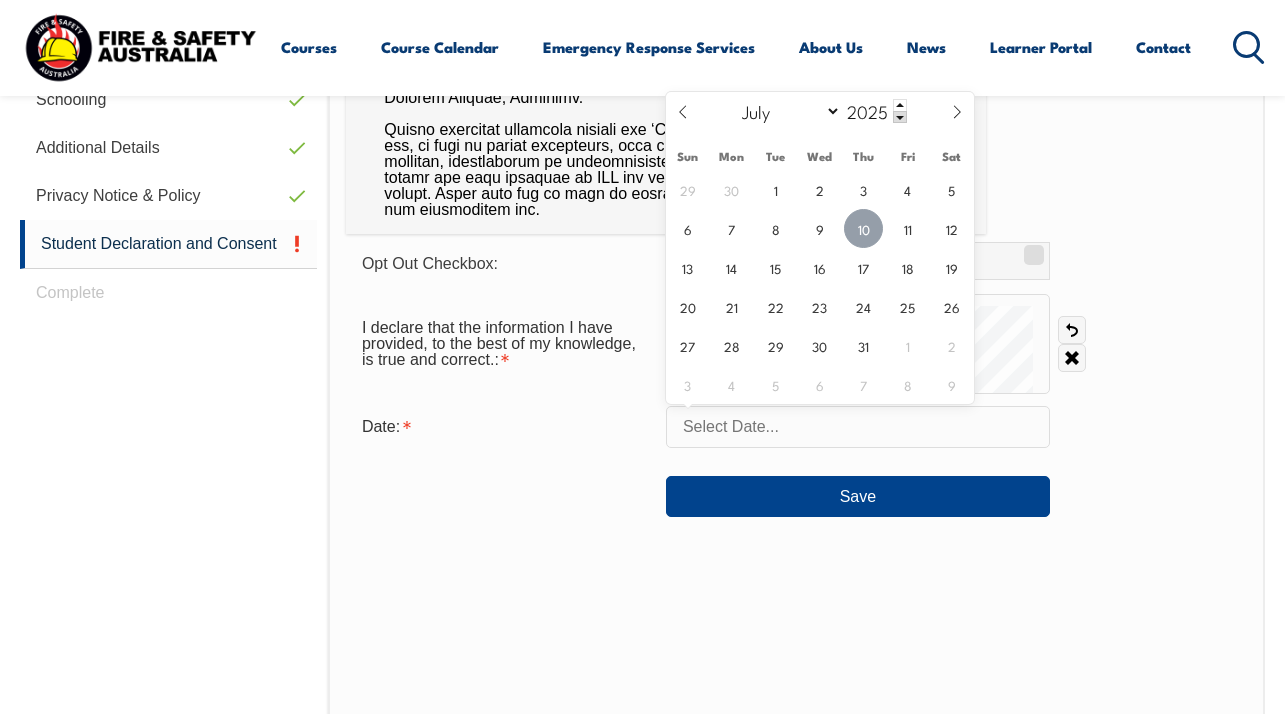 click on "10" at bounding box center (863, 228) 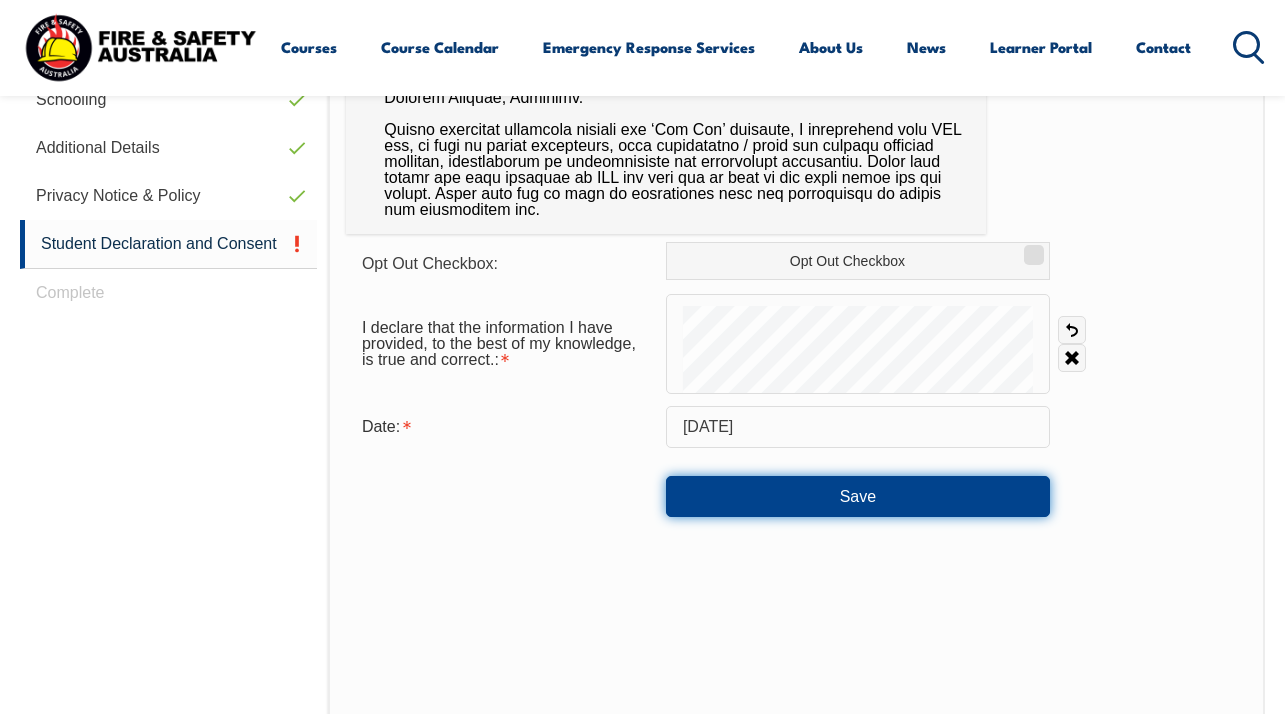 click on "Save" at bounding box center [858, 496] 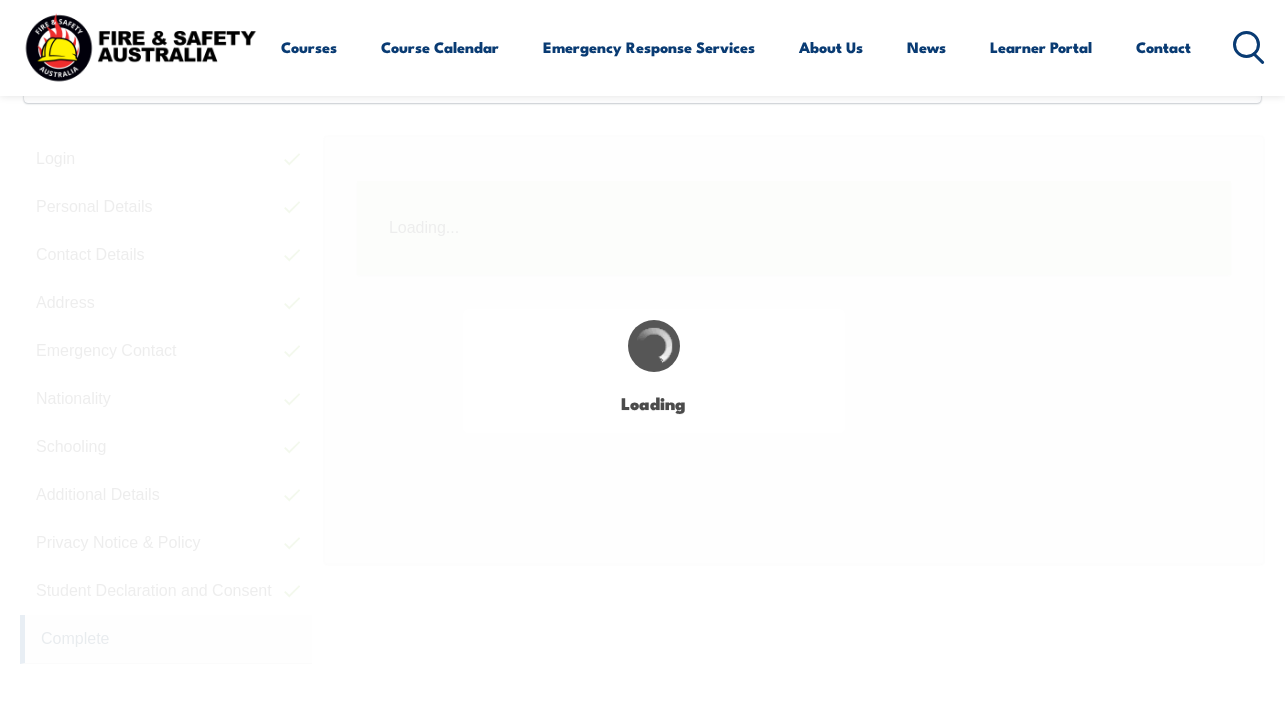 scroll, scrollTop: 485, scrollLeft: 0, axis: vertical 